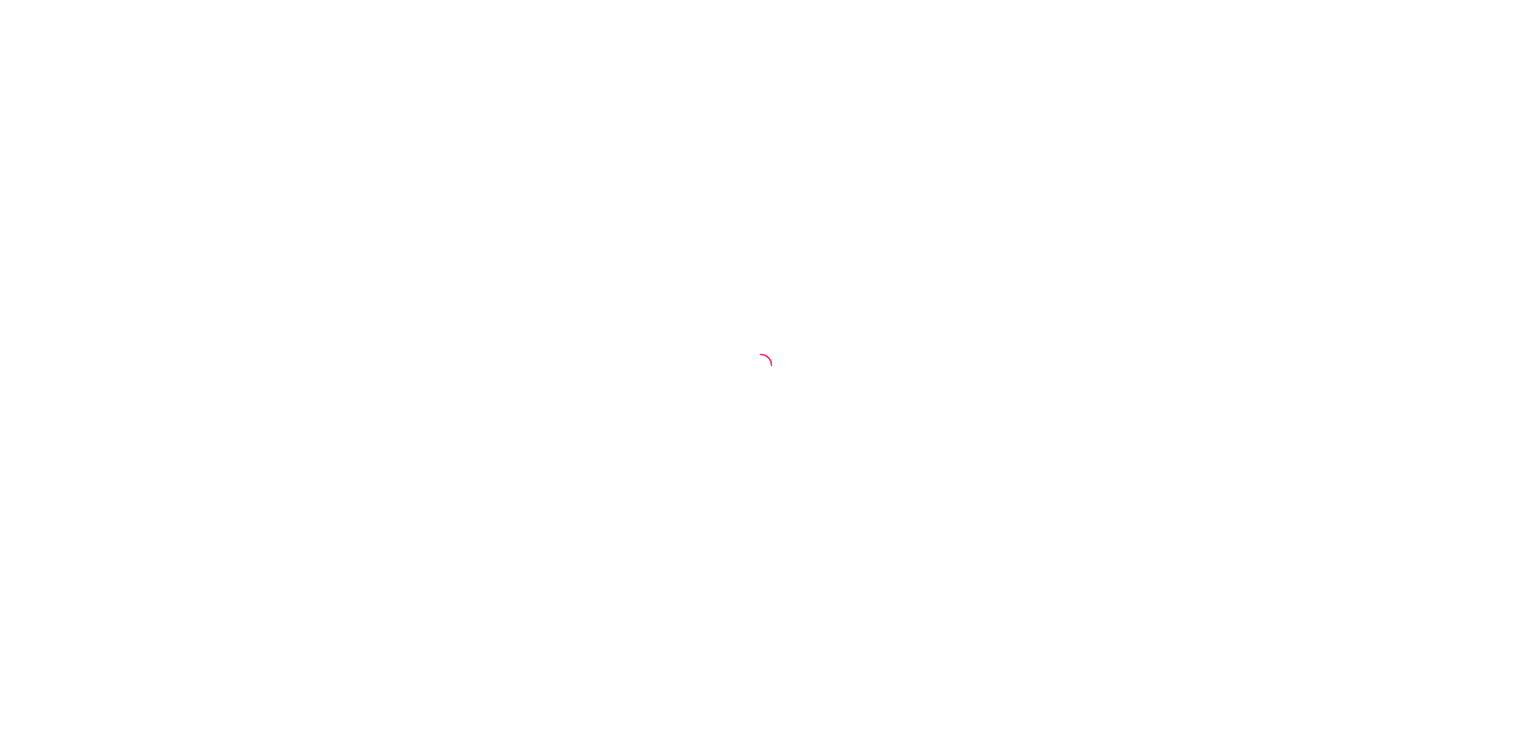 scroll, scrollTop: 0, scrollLeft: 0, axis: both 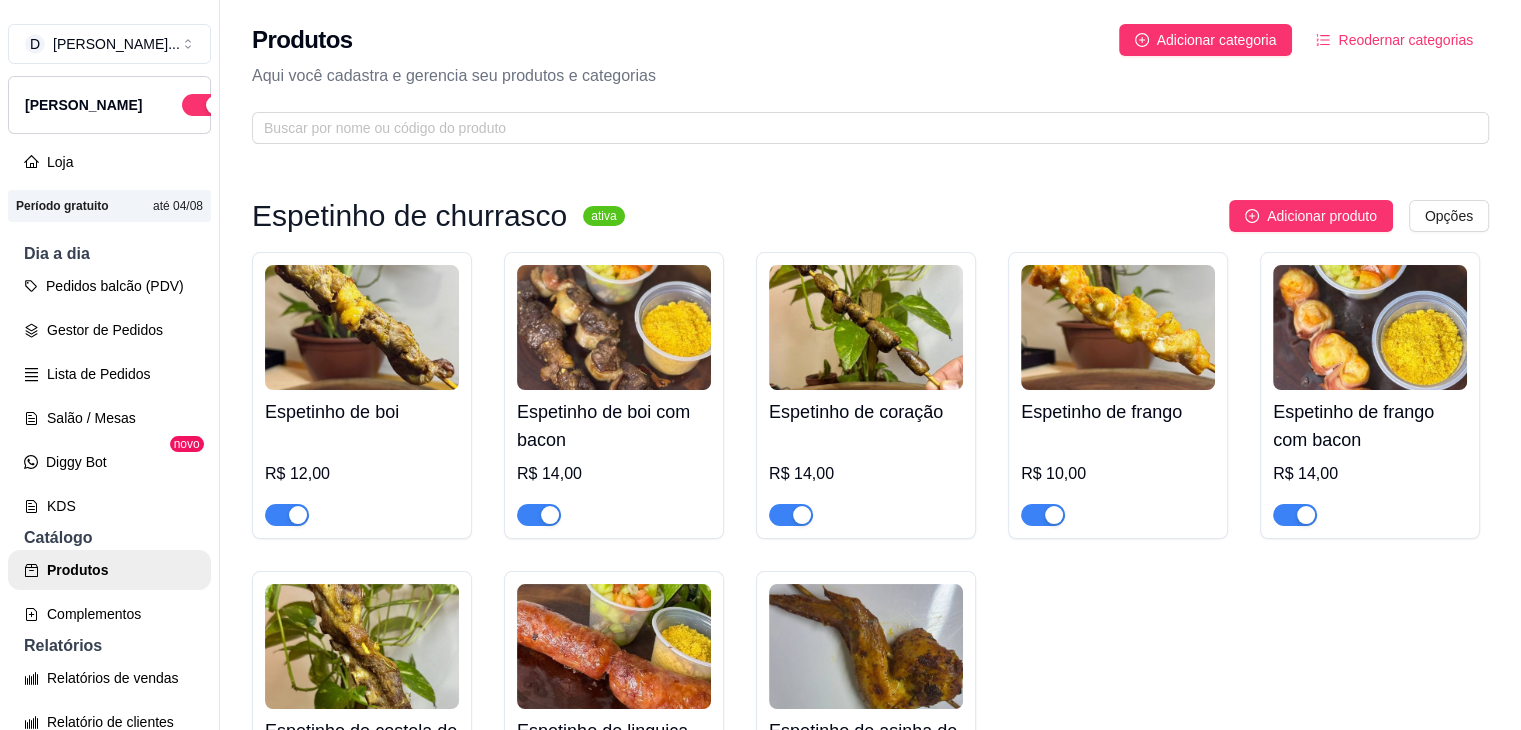 click on "Pedidos balcão (PDV) Gestor de Pedidos Lista de Pedidos Salão / Mesas Diggy Bot novo KDS" at bounding box center [109, 396] 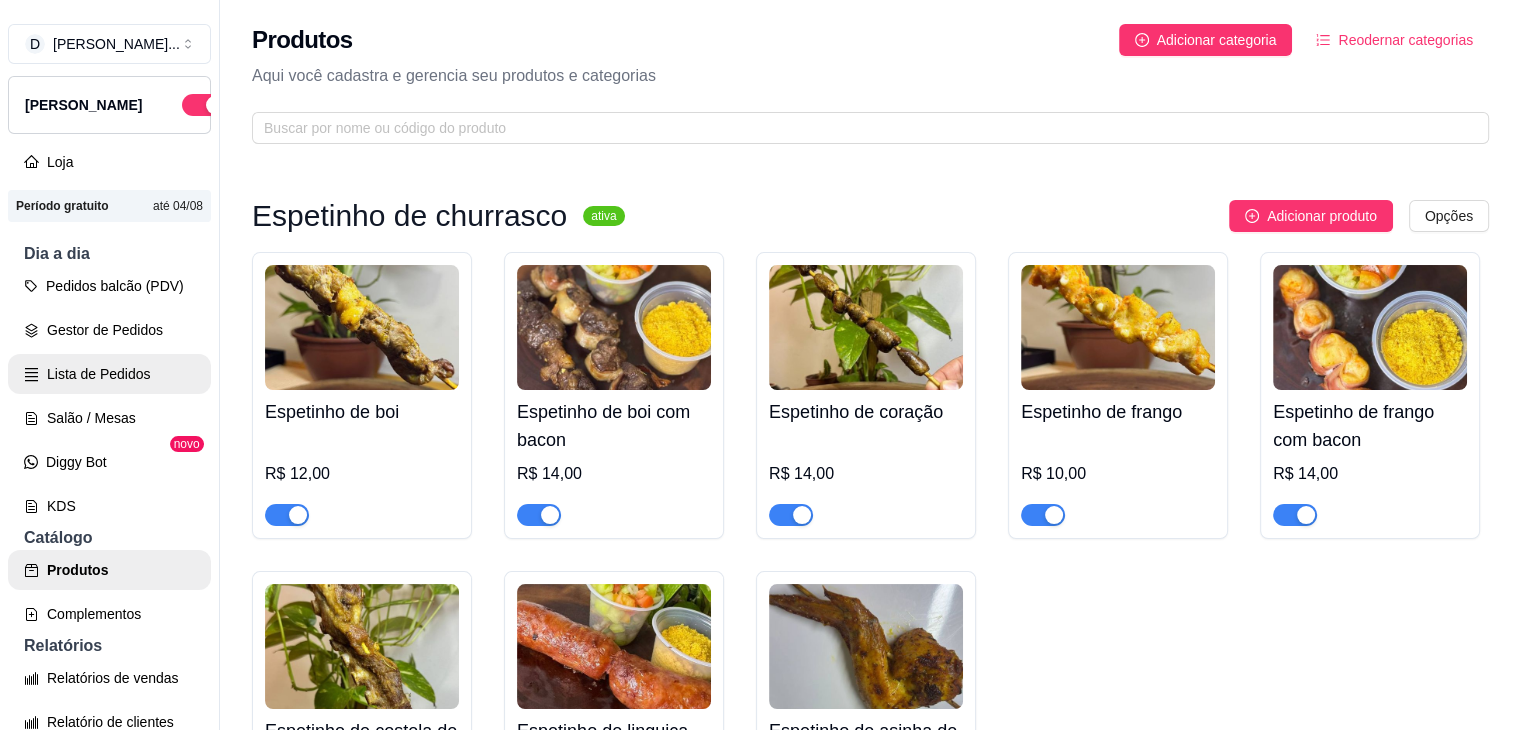 click on "Lista de Pedidos" at bounding box center (109, 374) 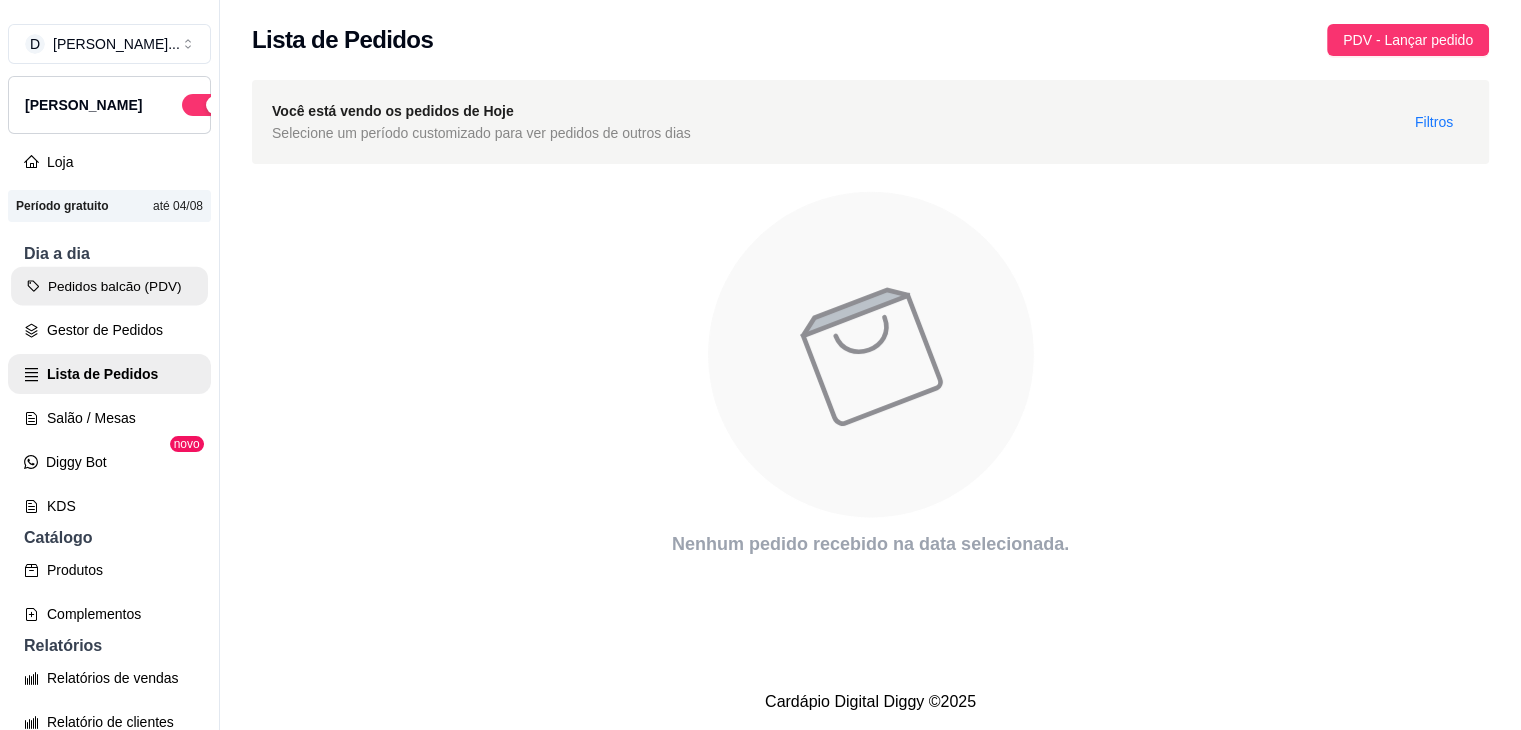 click on "Pedidos balcão (PDV)" at bounding box center [109, 286] 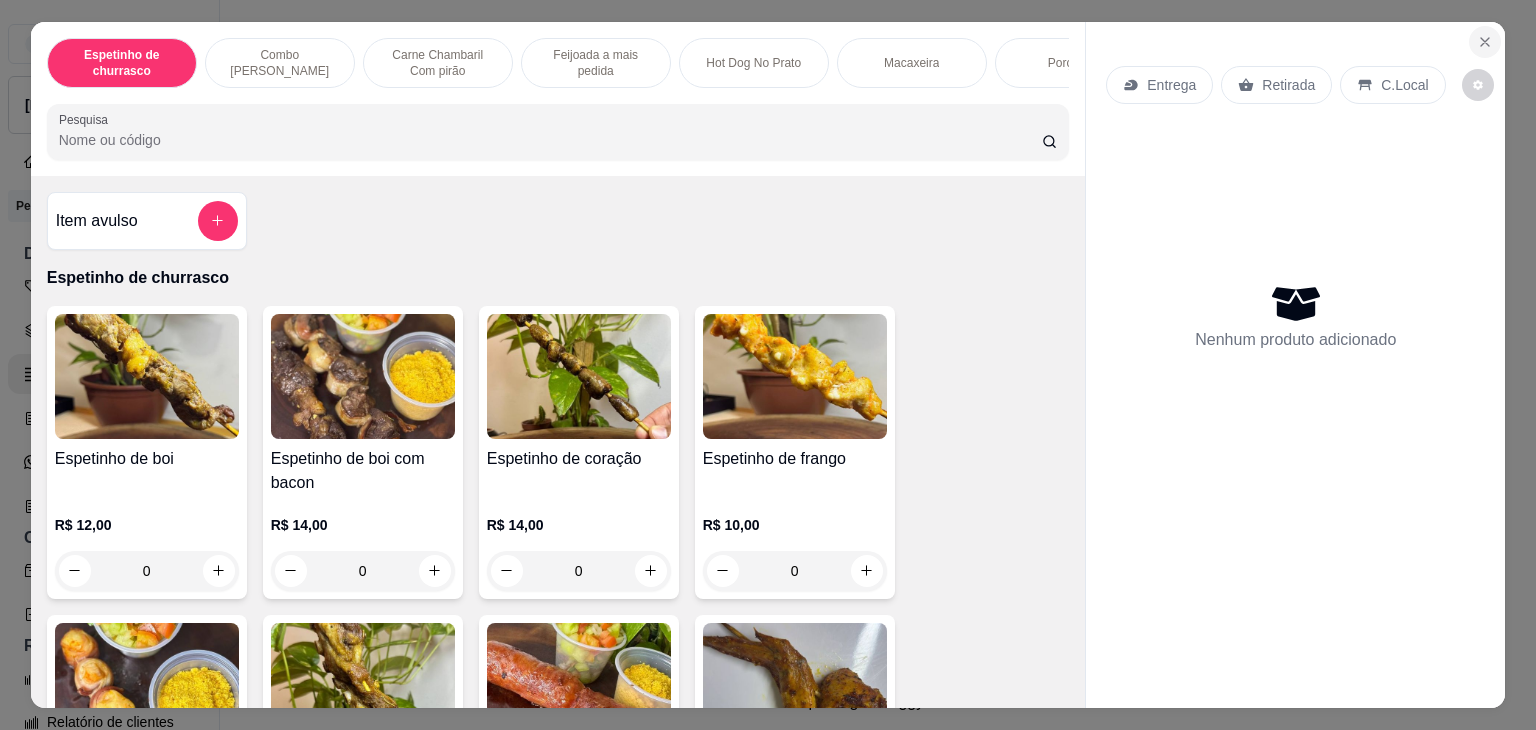click 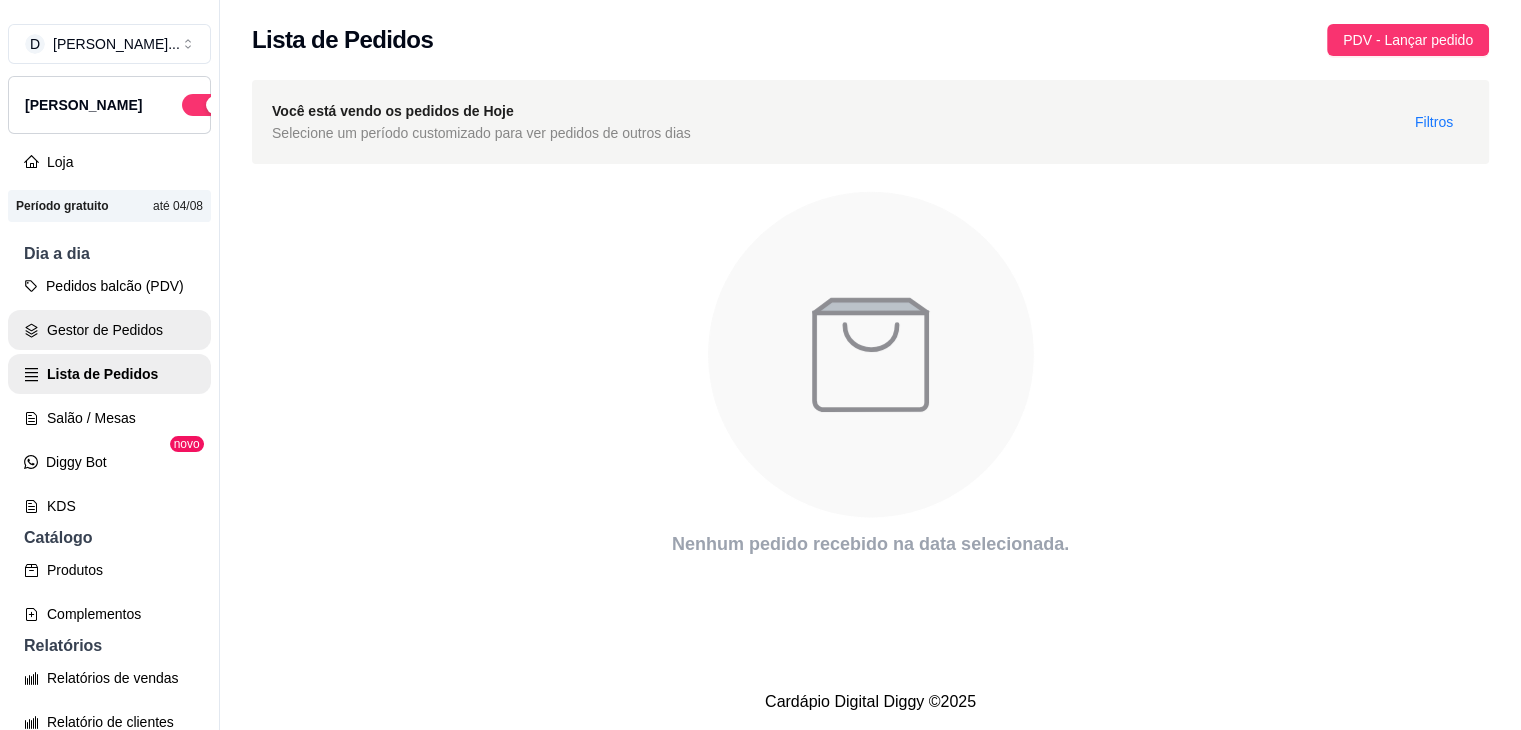 click on "Gestor de Pedidos" at bounding box center (109, 330) 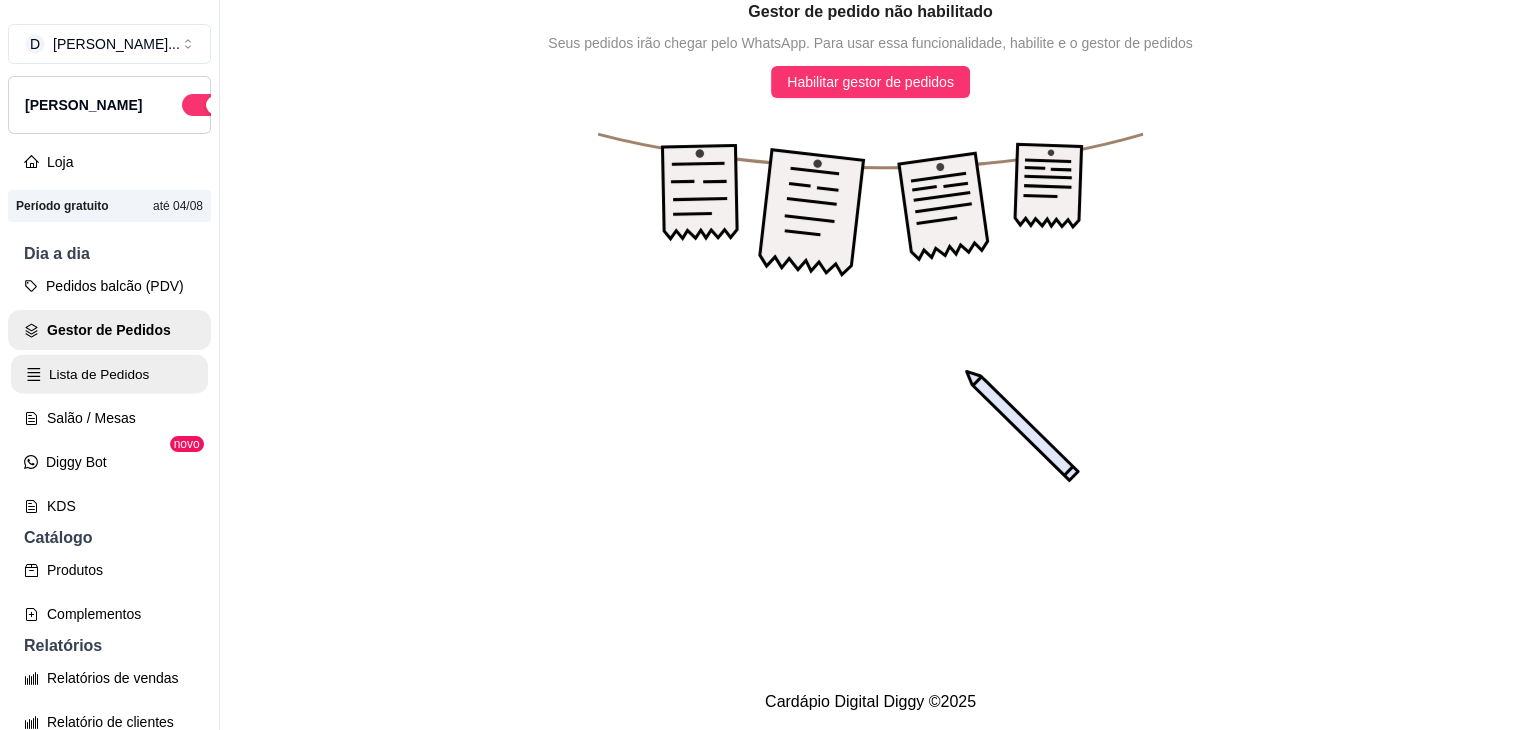 click on "Lista de Pedidos" at bounding box center (109, 374) 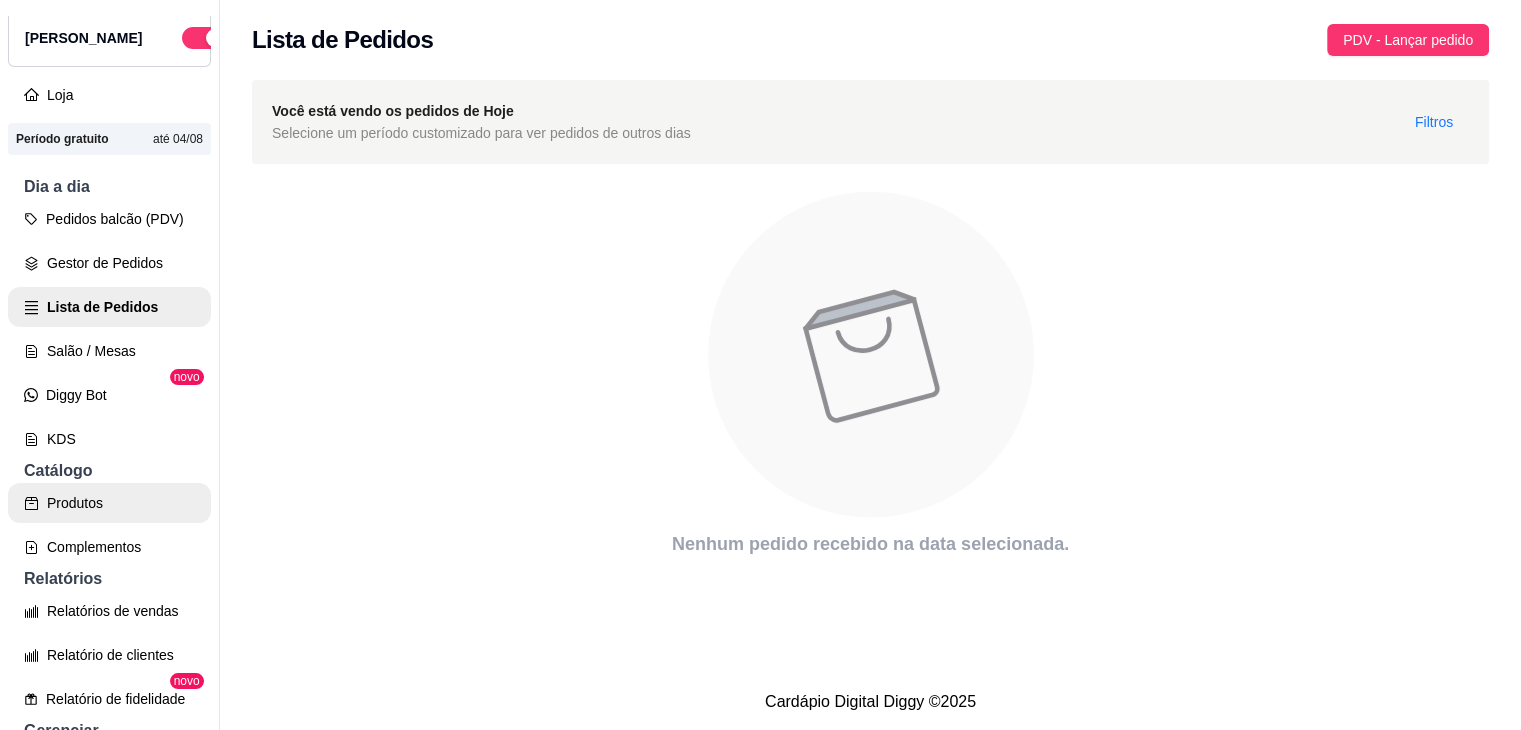 scroll, scrollTop: 0, scrollLeft: 0, axis: both 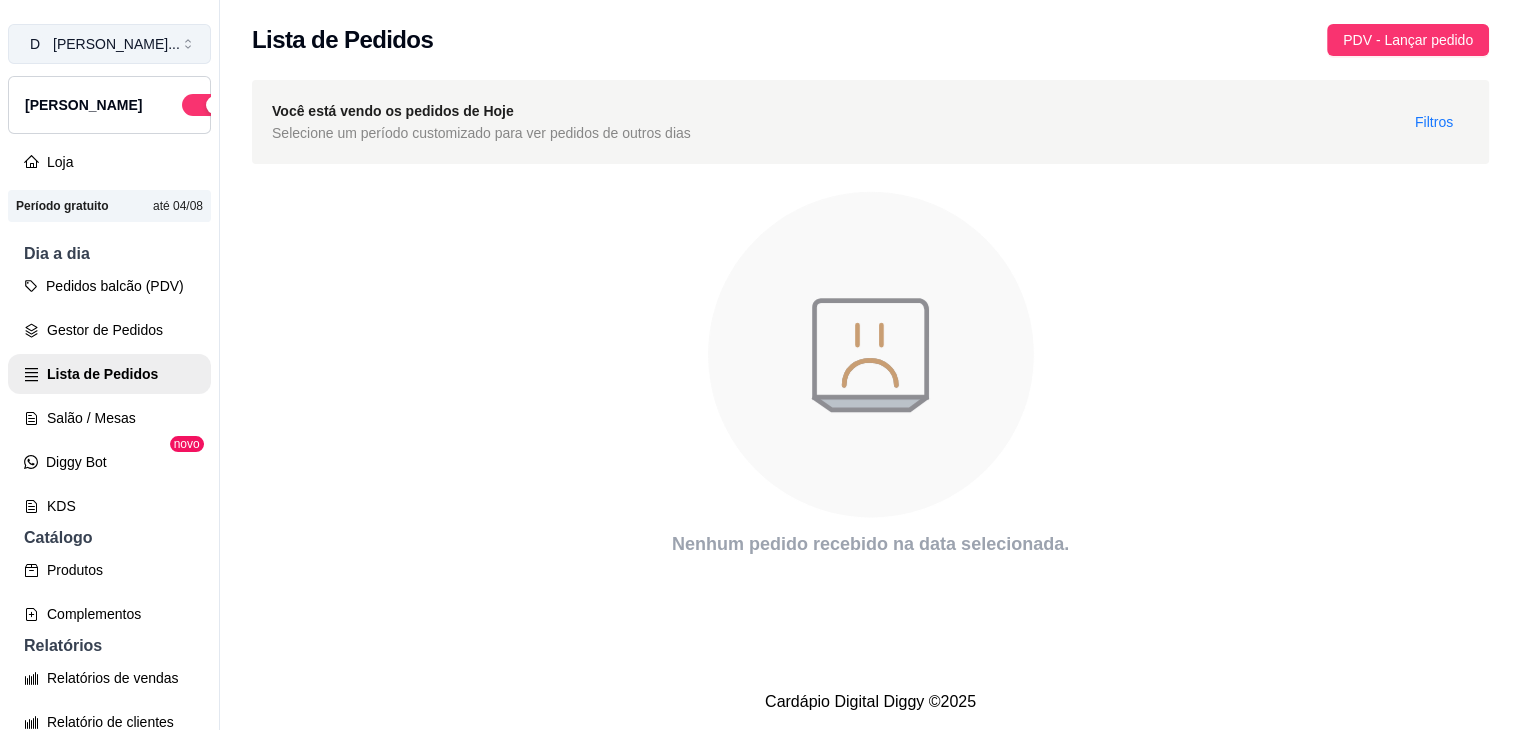 click on "[PERSON_NAME] ..." at bounding box center [116, 44] 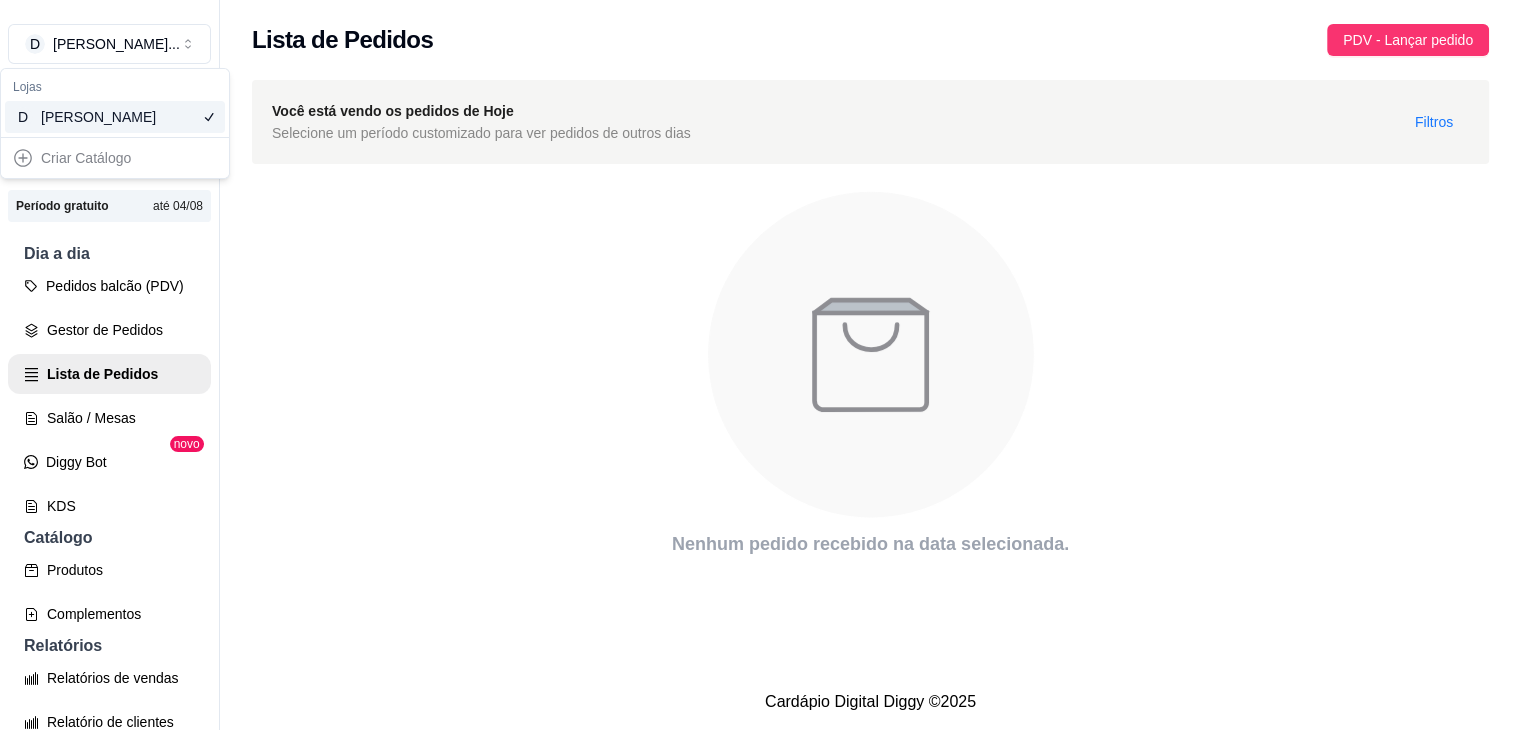 click 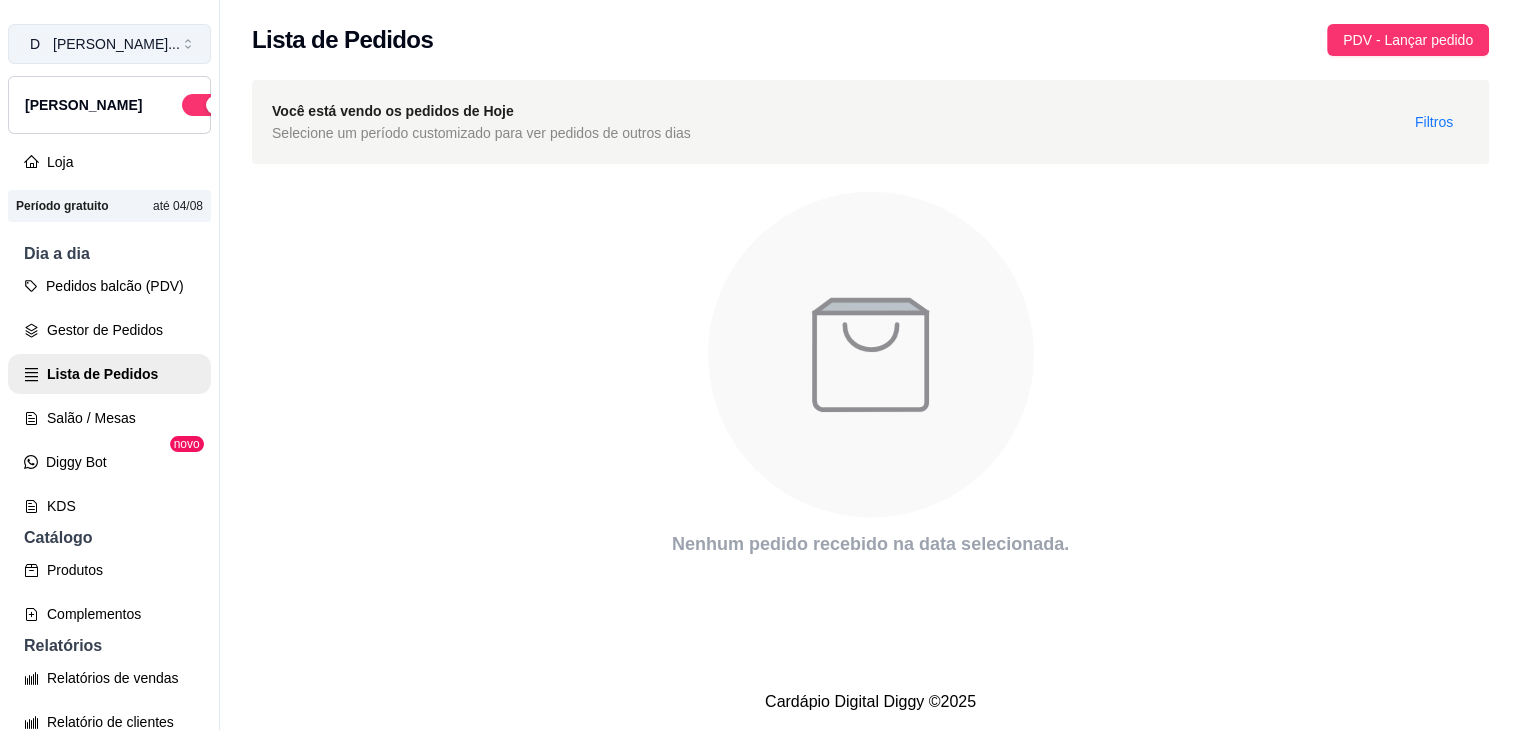 click on "[PERSON_NAME] ..." at bounding box center [116, 44] 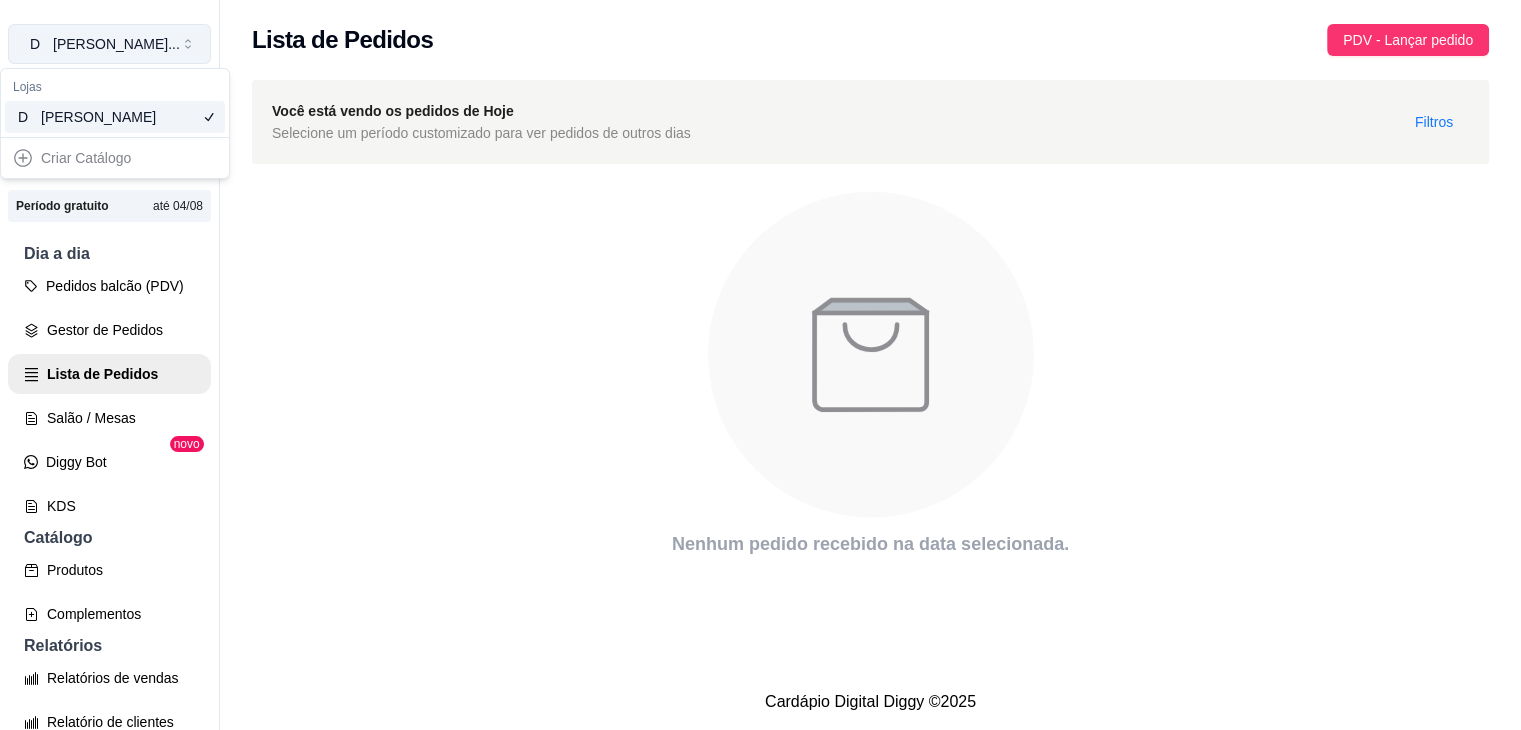 click on "[PERSON_NAME] ..." at bounding box center (116, 44) 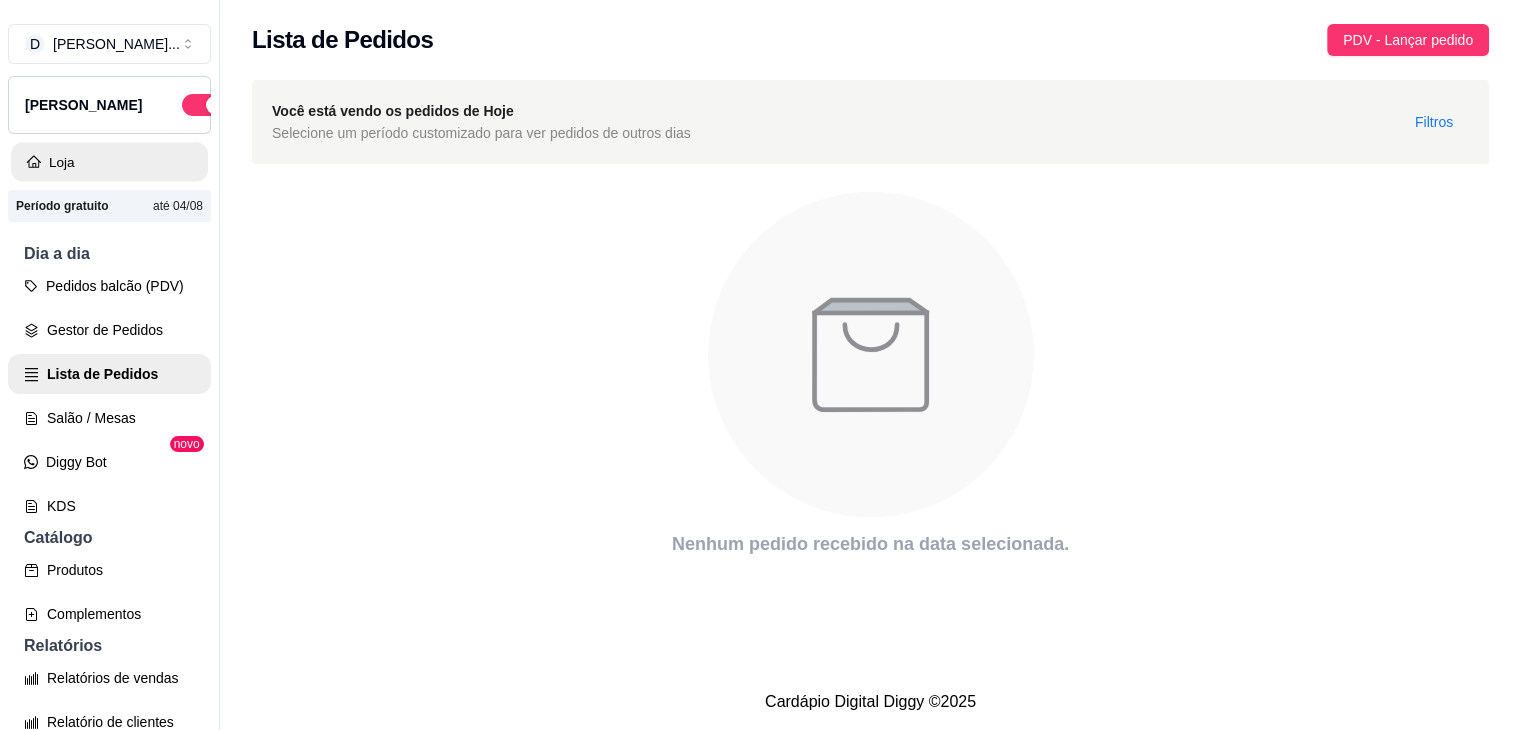 click on "Loja" at bounding box center (109, 162) 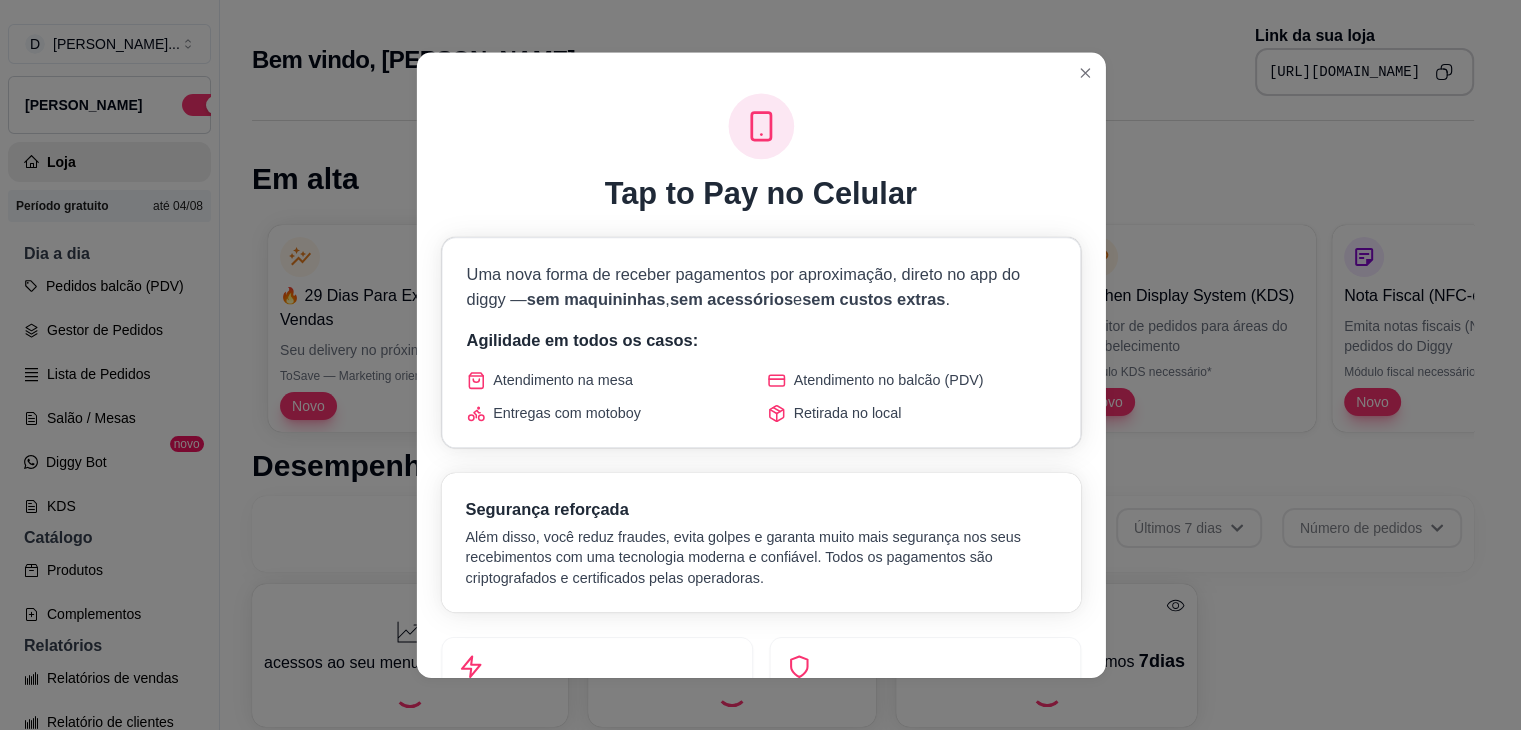 scroll, scrollTop: 32, scrollLeft: 0, axis: vertical 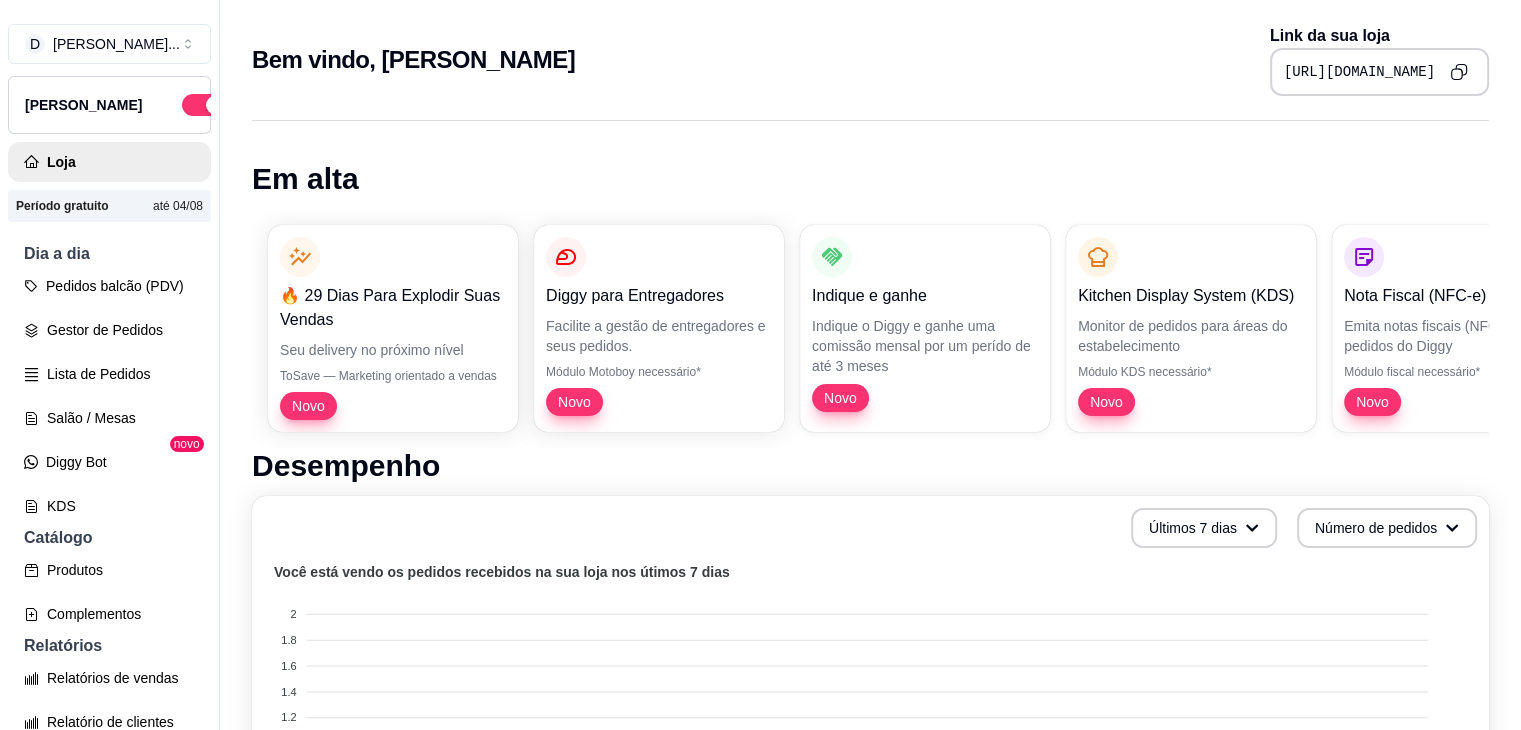 click 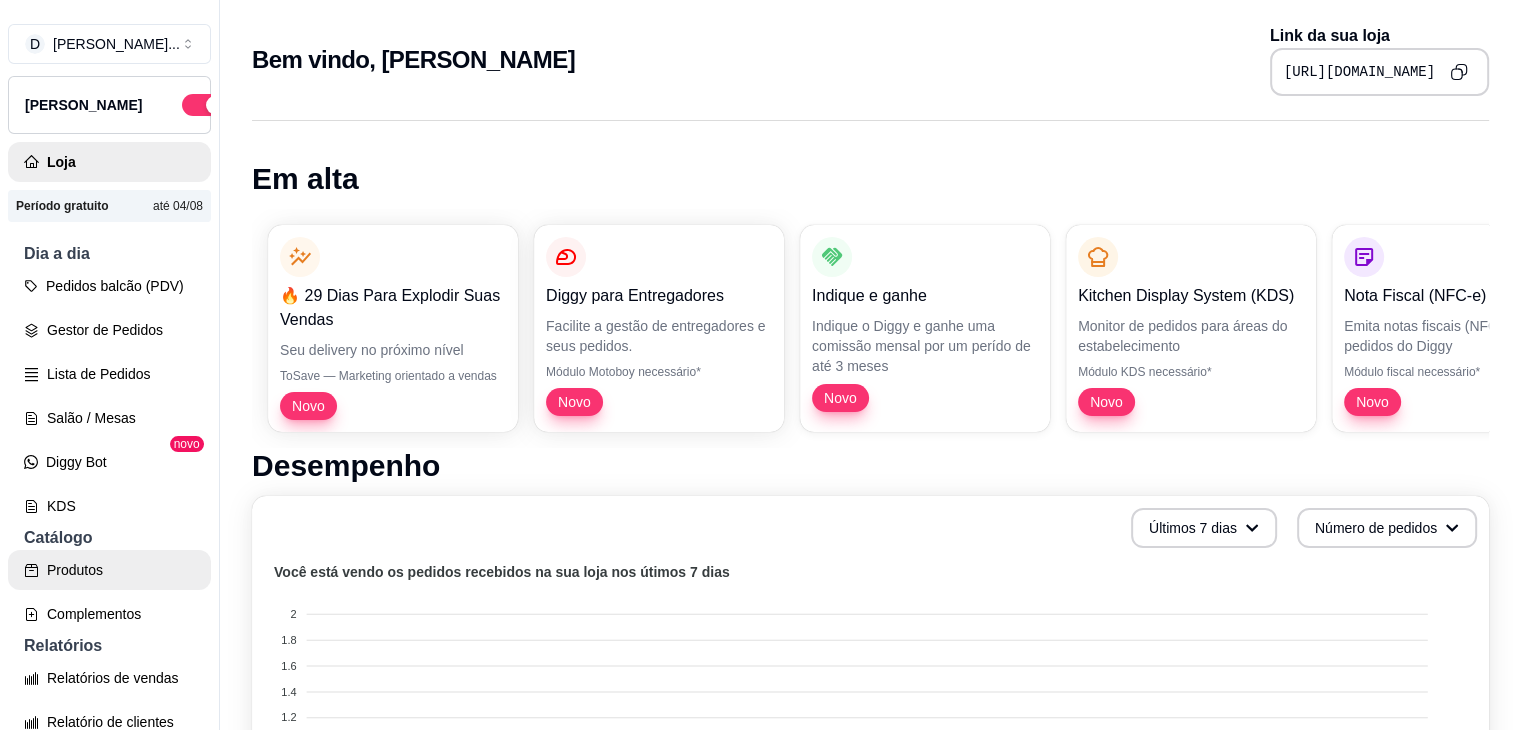 click on "Produtos" at bounding box center (109, 570) 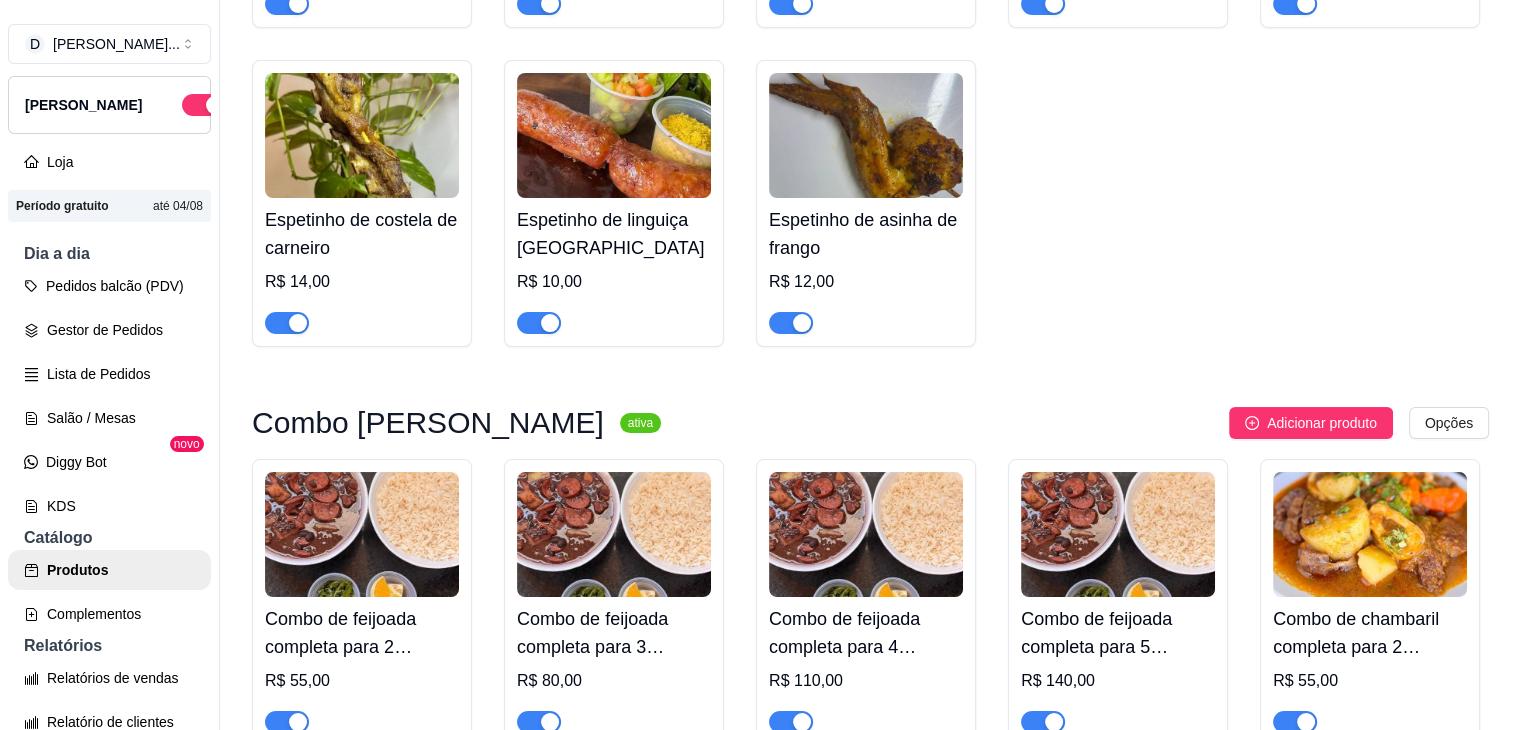 scroll, scrollTop: 600, scrollLeft: 0, axis: vertical 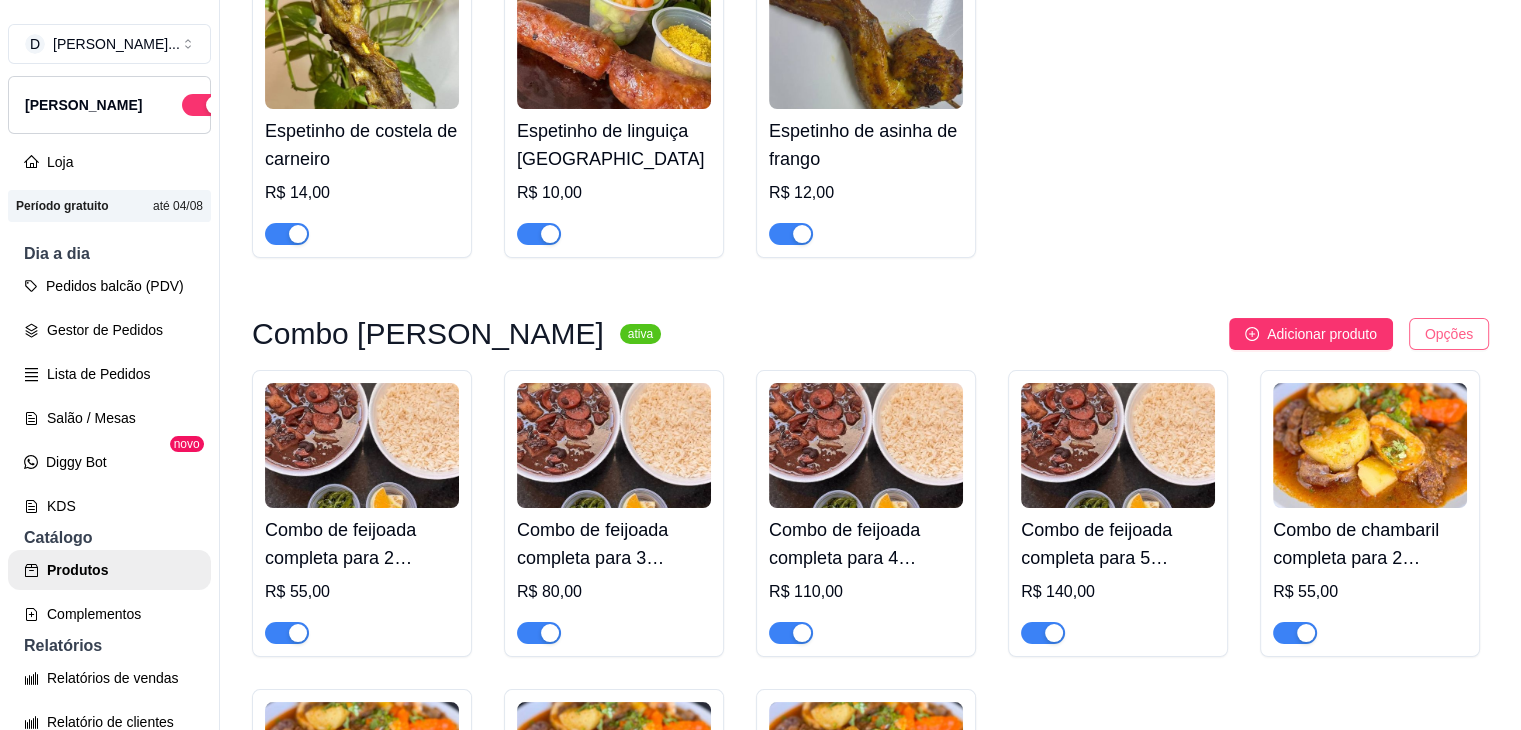 click on "D Donna caçarol ... Loja Aberta Loja Período gratuito até 04/08   Dia a dia Pedidos balcão (PDV) Gestor de Pedidos Lista de Pedidos Salão / Mesas Diggy Bot novo KDS Catálogo Produtos Complementos Relatórios Relatórios de vendas Relatório de clientes Relatório de fidelidade novo Gerenciar Entregadores novo Nota Fiscal (NFC-e) Controle de caixa Controle de fiado Cupons Clientes Estoque Configurações Diggy Planos Precisa de ajuda? Sair Produtos Adicionar categoria Reodernar categorias Aqui você cadastra e gerencia seu produtos e categorias Espetinho de churrasco ativa Adicionar produto Opções Espetinho de boi   R$ 12,00 Espetinho de boi com bacon   R$ 14,00 Espetinho de coração   R$ 14,00 Espetinho de frango   R$ 10,00 Espetinho de frango com bacon   R$ 14,00 Espetinho de costela de carneiro   R$ 14,00 Espetinho de linguiça toscana   R$ 10,00 Espetinho de asinha de frango   R$ 12,00 Combo Donna caçarola ativa Adicionar produto Opções Combo de feijoada completa para 2 pessoas" at bounding box center (760, 365) 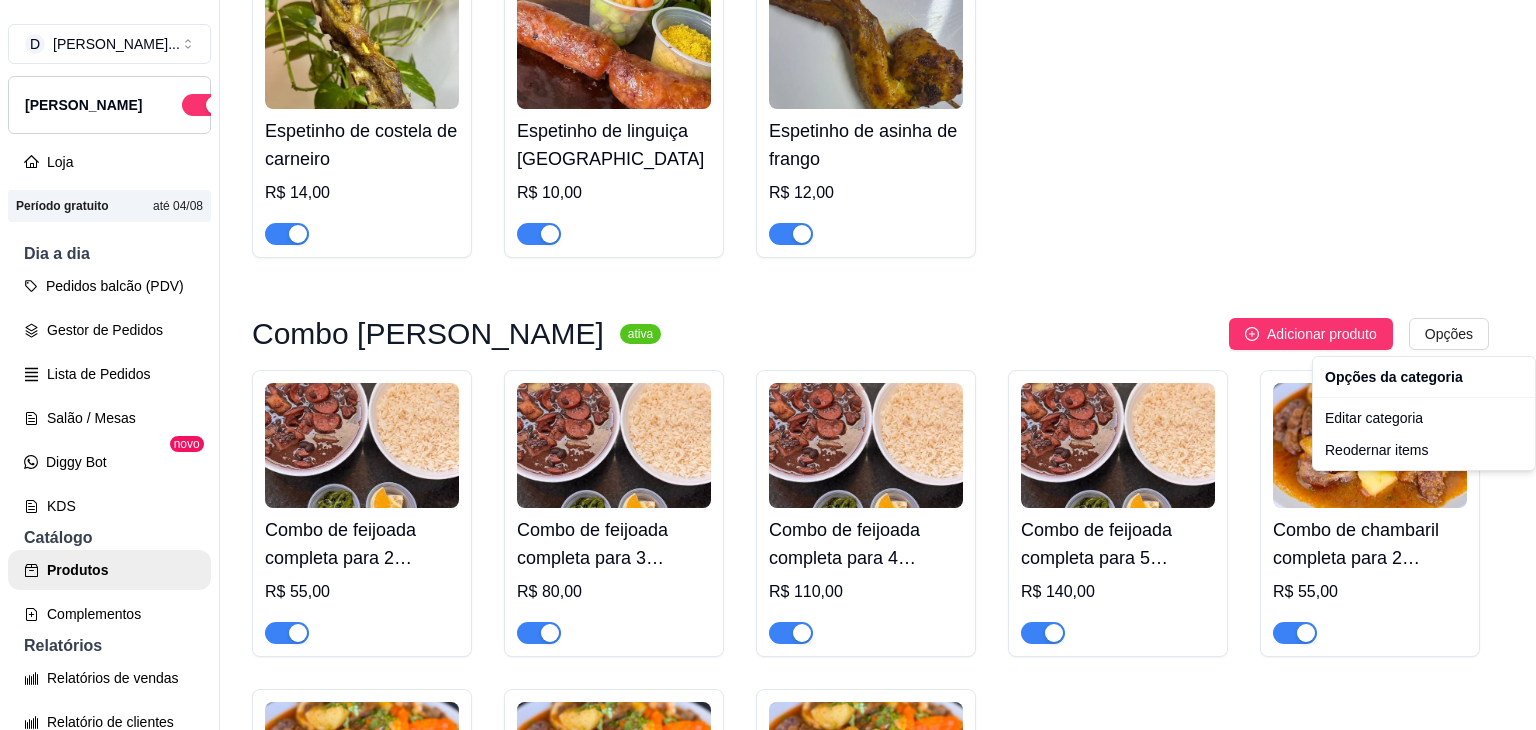 click on "D Donna caçarol ... Loja Aberta Loja Período gratuito até 04/08   Dia a dia Pedidos balcão (PDV) Gestor de Pedidos Lista de Pedidos Salão / Mesas Diggy Bot novo KDS Catálogo Produtos Complementos Relatórios Relatórios de vendas Relatório de clientes Relatório de fidelidade novo Gerenciar Entregadores novo Nota Fiscal (NFC-e) Controle de caixa Controle de fiado Cupons Clientes Estoque Configurações Diggy Planos Precisa de ajuda? Sair Produtos Adicionar categoria Reodernar categorias Aqui você cadastra e gerencia seu produtos e categorias Espetinho de churrasco ativa Adicionar produto Opções Espetinho de boi   R$ 12,00 Espetinho de boi com bacon   R$ 14,00 Espetinho de coração   R$ 14,00 Espetinho de frango   R$ 10,00 Espetinho de frango com bacon   R$ 14,00 Espetinho de costela de carneiro   R$ 14,00 Espetinho de linguiça toscana   R$ 10,00 Espetinho de asinha de frango   R$ 12,00 Combo Donna caçarola ativa Adicionar produto Opções Combo de feijoada completa para 2 pessoas" at bounding box center [768, 365] 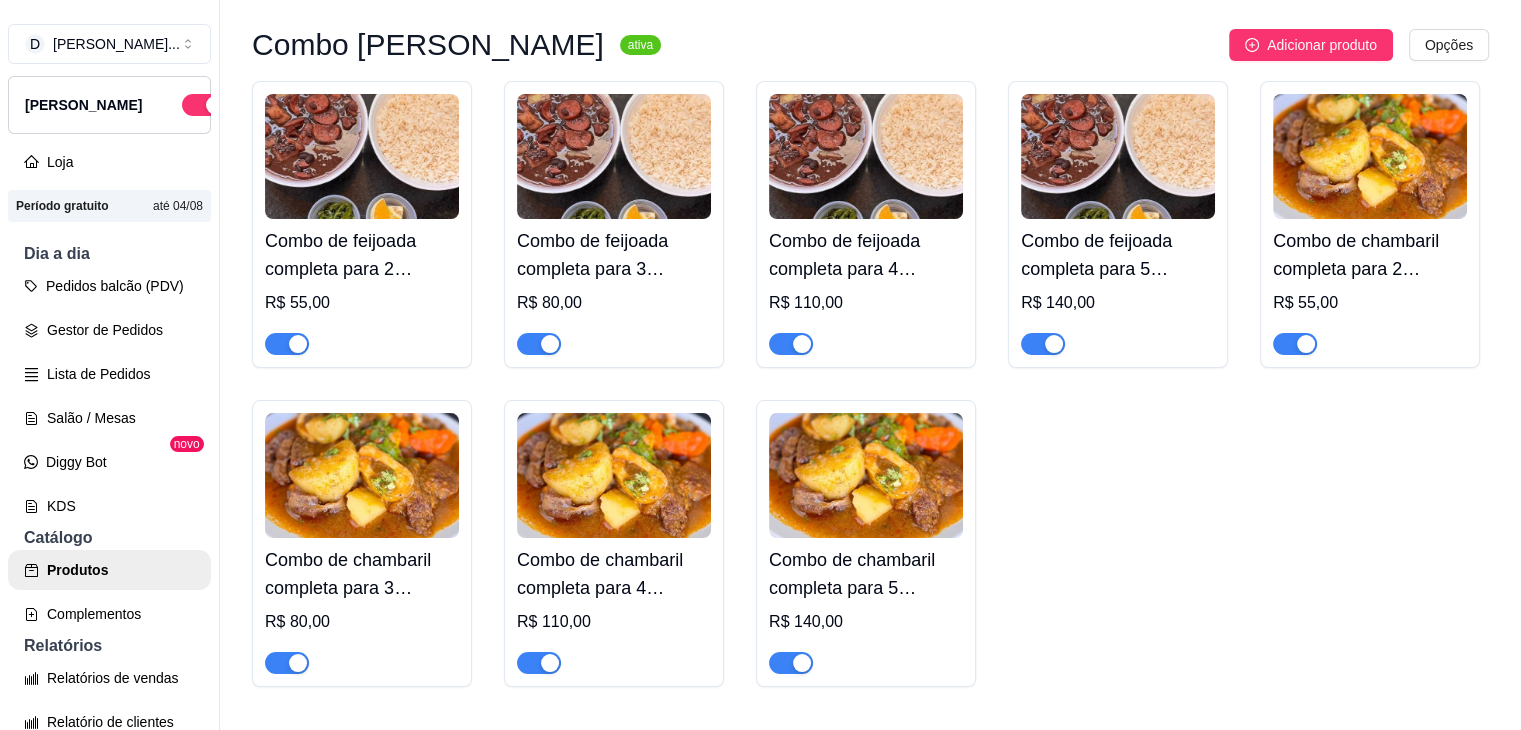 scroll, scrollTop: 900, scrollLeft: 0, axis: vertical 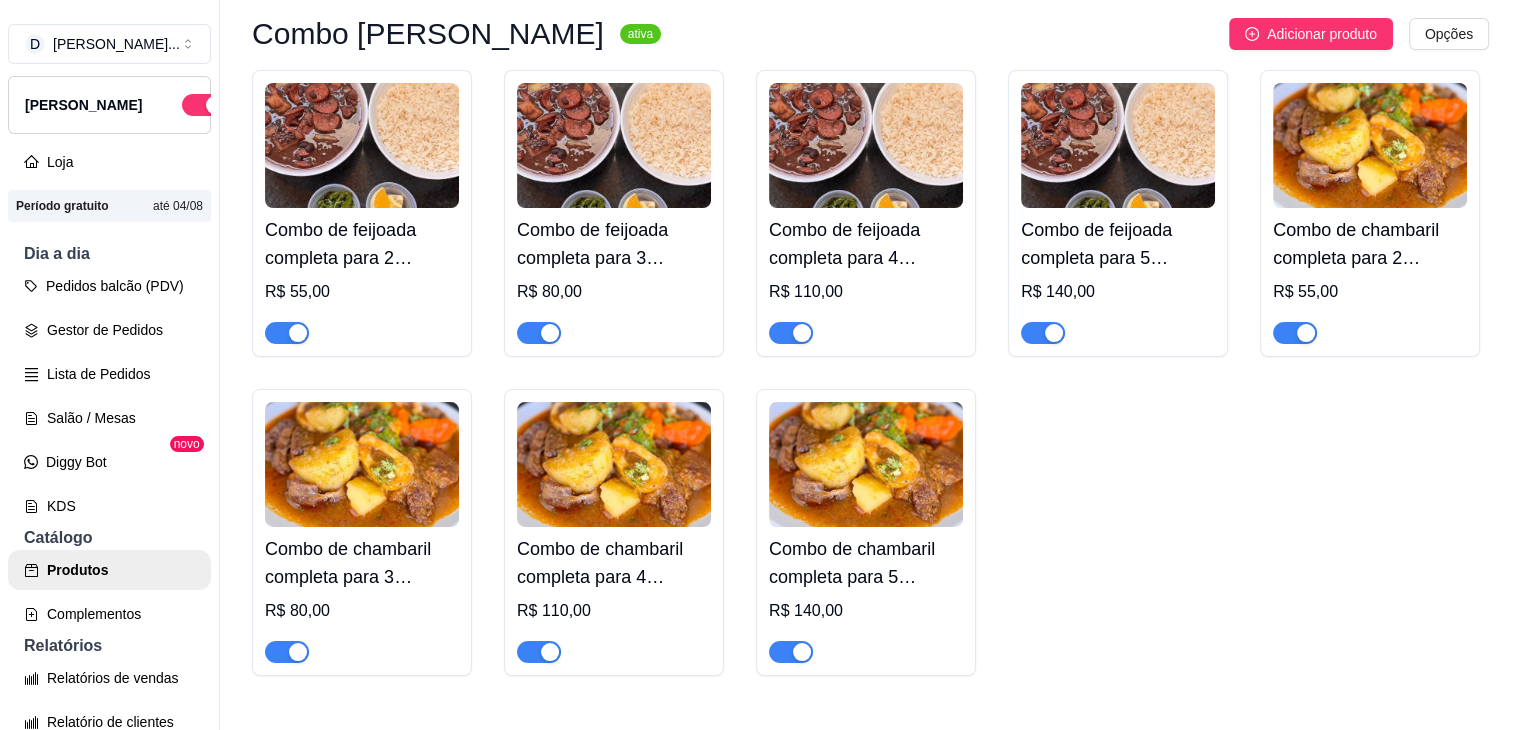 click at bounding box center [791, 652] 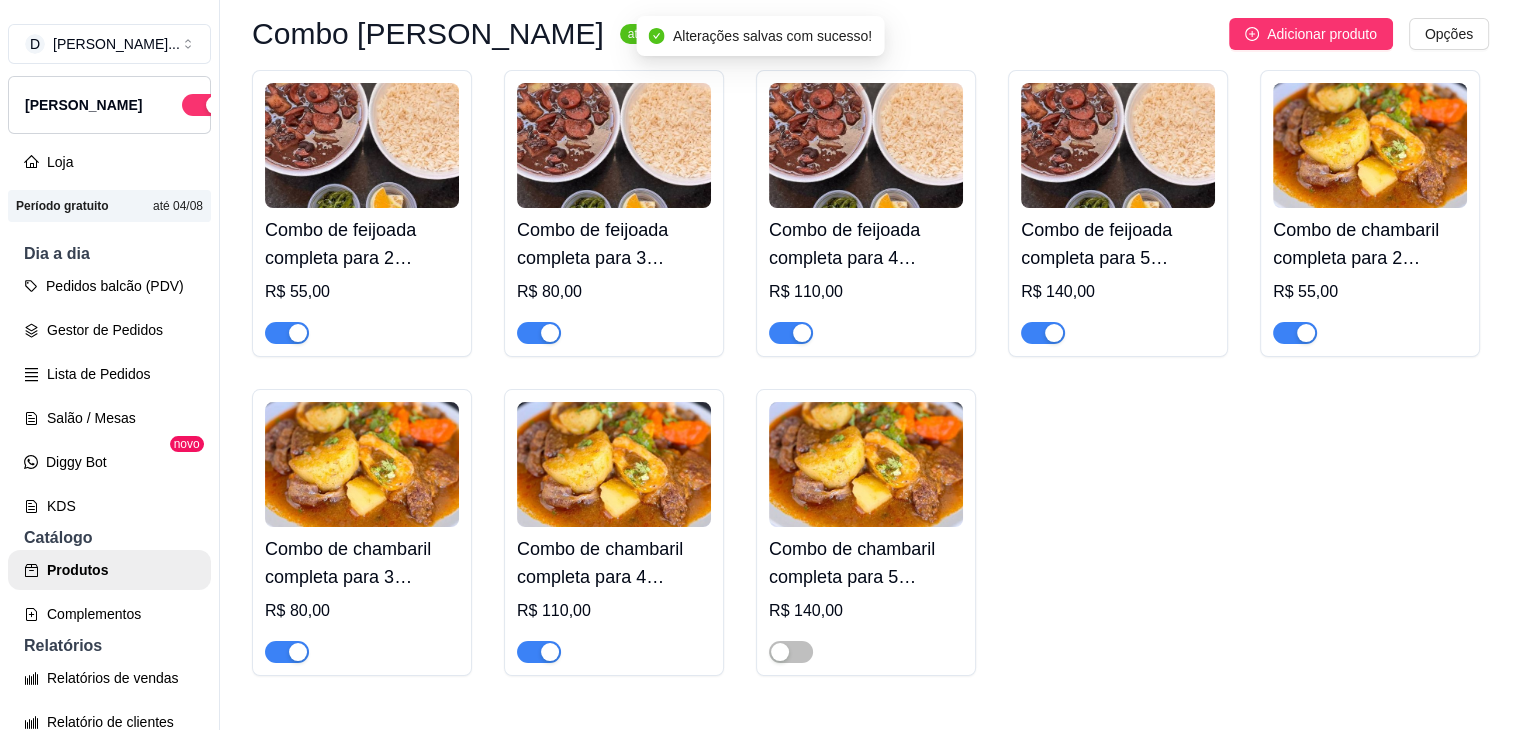 click at bounding box center (539, 652) 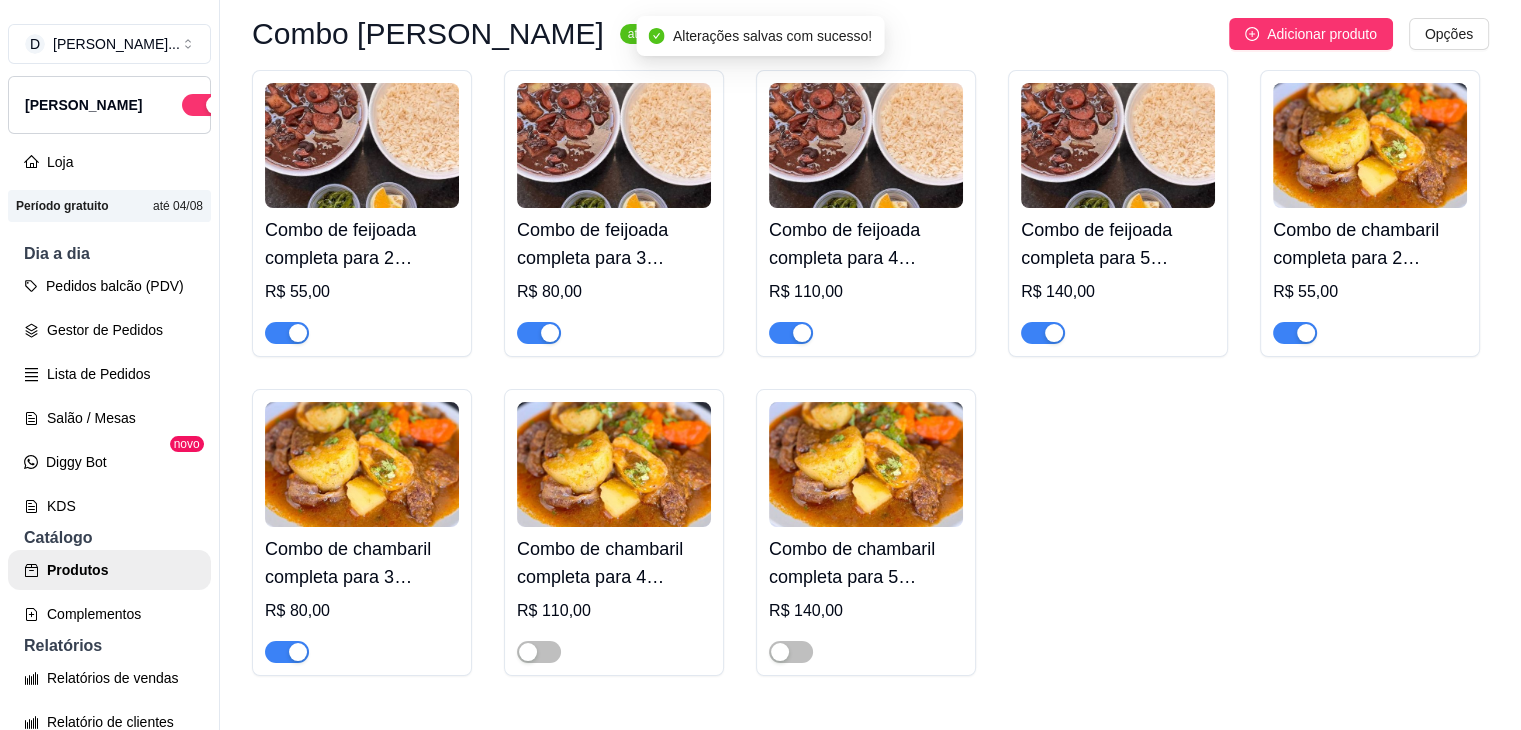 click at bounding box center [287, 652] 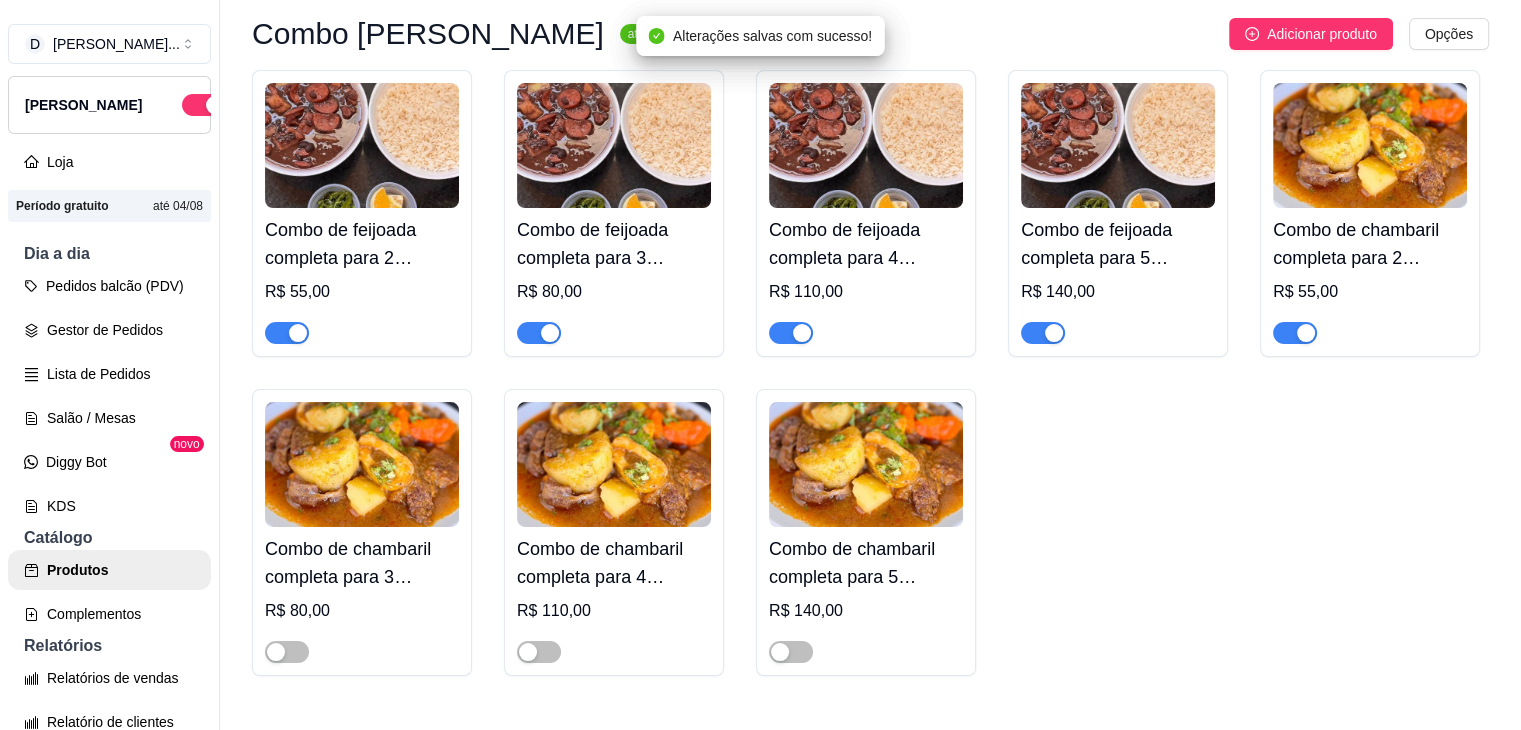 click at bounding box center [1295, 333] 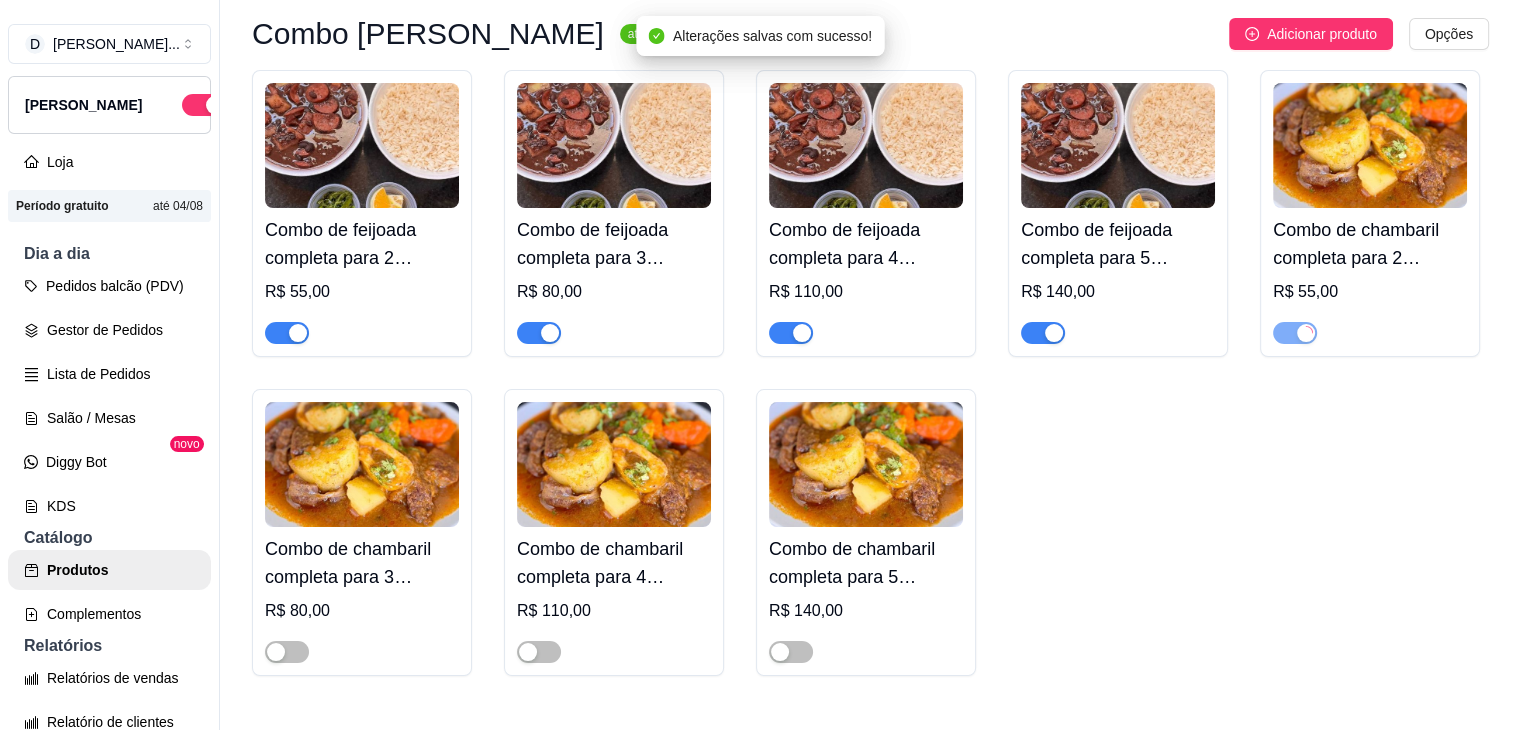 click at bounding box center [287, 333] 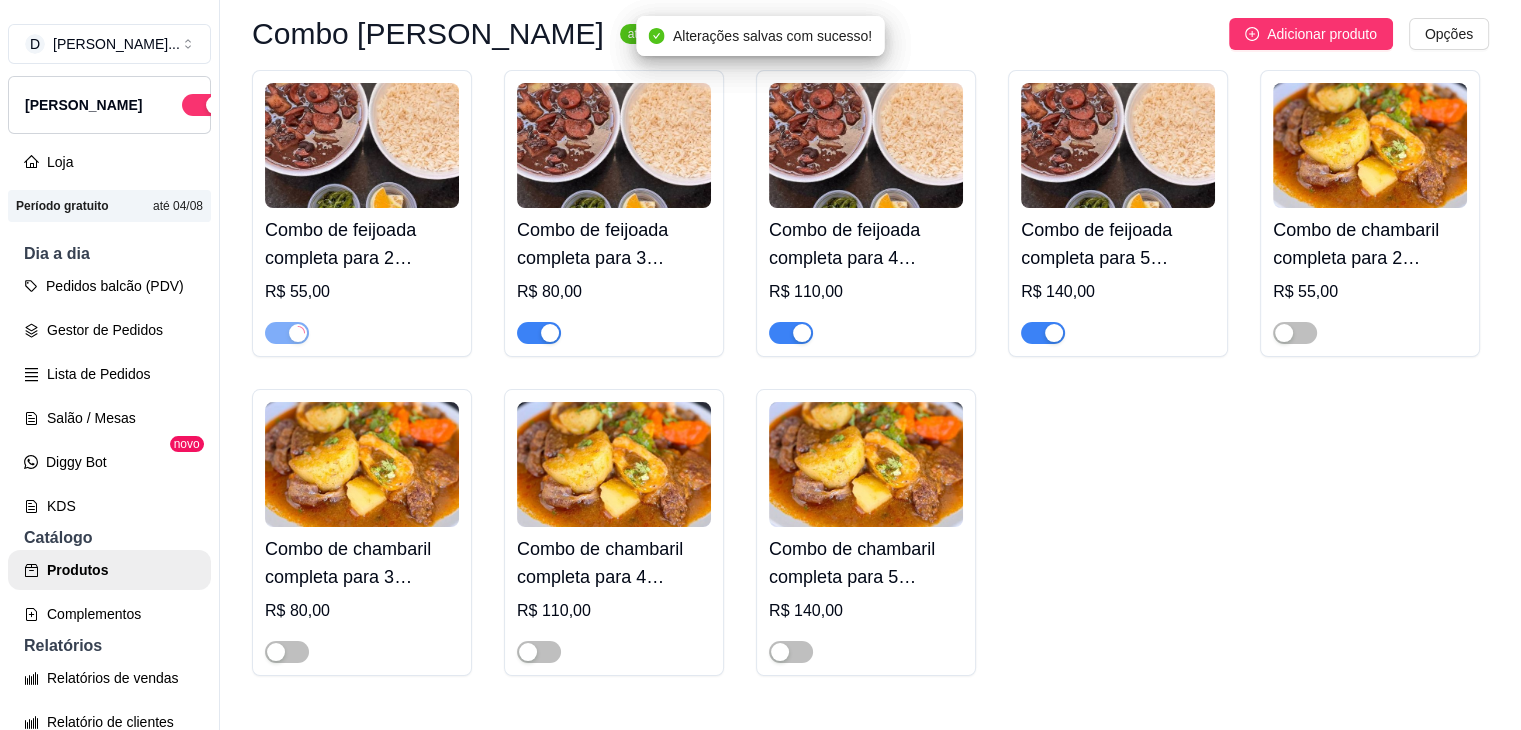 click at bounding box center [539, 333] 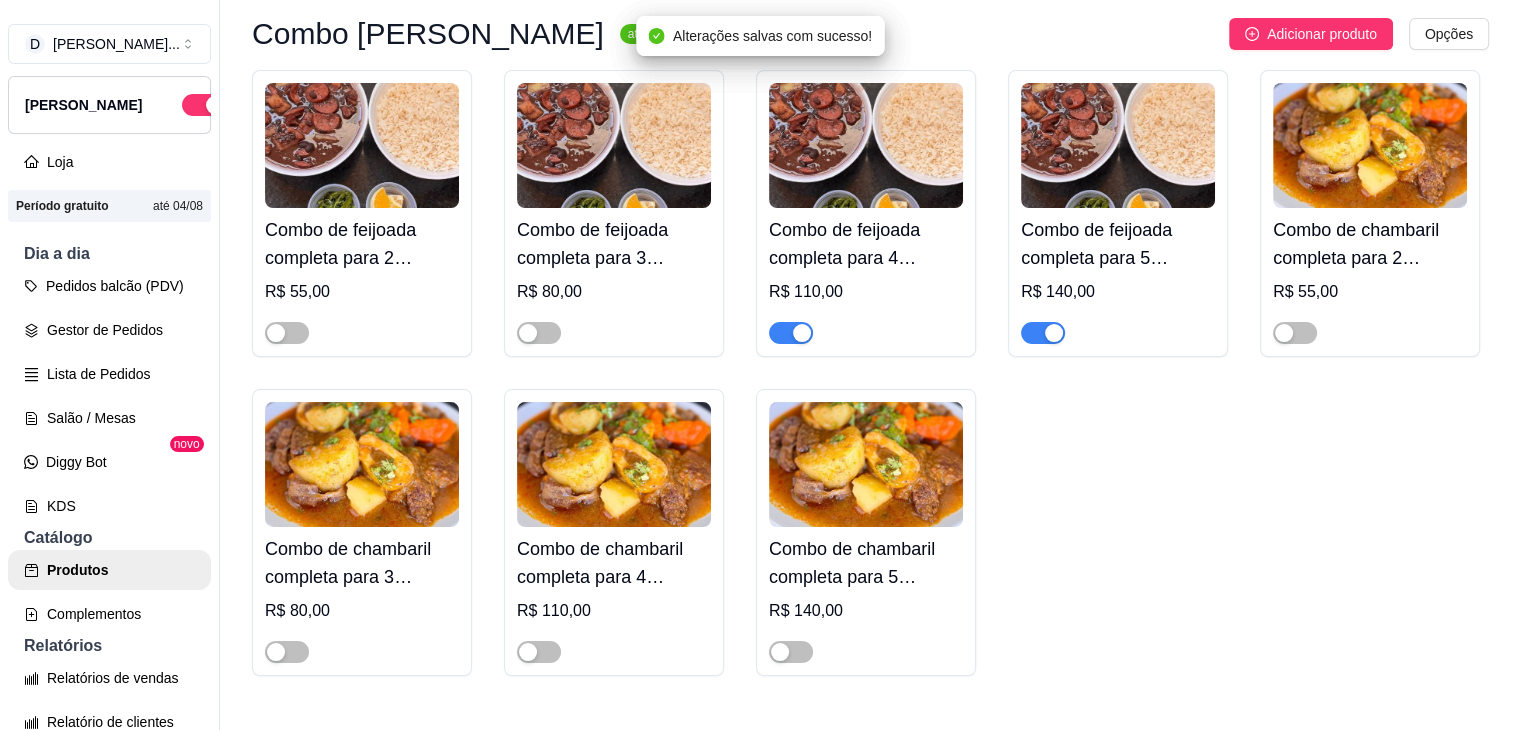 click at bounding box center (802, 333) 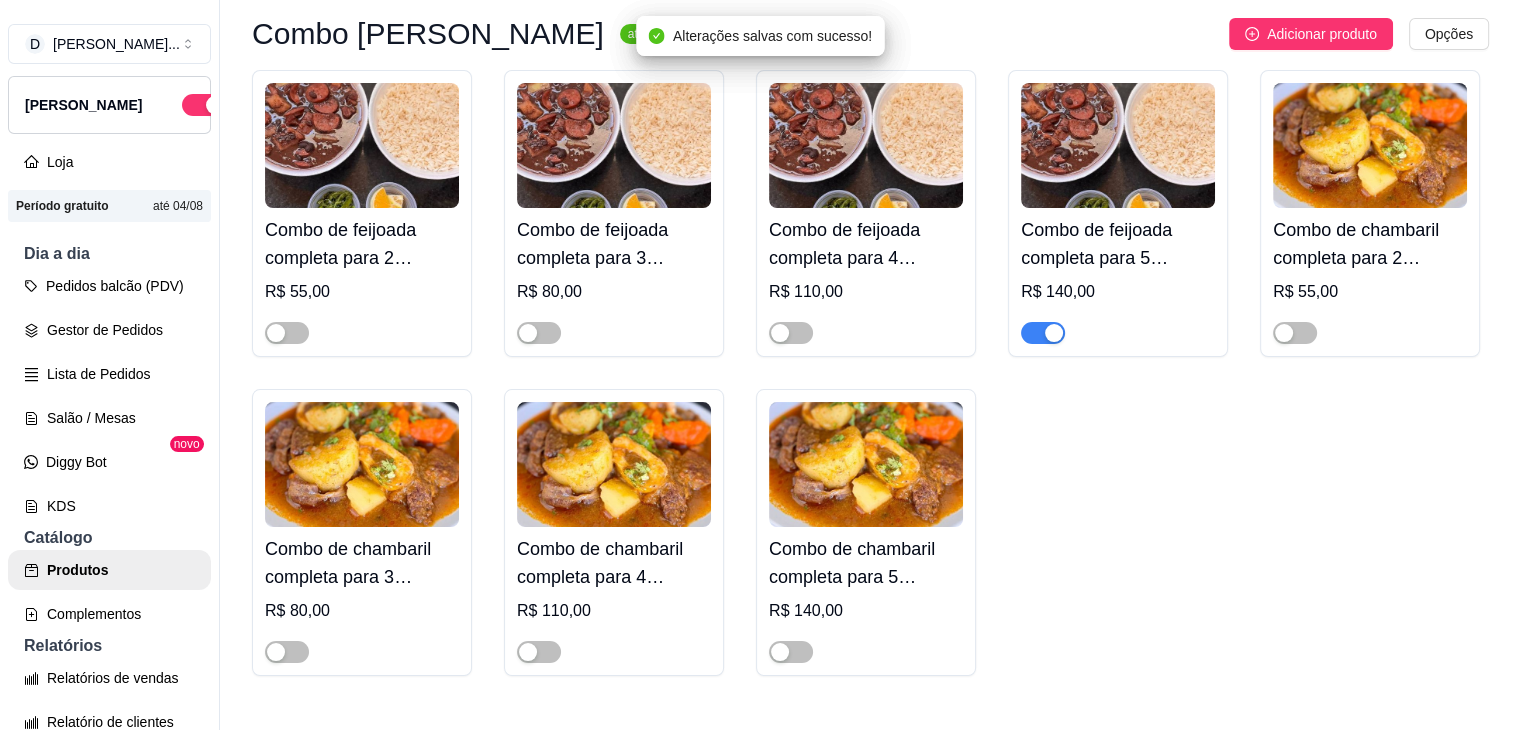 click at bounding box center [1043, 333] 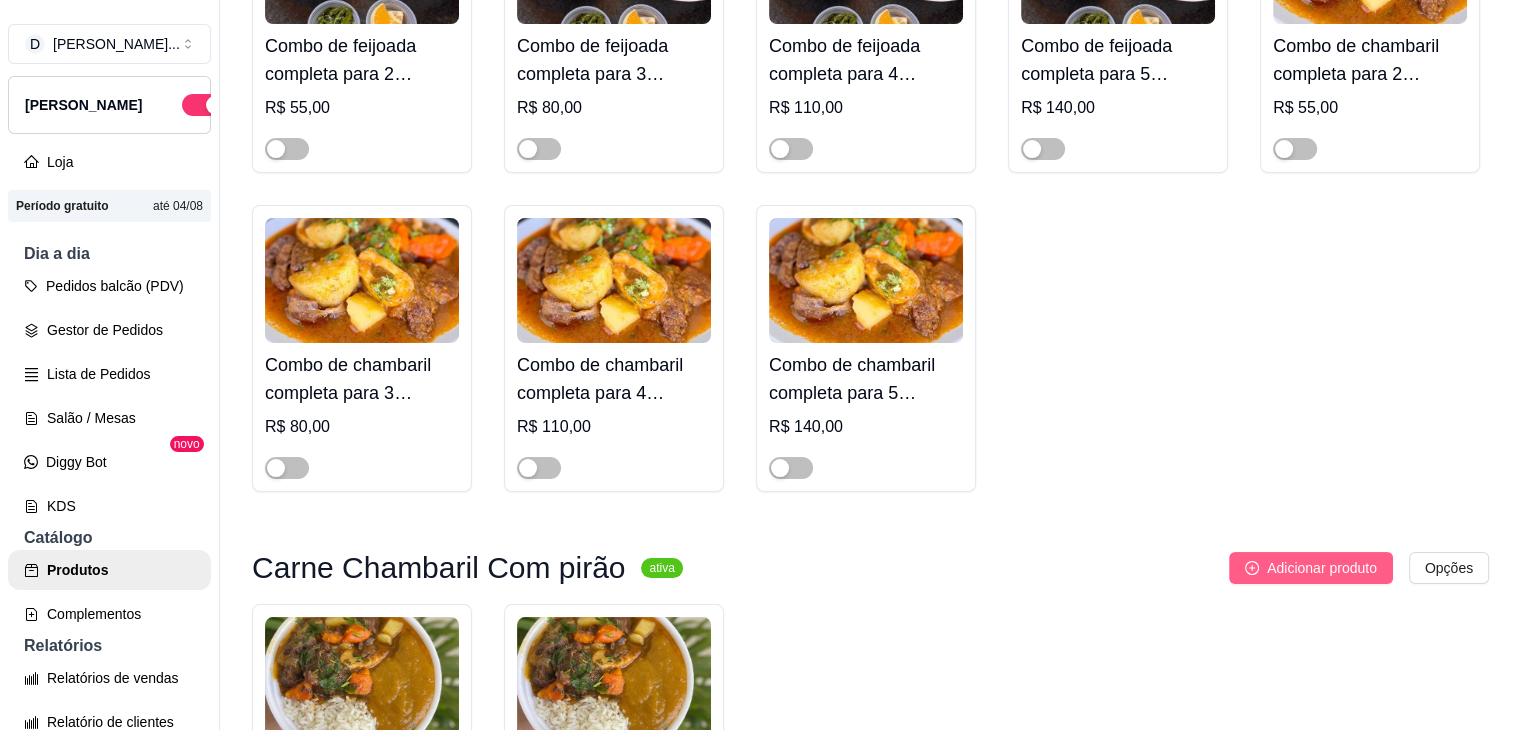 scroll, scrollTop: 1400, scrollLeft: 0, axis: vertical 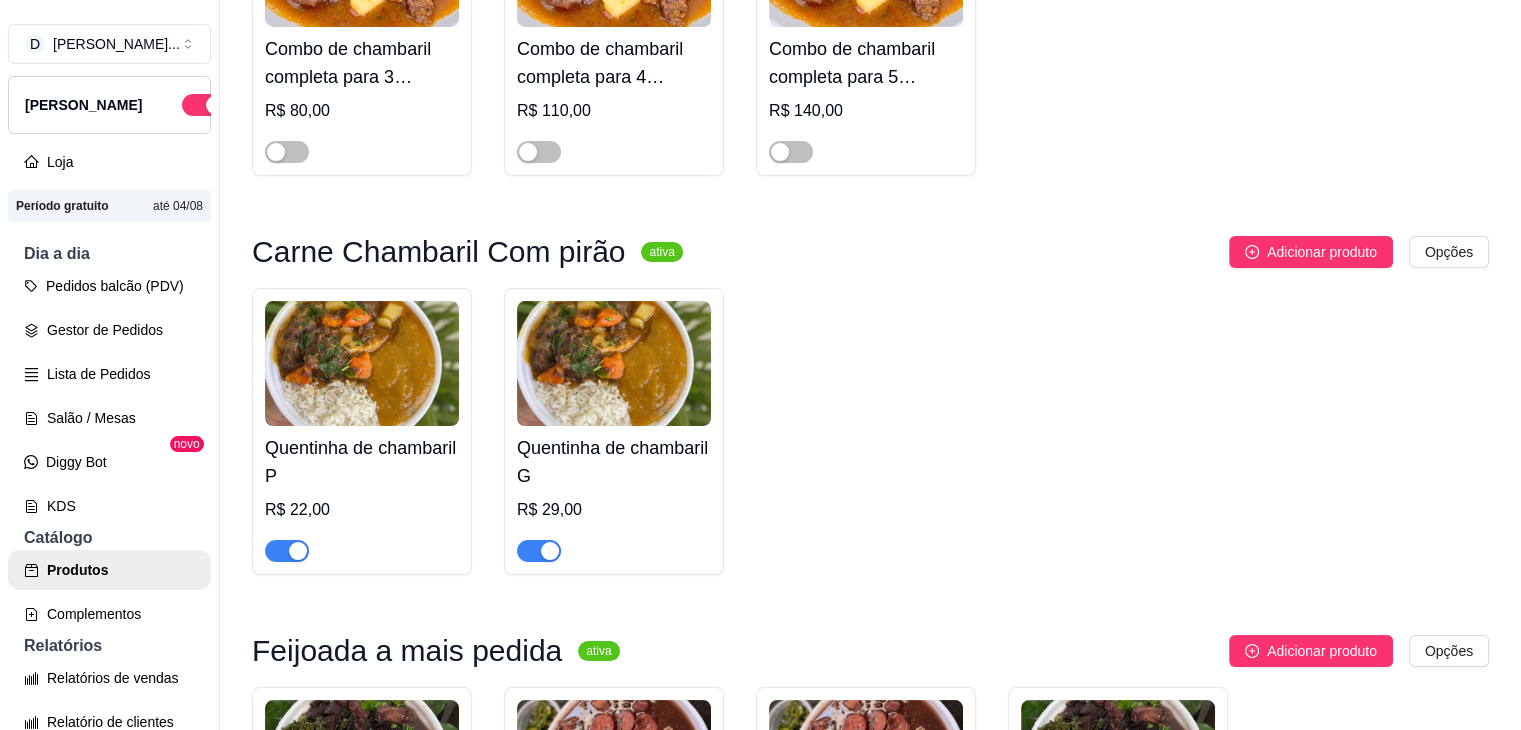 click at bounding box center [539, 551] 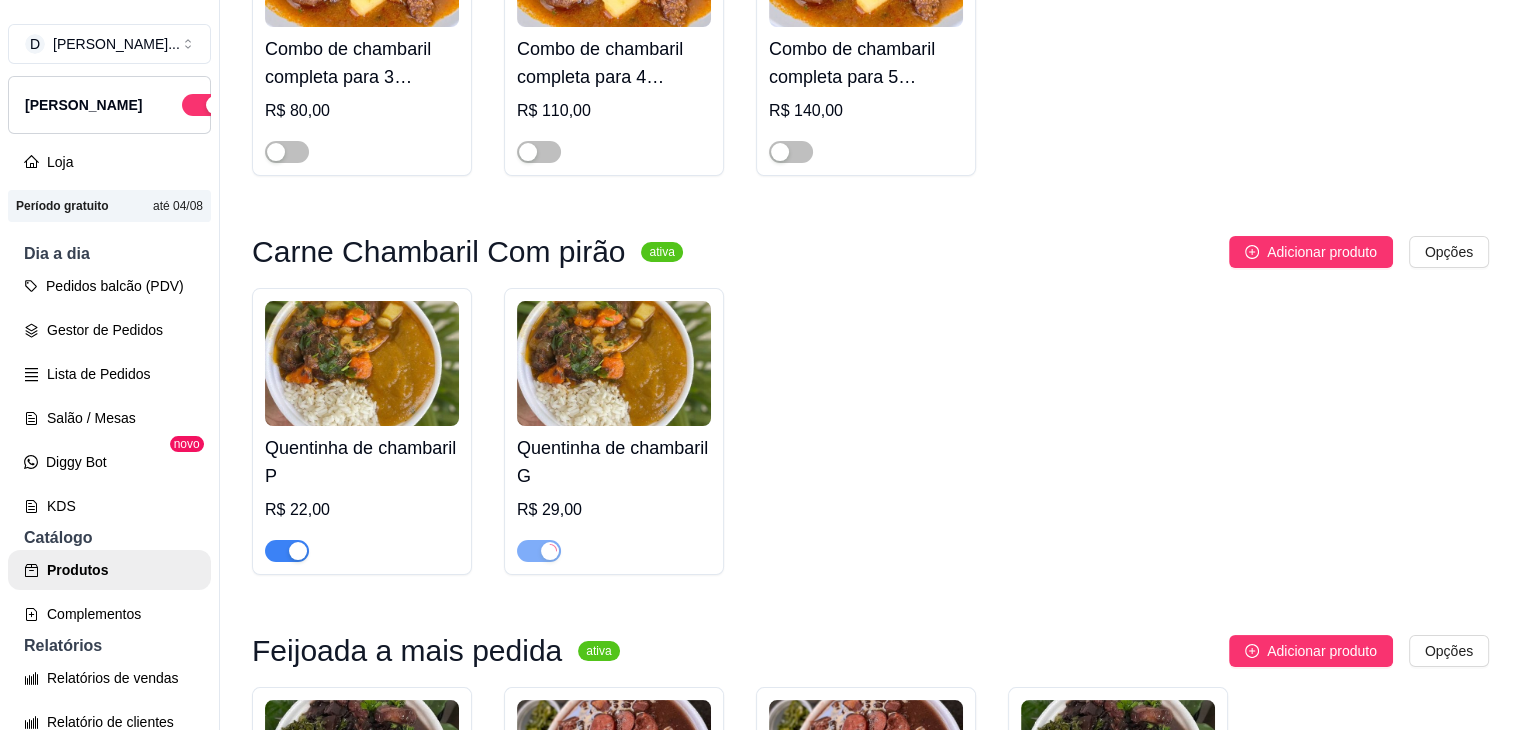 click at bounding box center [298, 551] 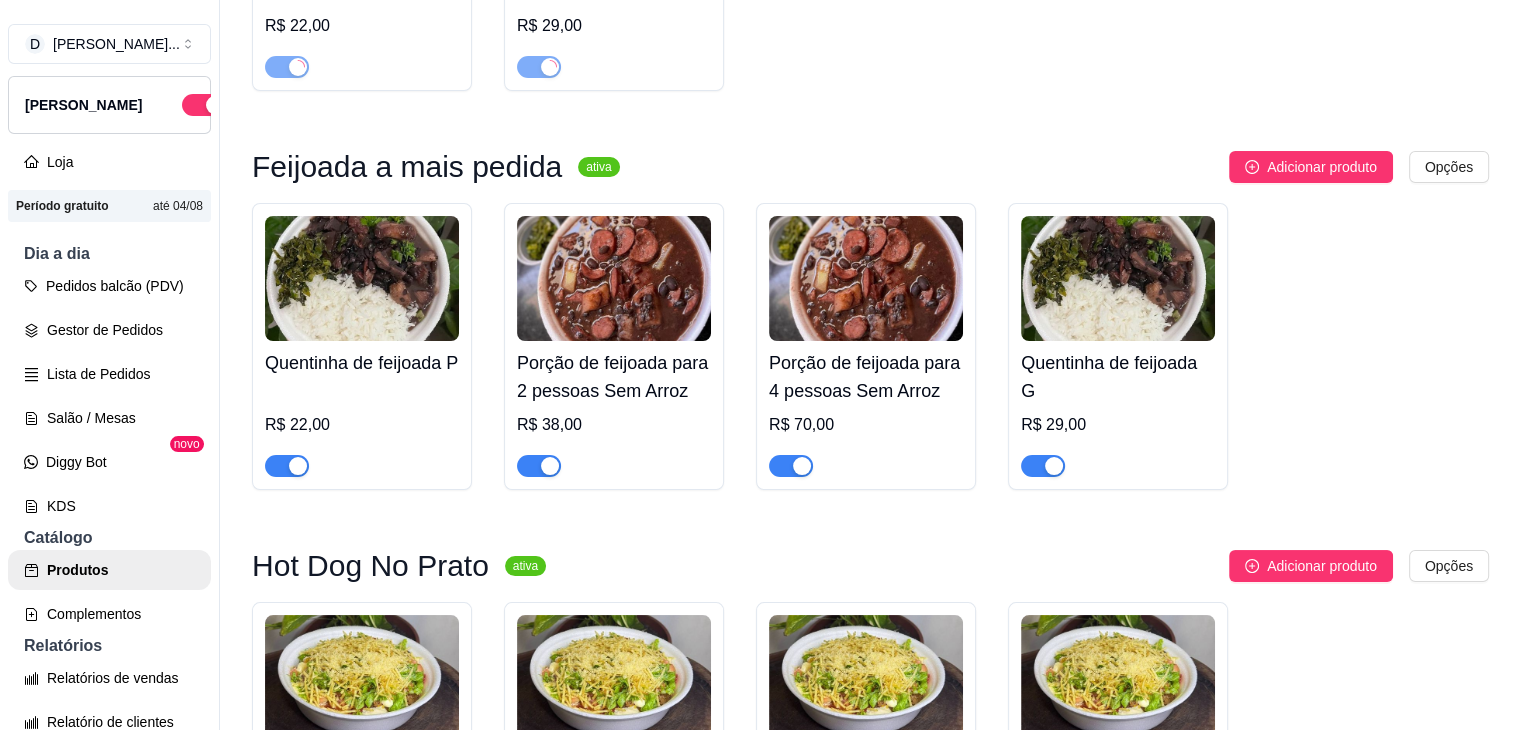 scroll, scrollTop: 1900, scrollLeft: 0, axis: vertical 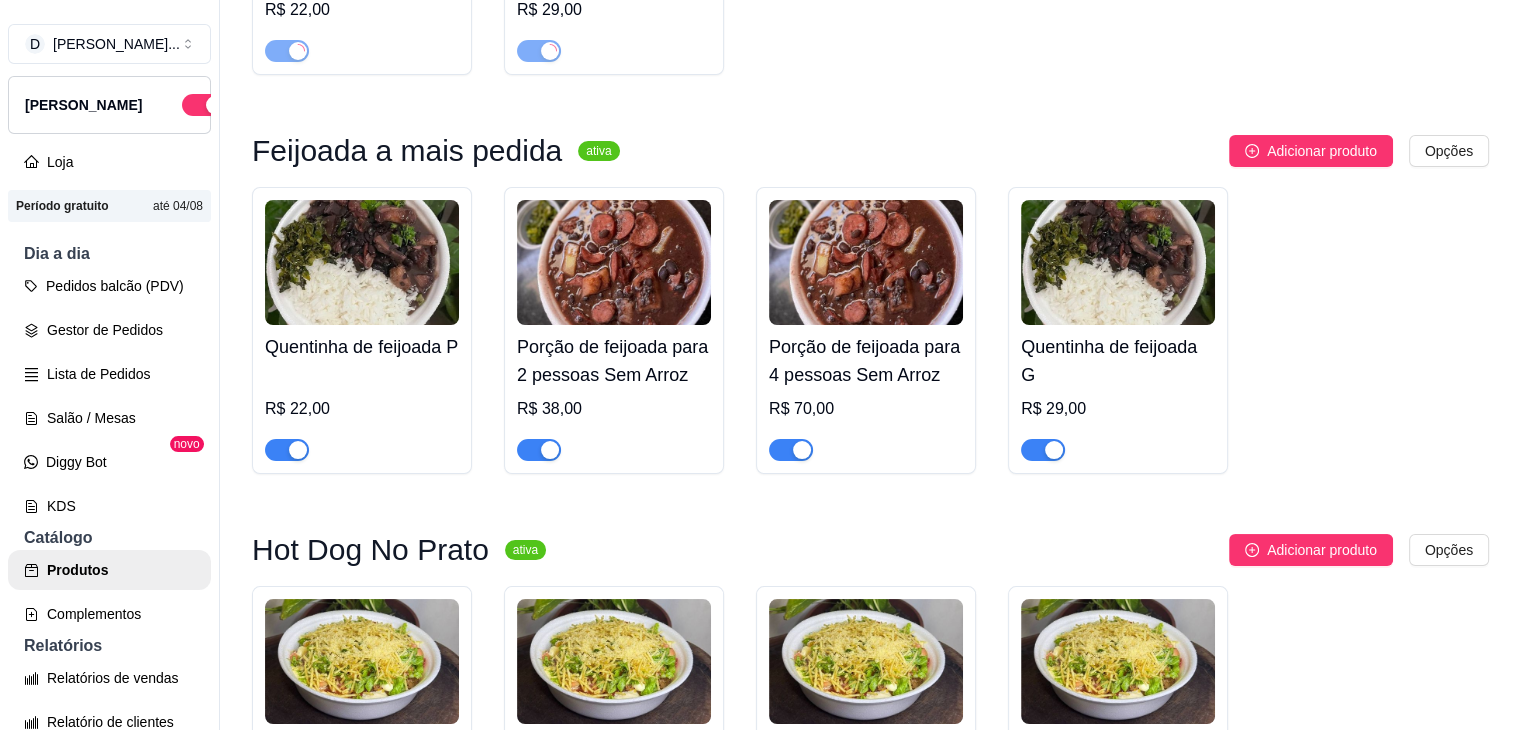 click at bounding box center [1054, 450] 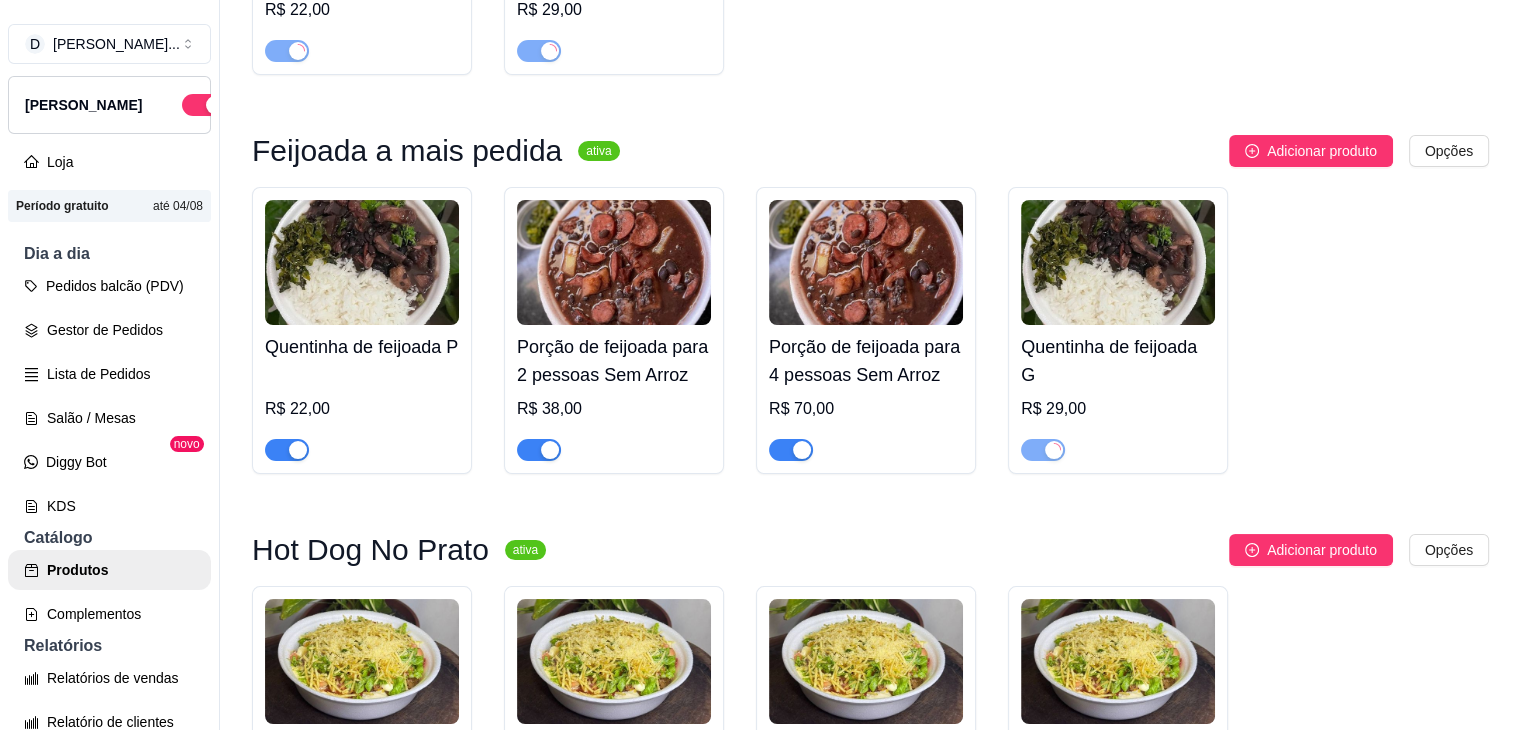 click at bounding box center [802, 450] 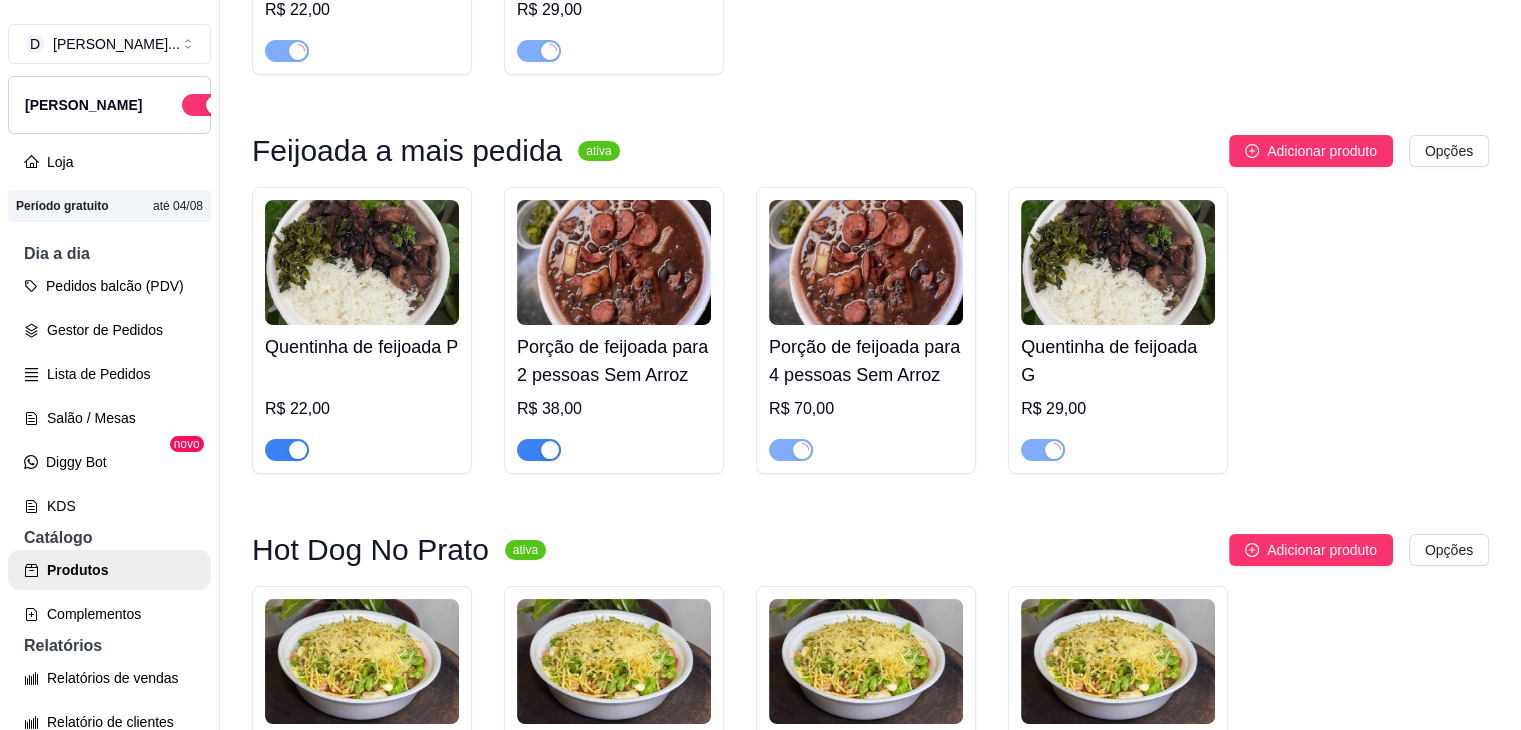 click at bounding box center [550, 450] 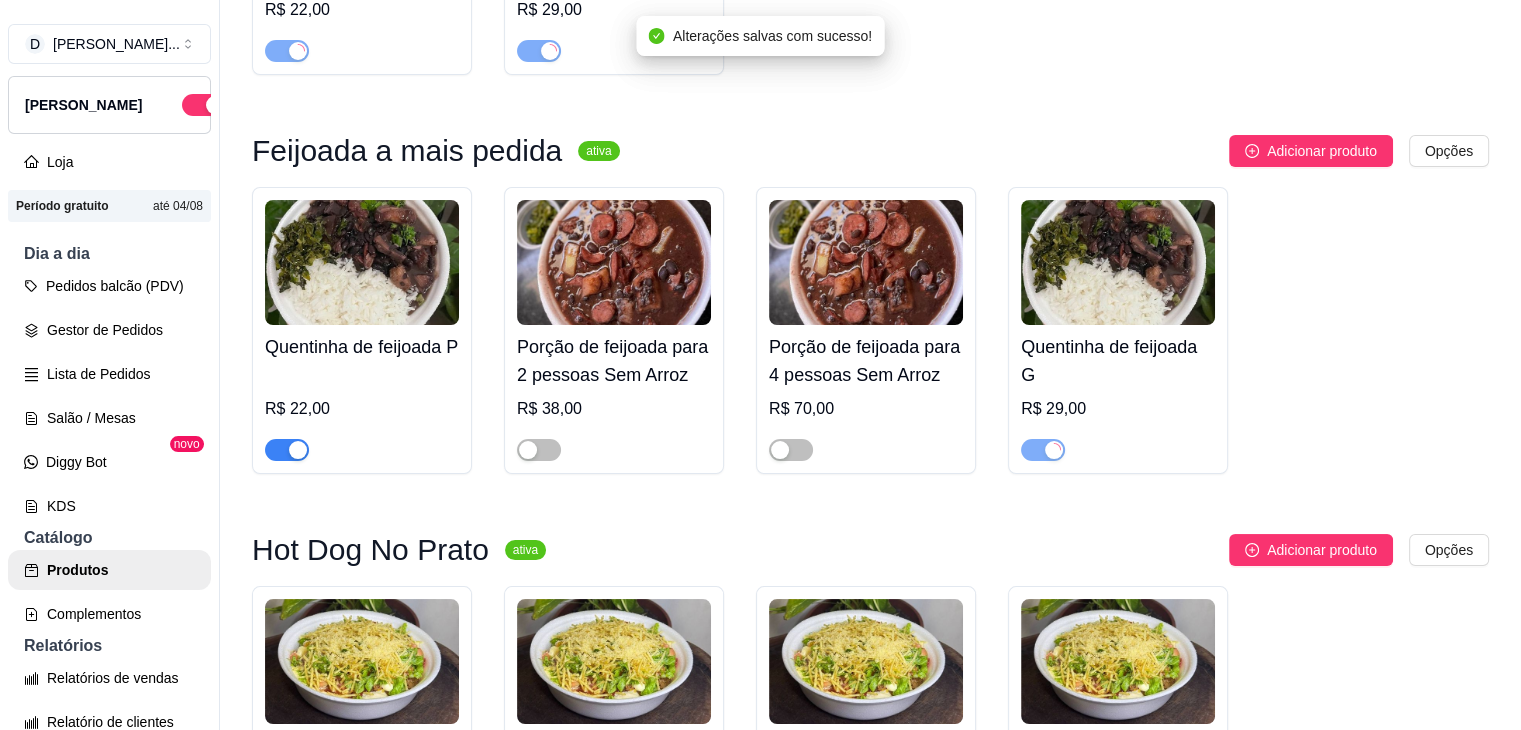 click at bounding box center [287, 450] 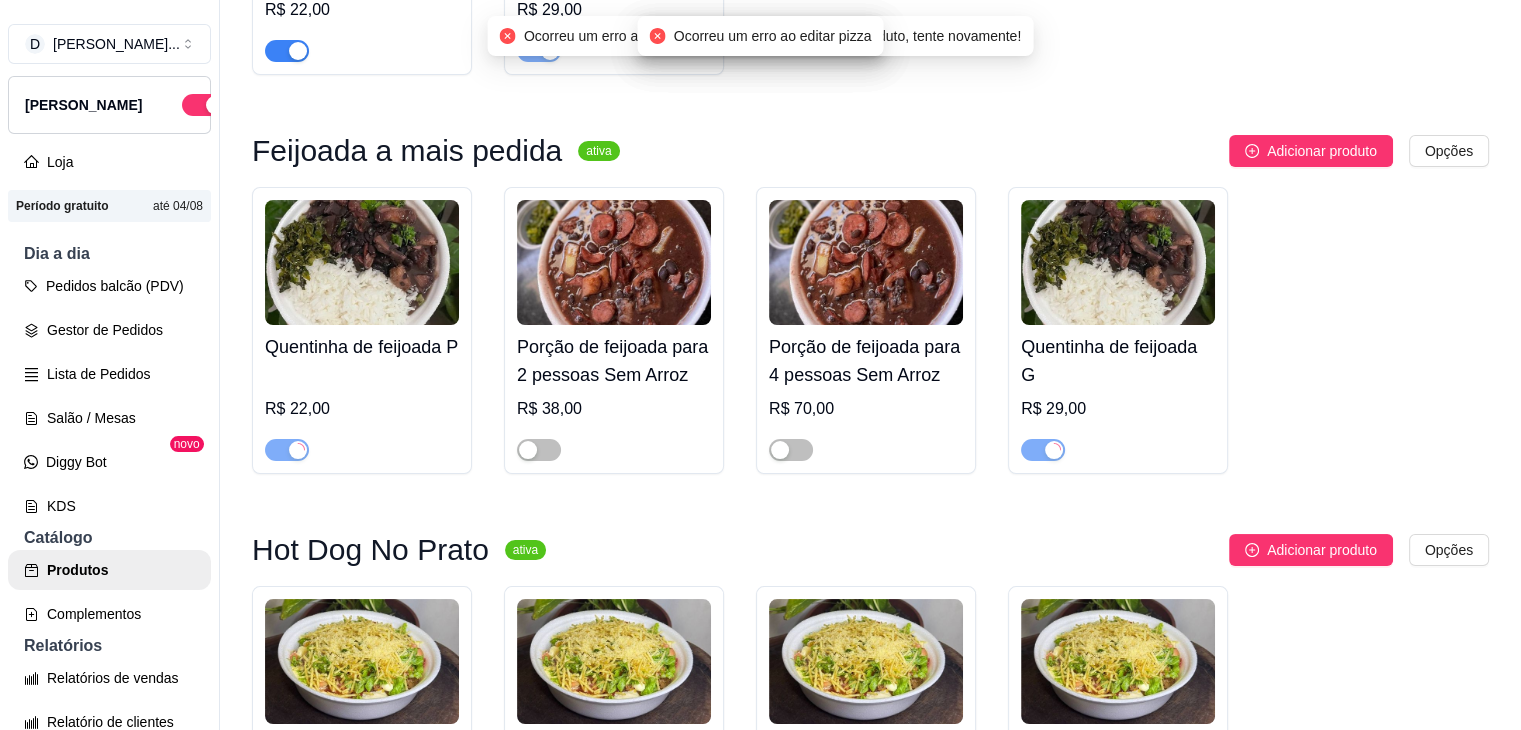 scroll, scrollTop: 2300, scrollLeft: 0, axis: vertical 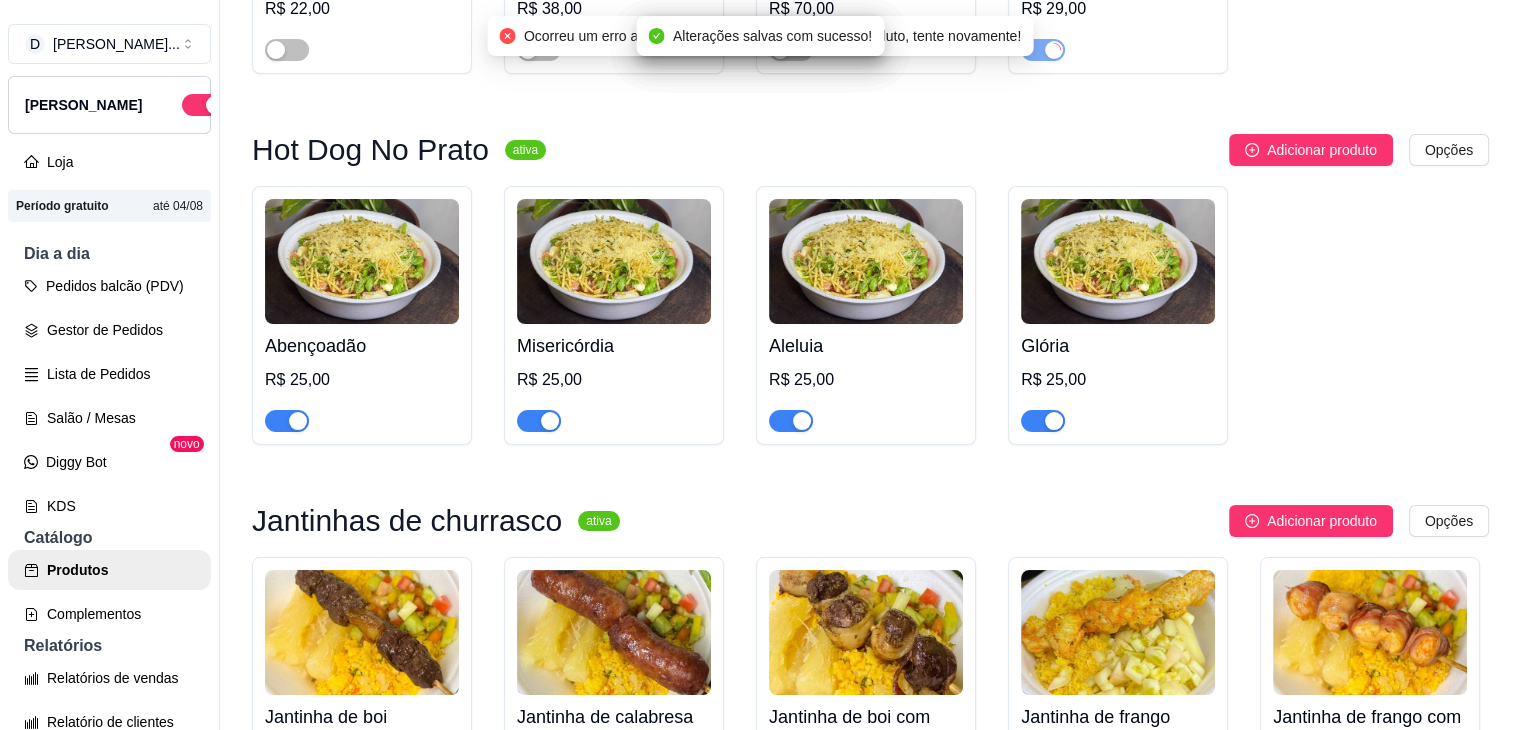 click at bounding box center [287, 421] 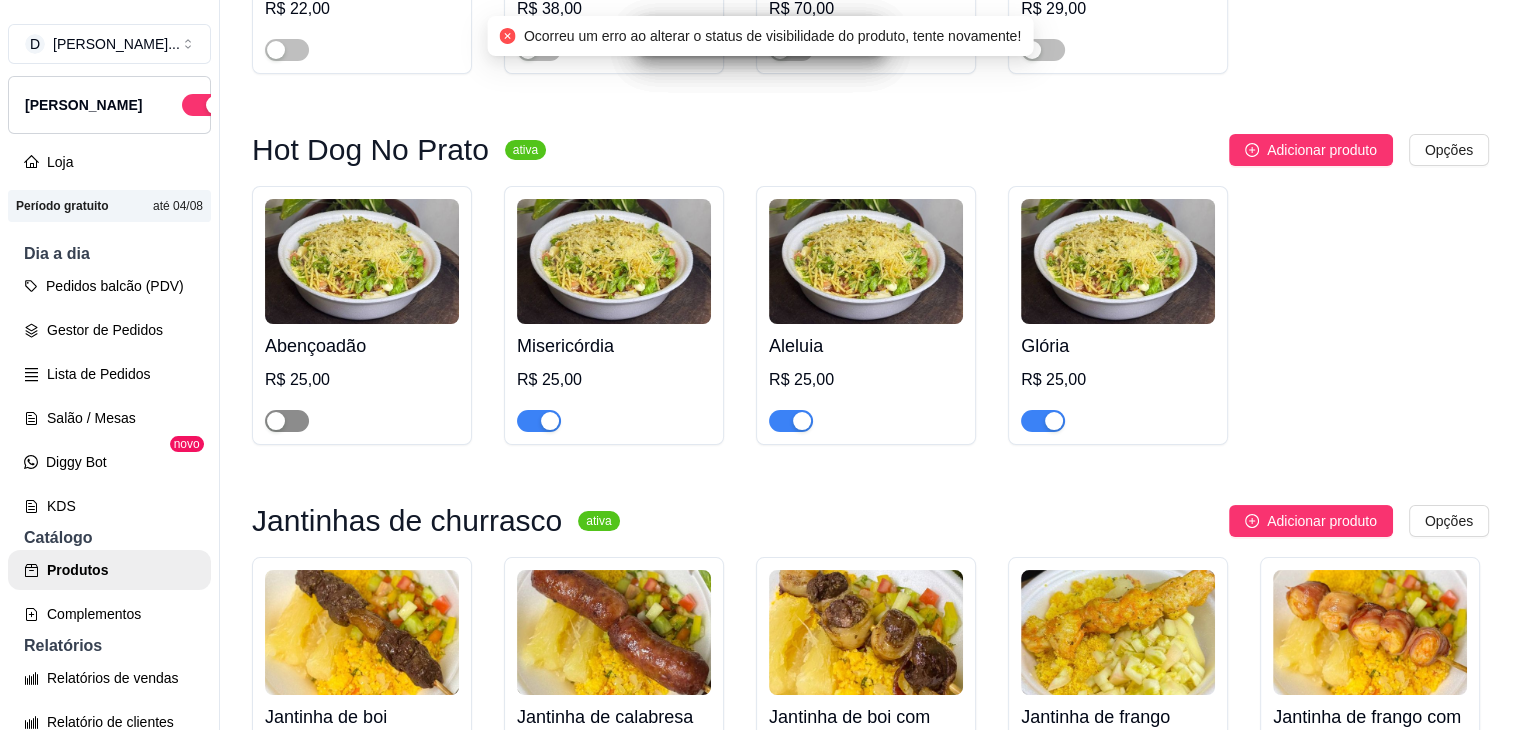 click at bounding box center [287, 421] 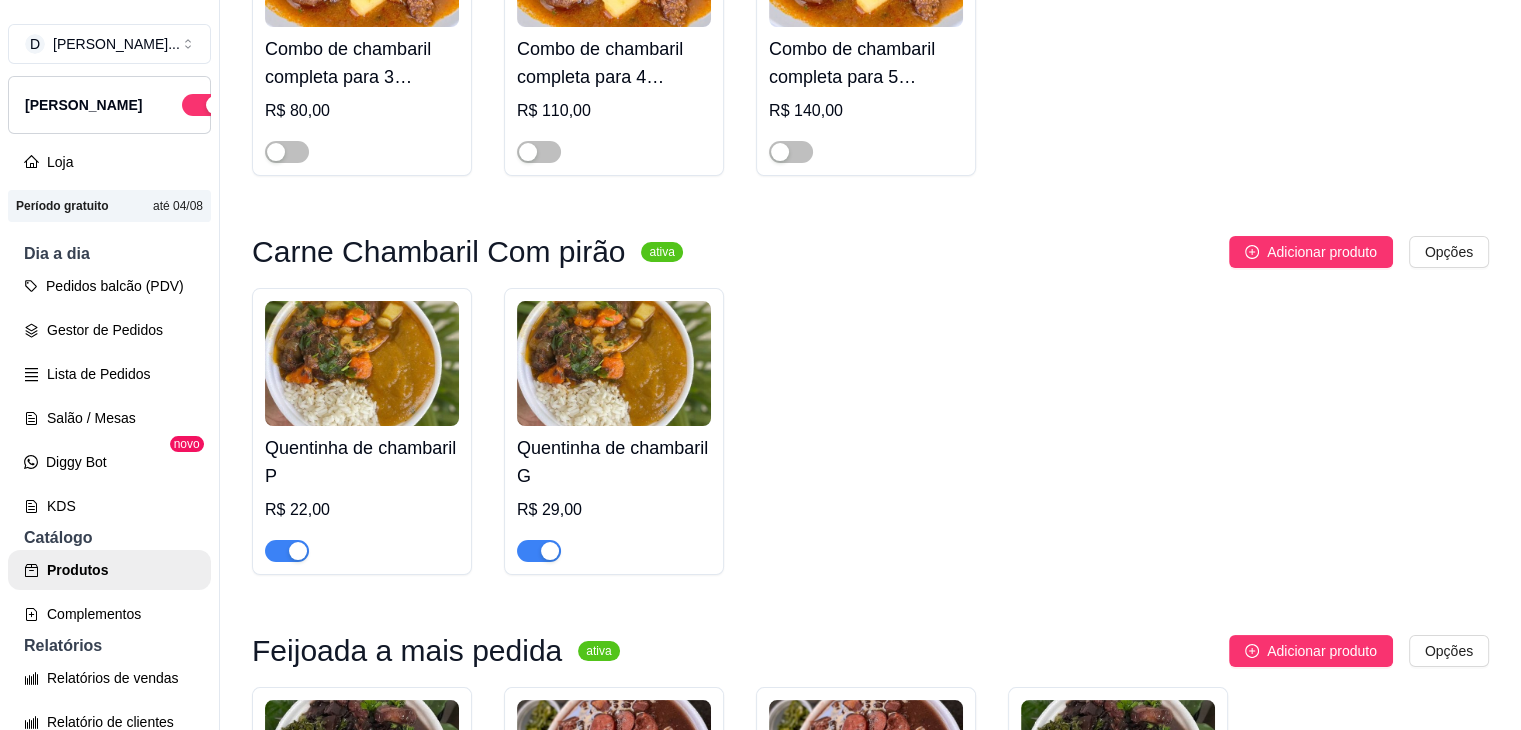 scroll, scrollTop: 1400, scrollLeft: 0, axis: vertical 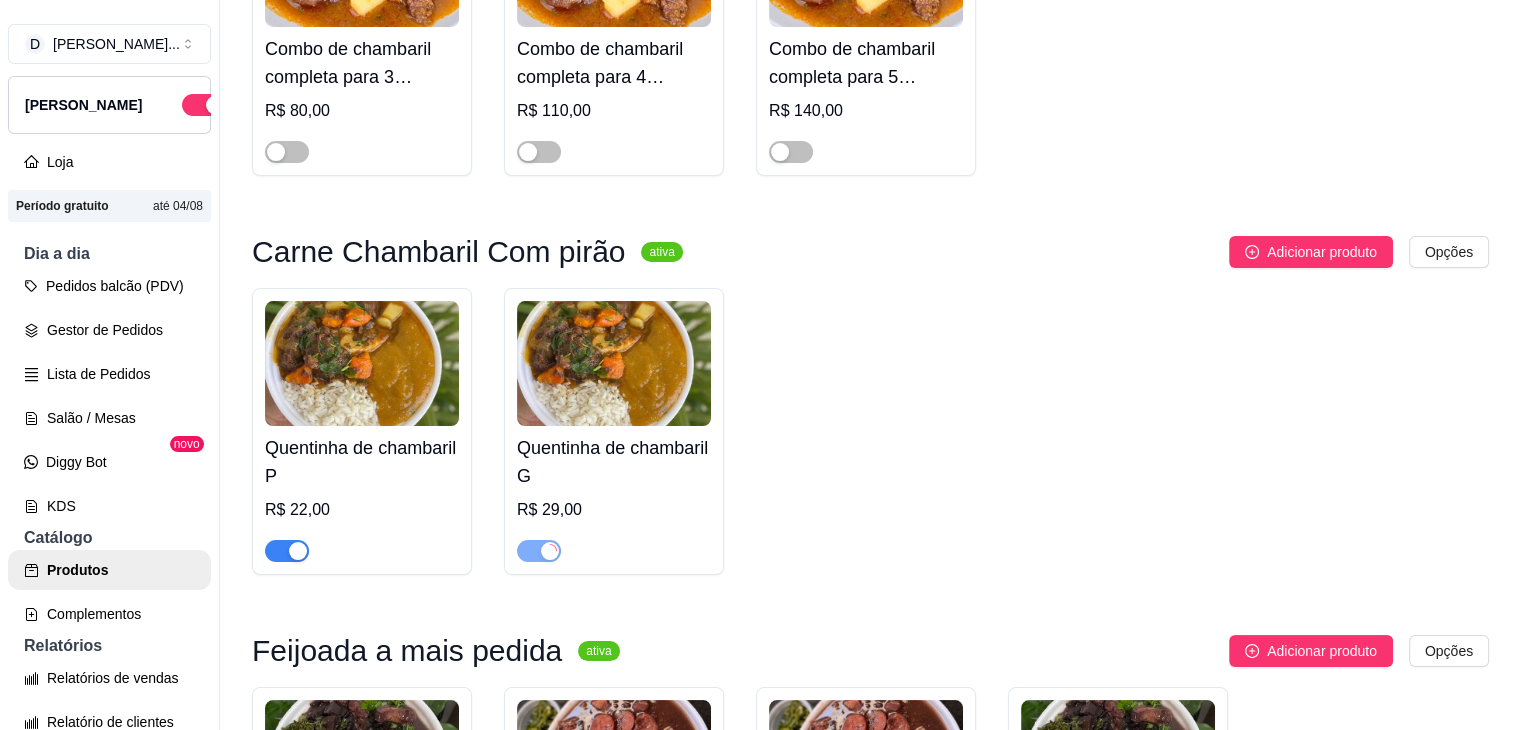 click at bounding box center [298, 551] 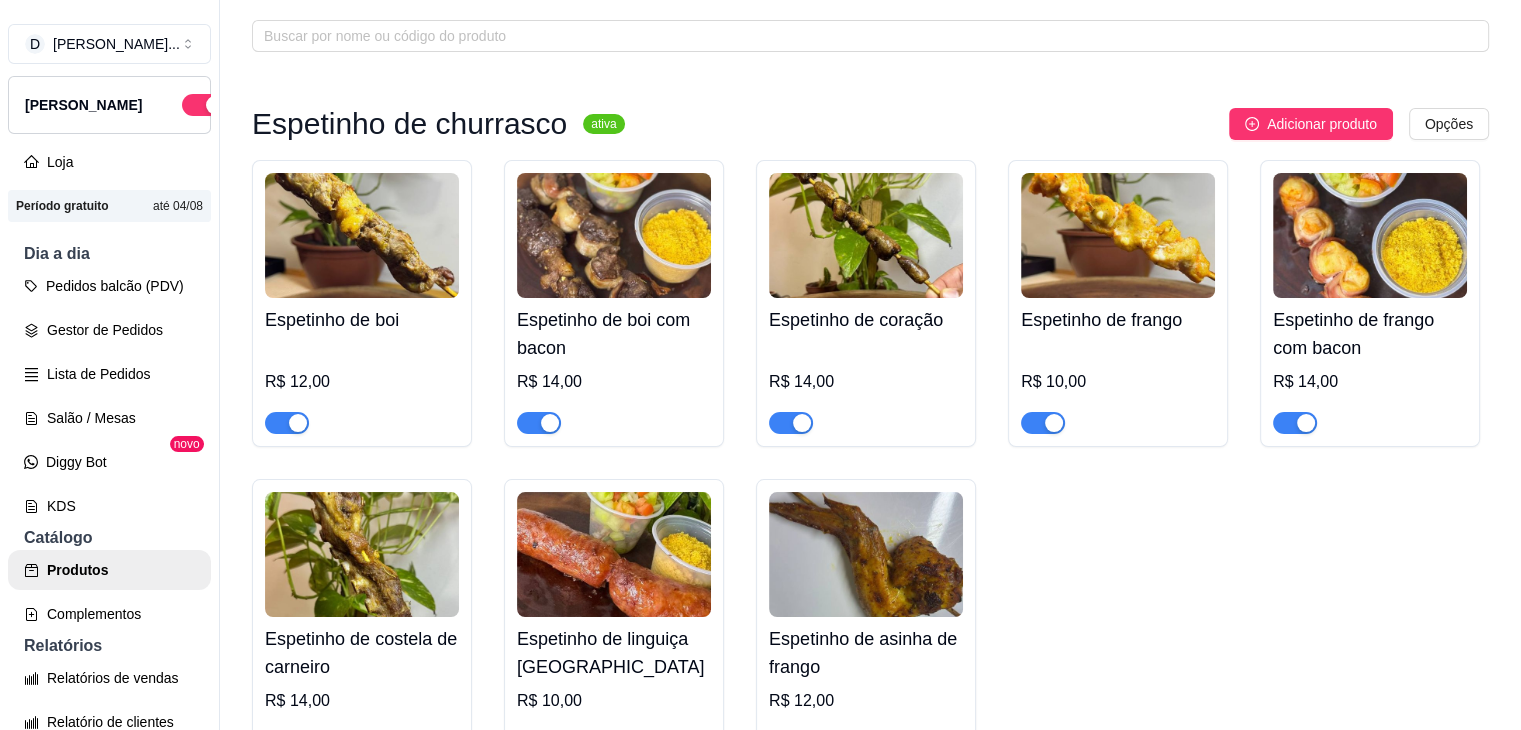 scroll, scrollTop: 200, scrollLeft: 0, axis: vertical 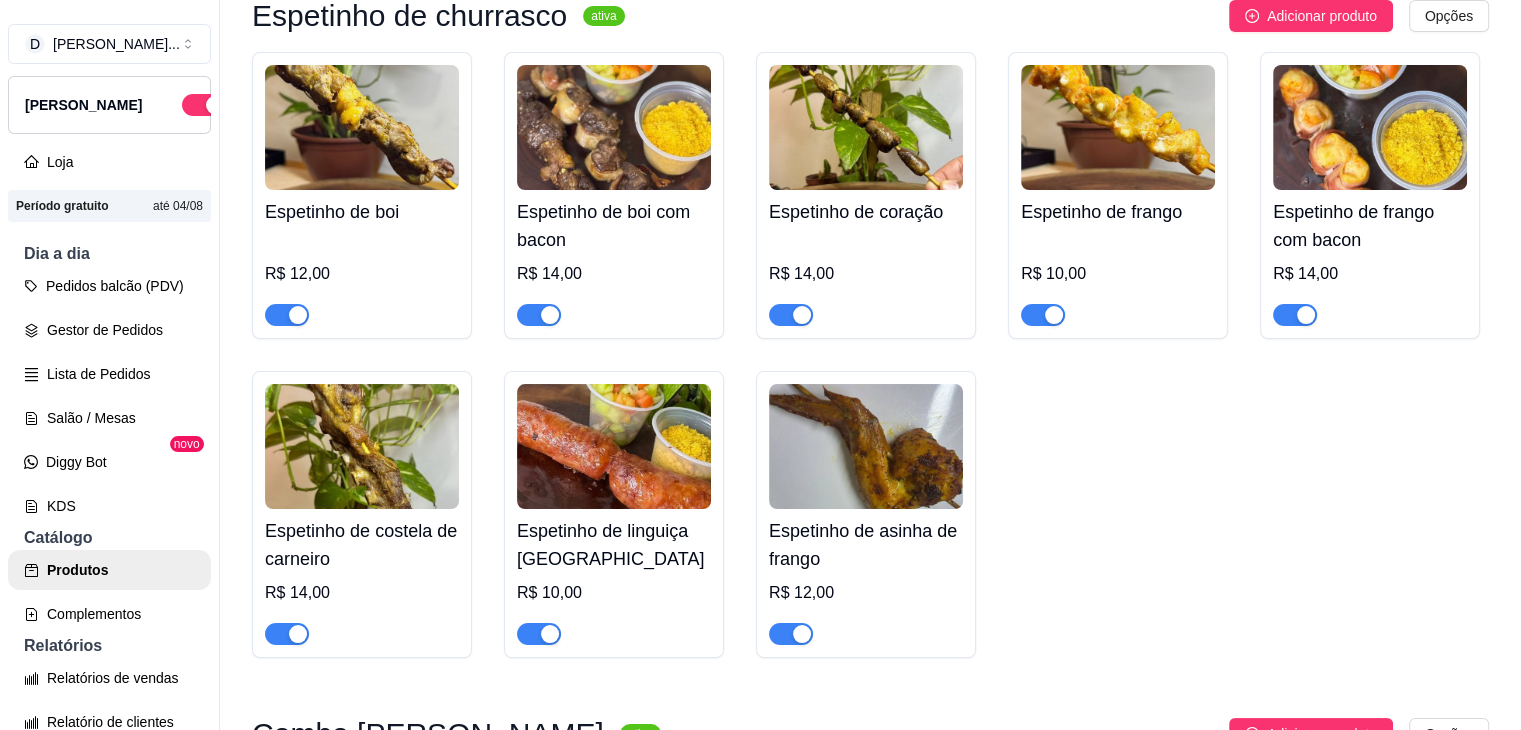 click at bounding box center [614, 446] 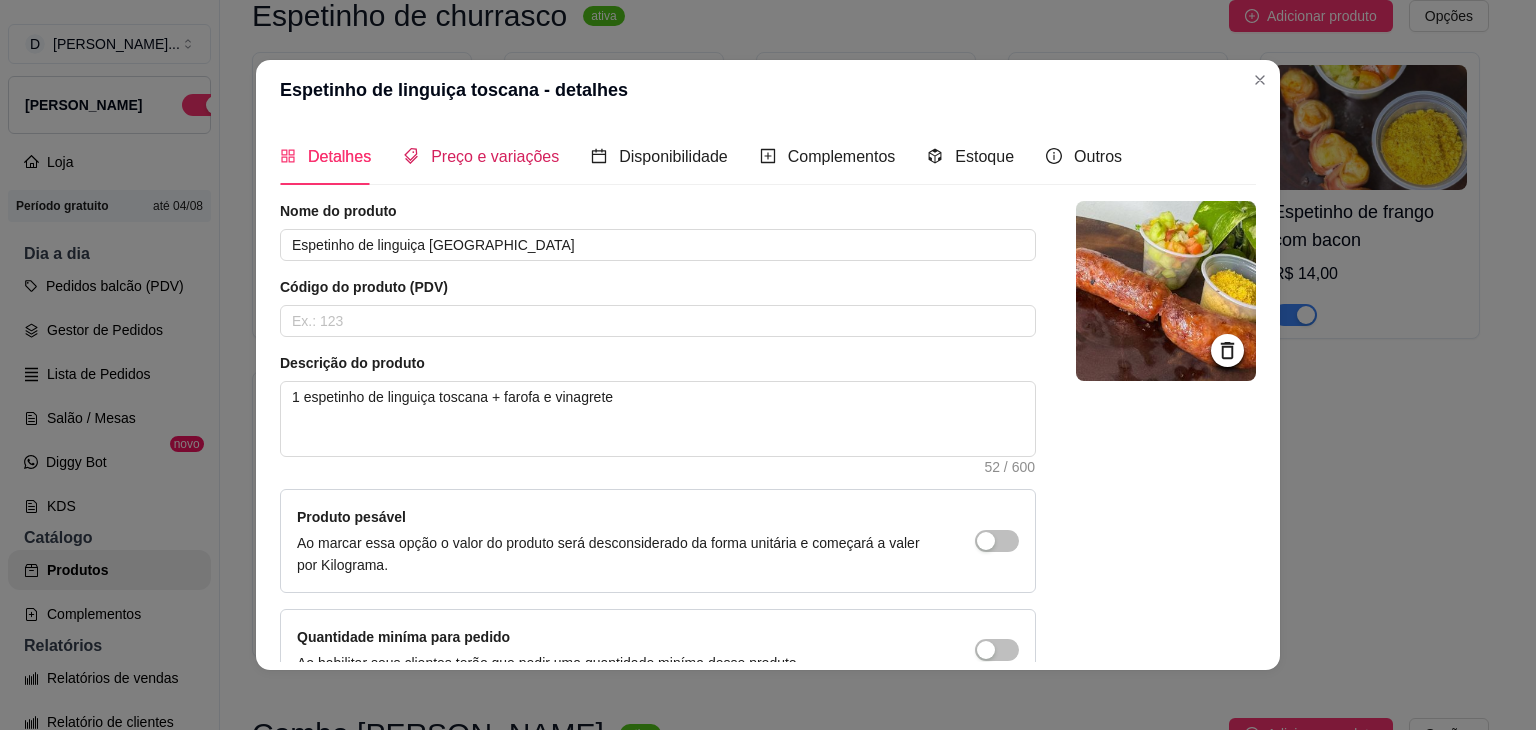 click on "Preço e variações" at bounding box center [495, 156] 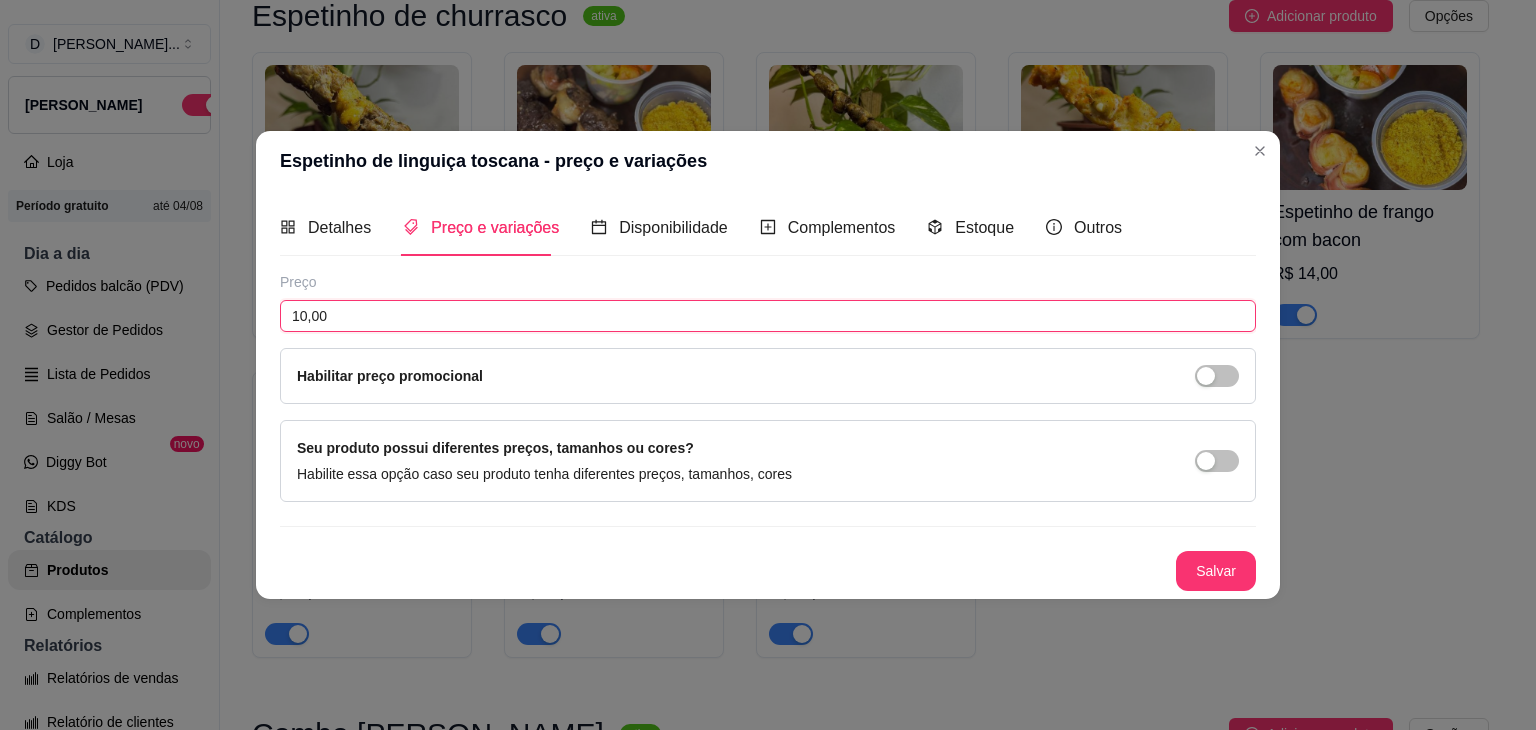click on "10,00" at bounding box center (768, 316) 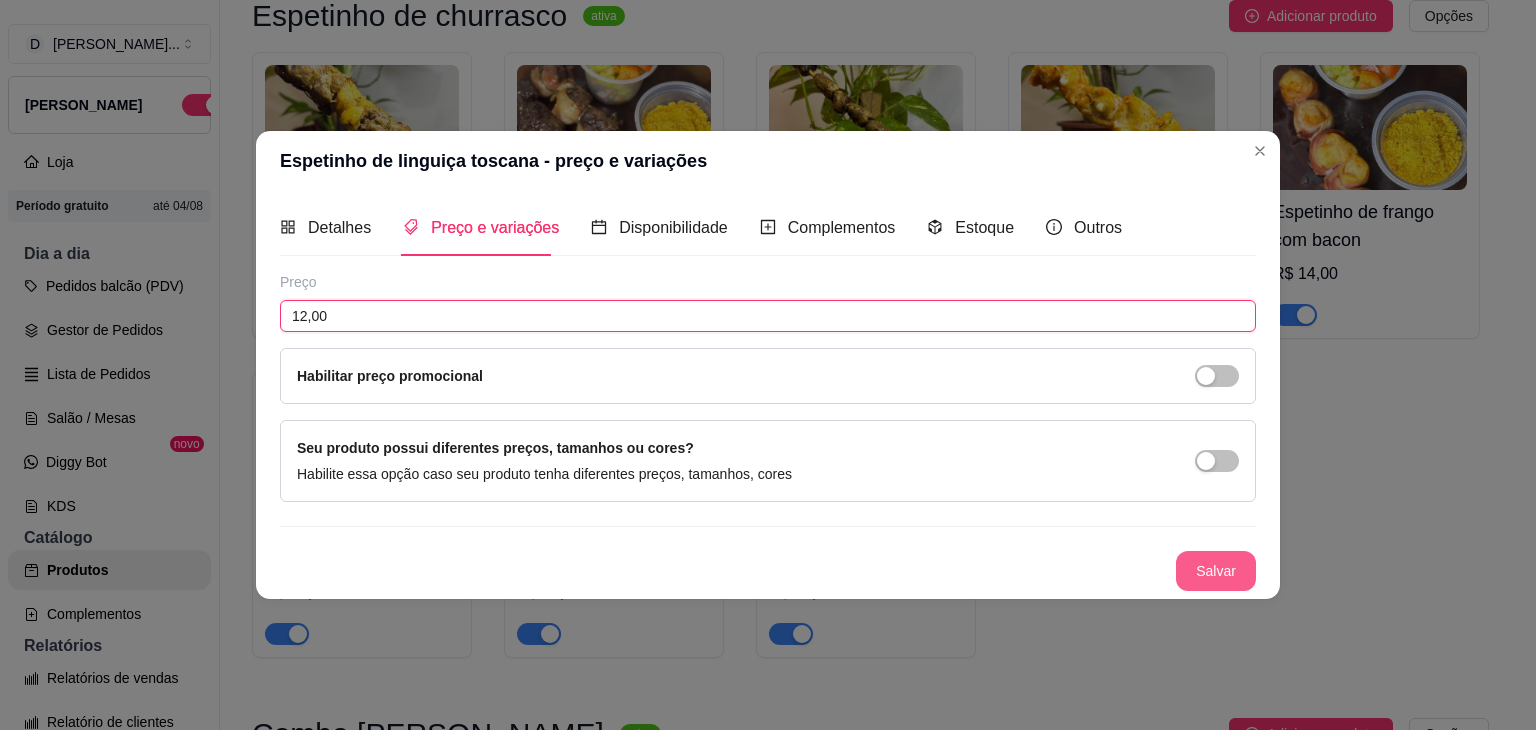 type on "12,00" 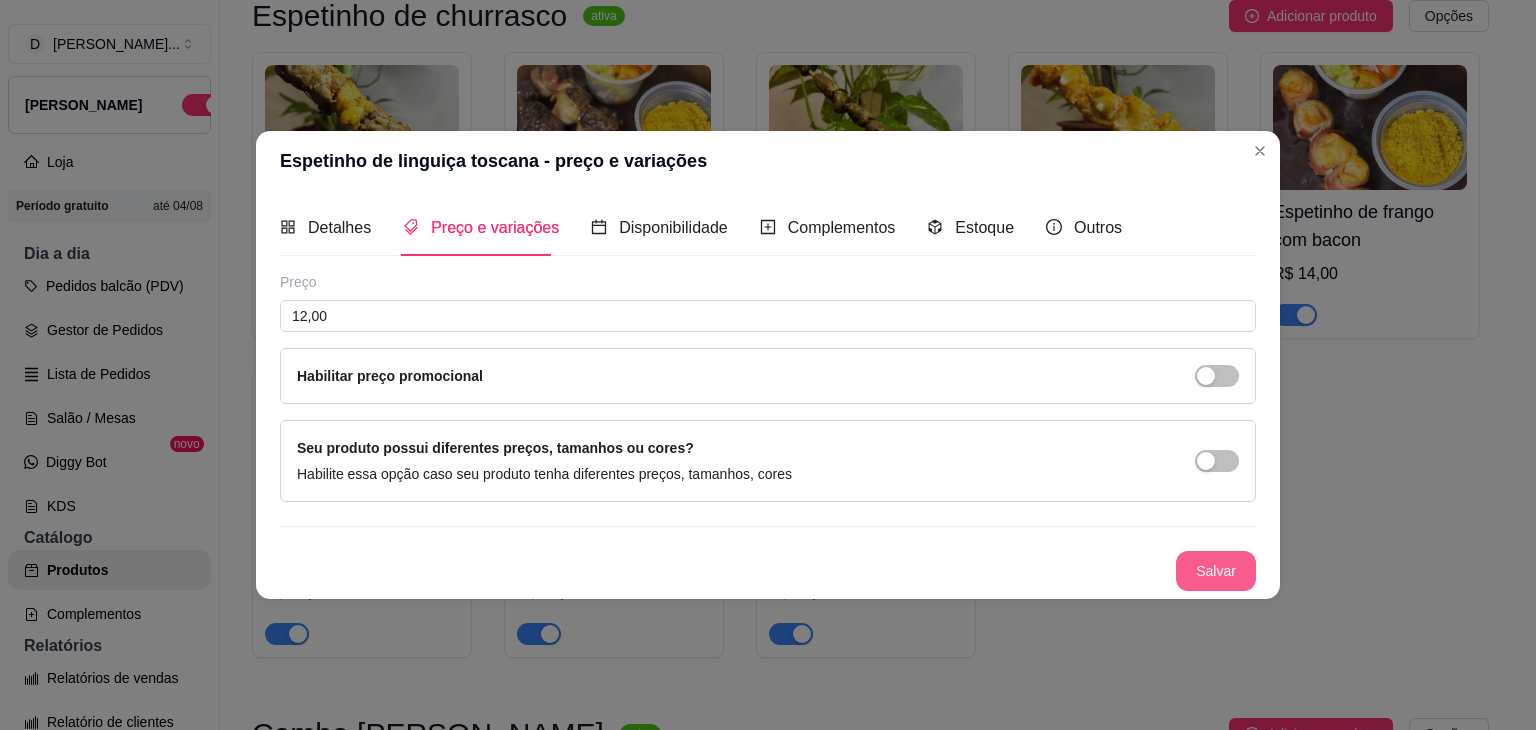 click on "Salvar" at bounding box center [1216, 571] 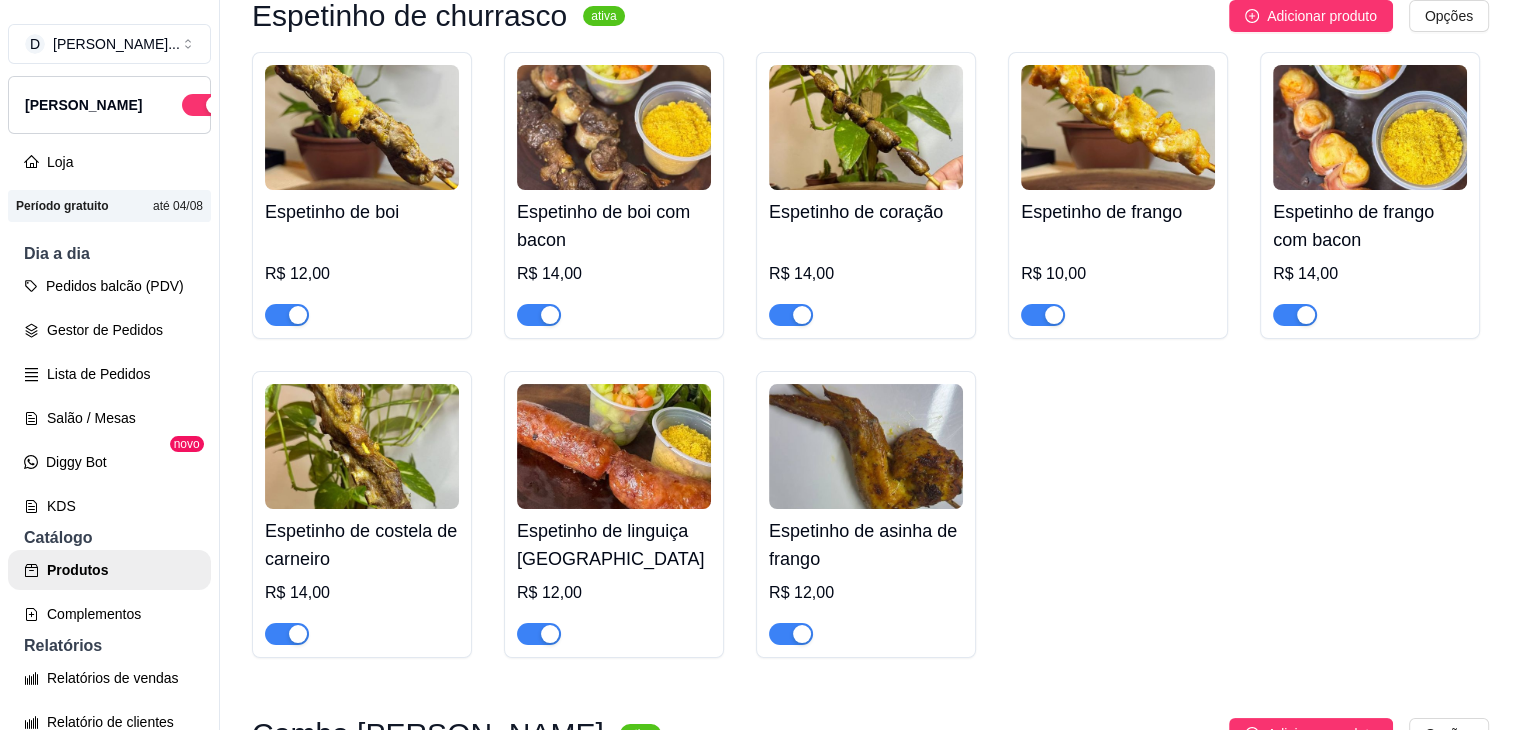 click at bounding box center [866, 446] 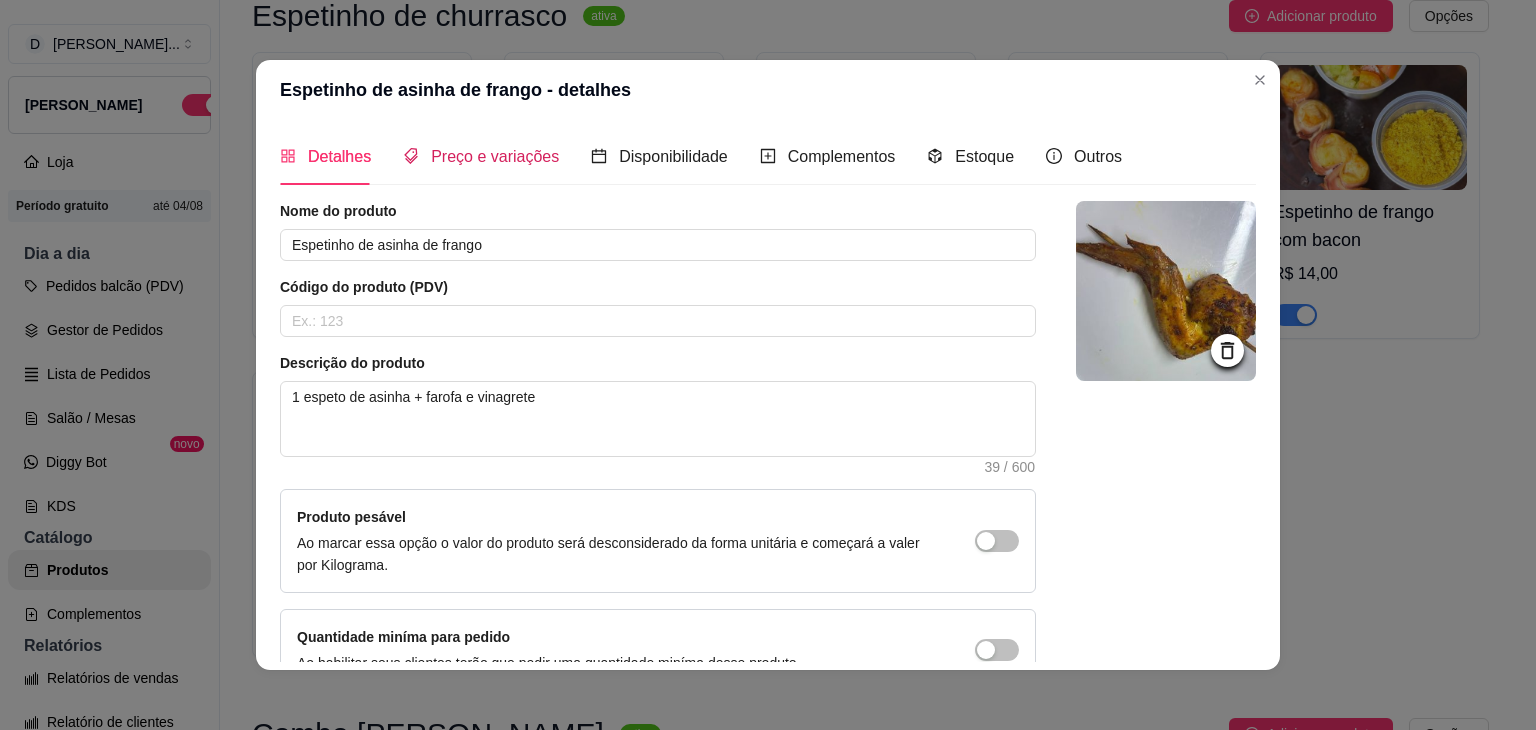 click on "Preço e variações" at bounding box center [481, 156] 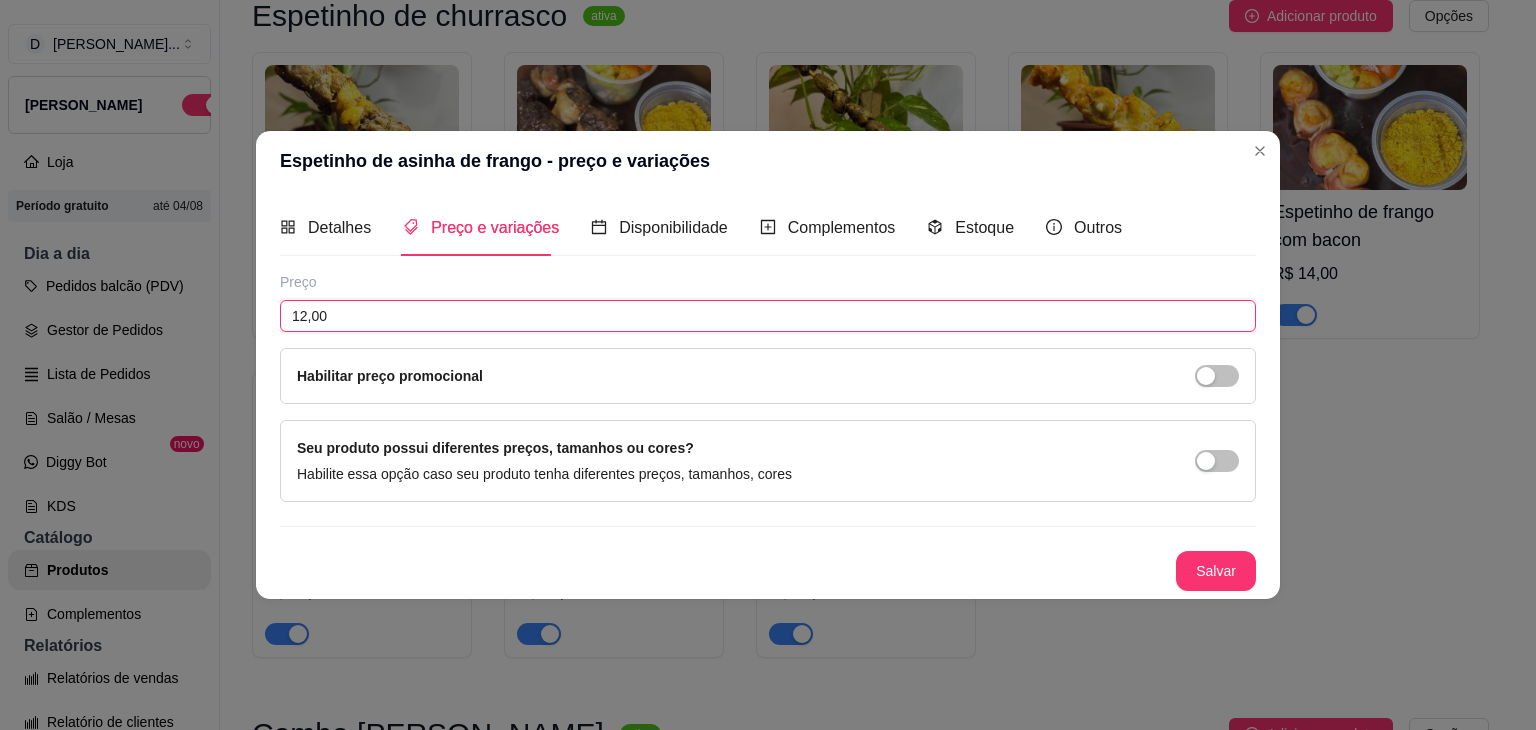 click on "12,00" at bounding box center (768, 316) 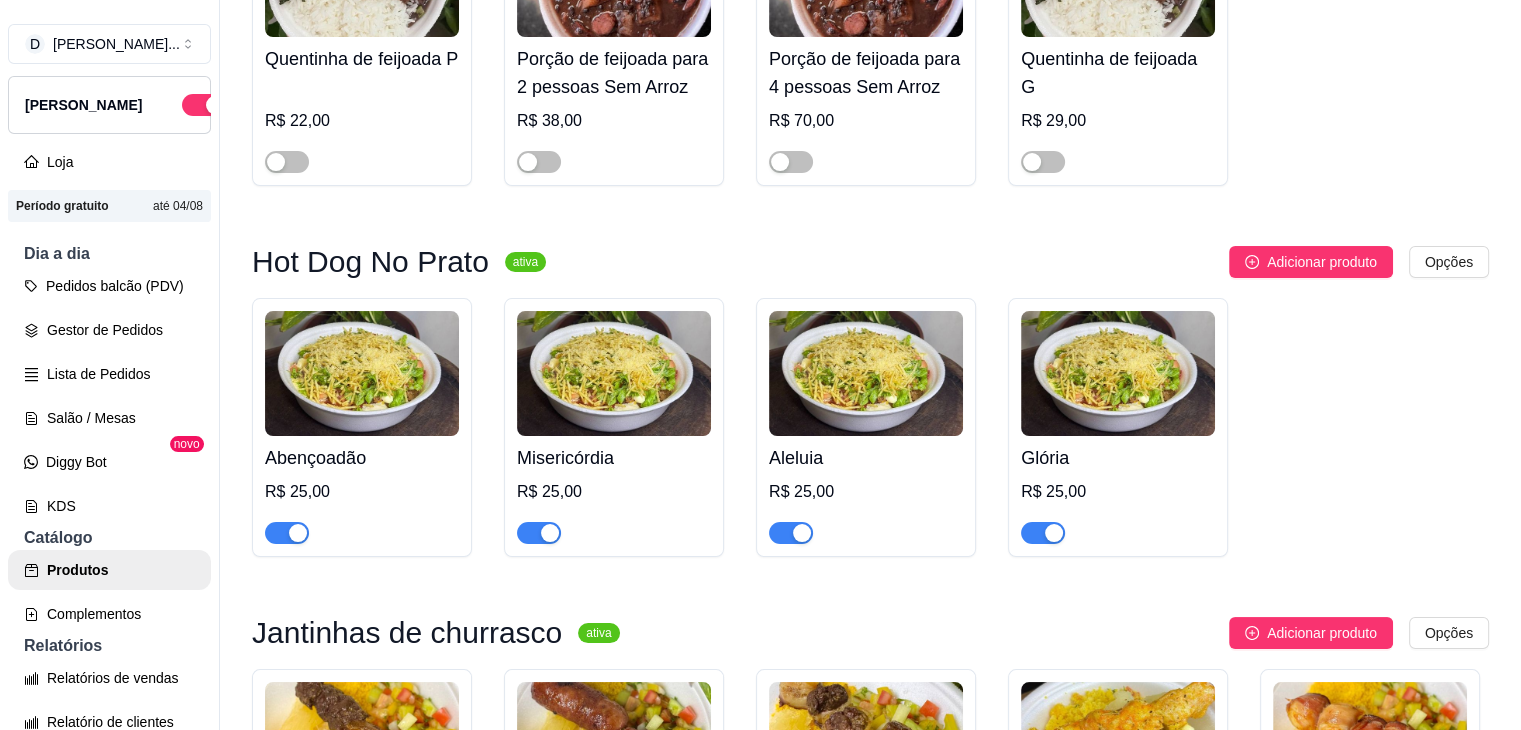 scroll, scrollTop: 2200, scrollLeft: 0, axis: vertical 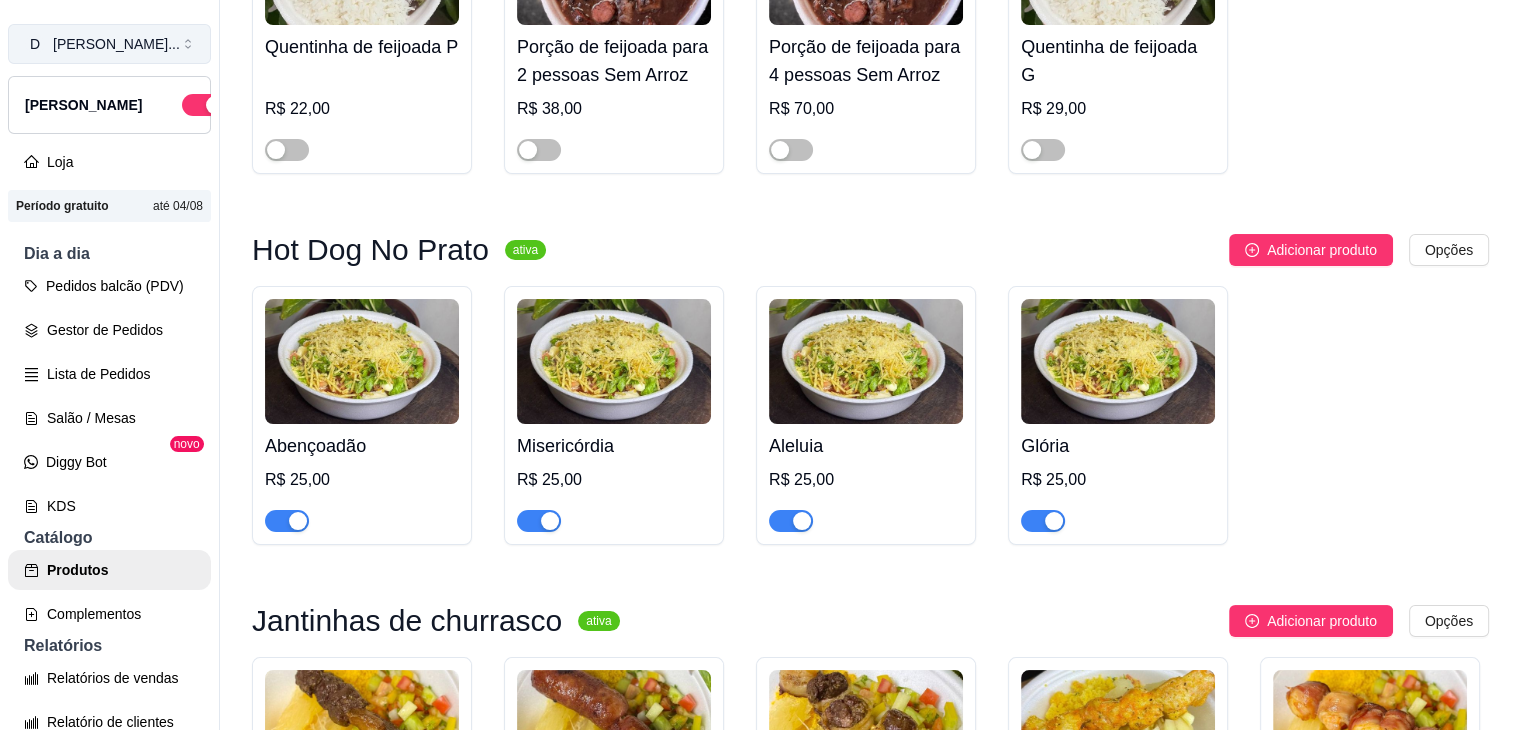 click on "D [PERSON_NAME] ..." at bounding box center (109, 44) 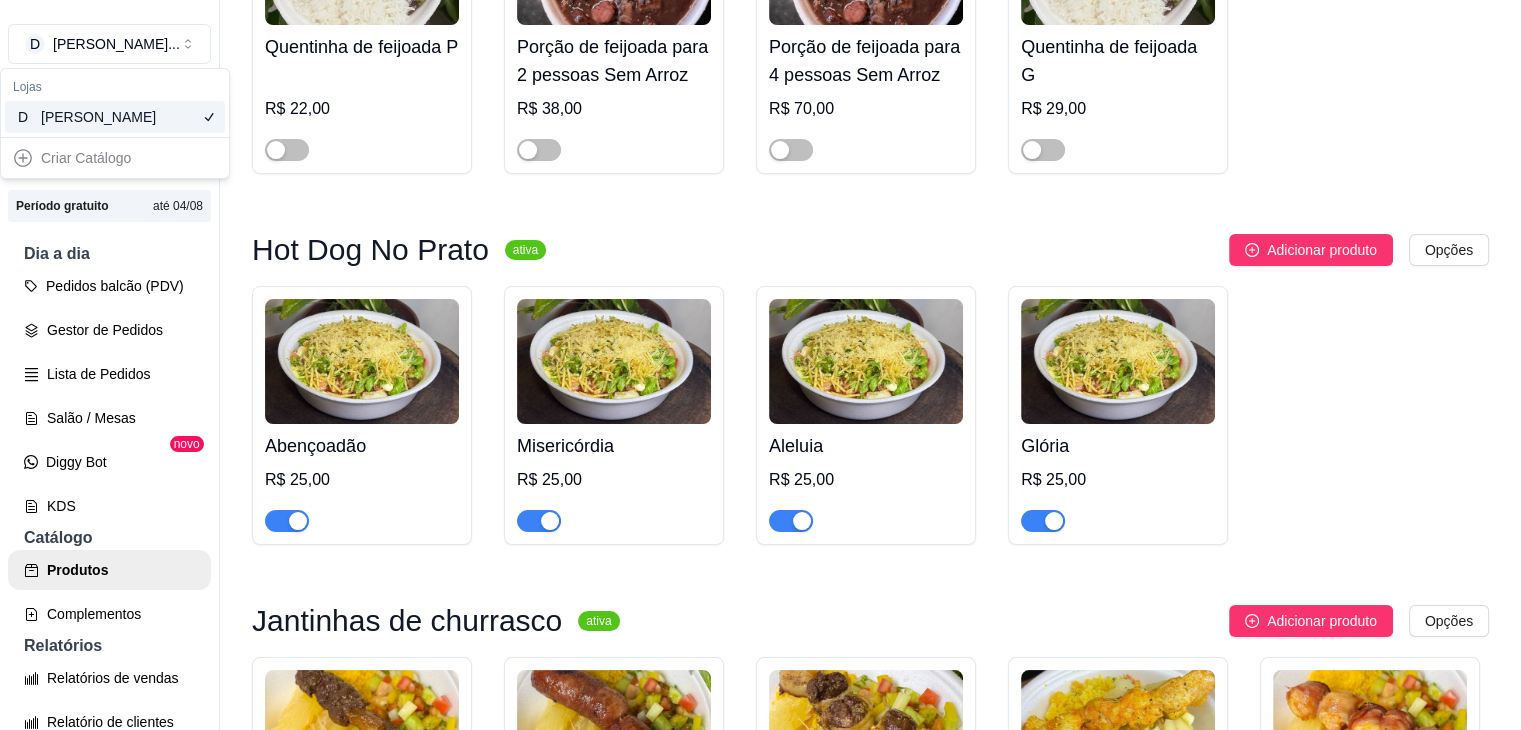 click on "[PERSON_NAME]" at bounding box center (86, 117) 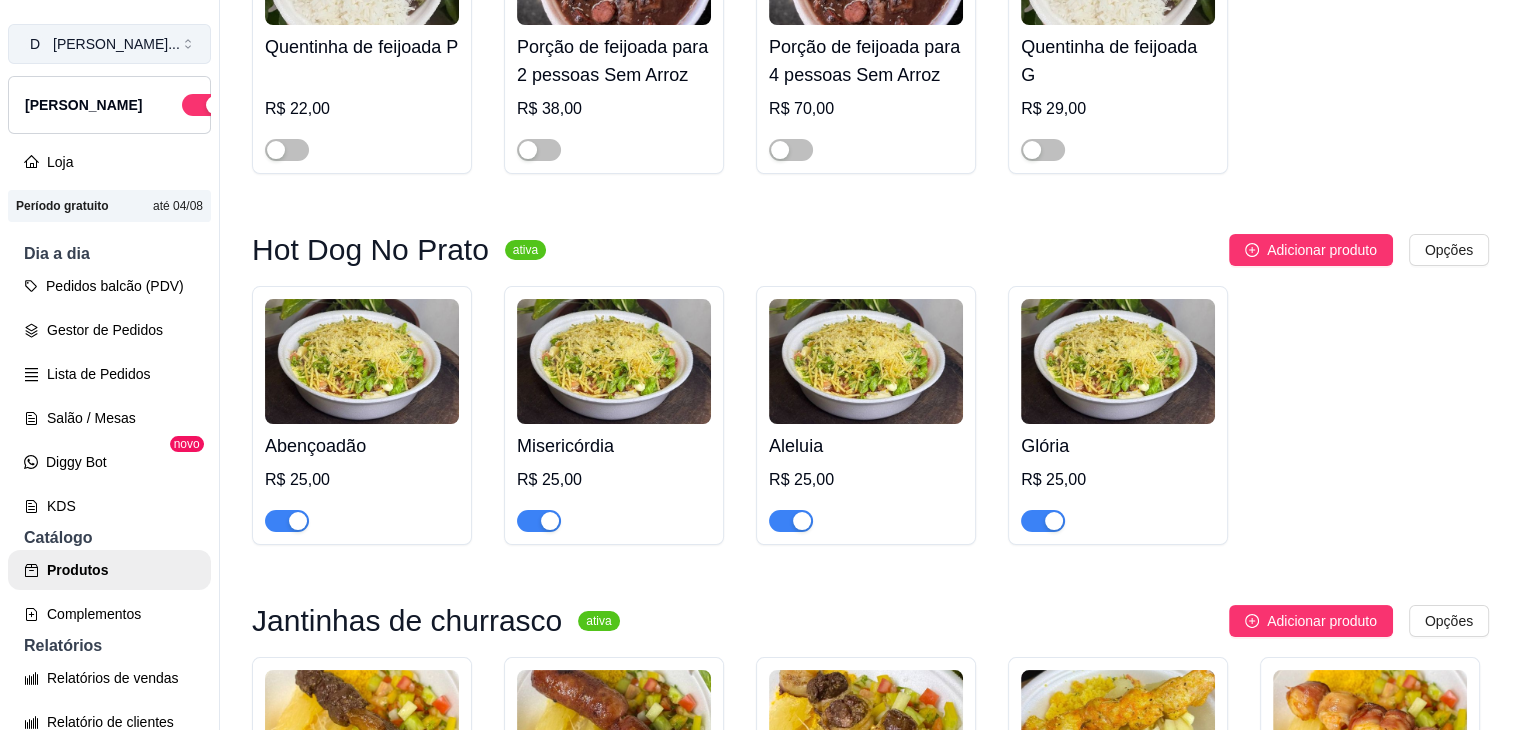 click on "D" at bounding box center [35, 44] 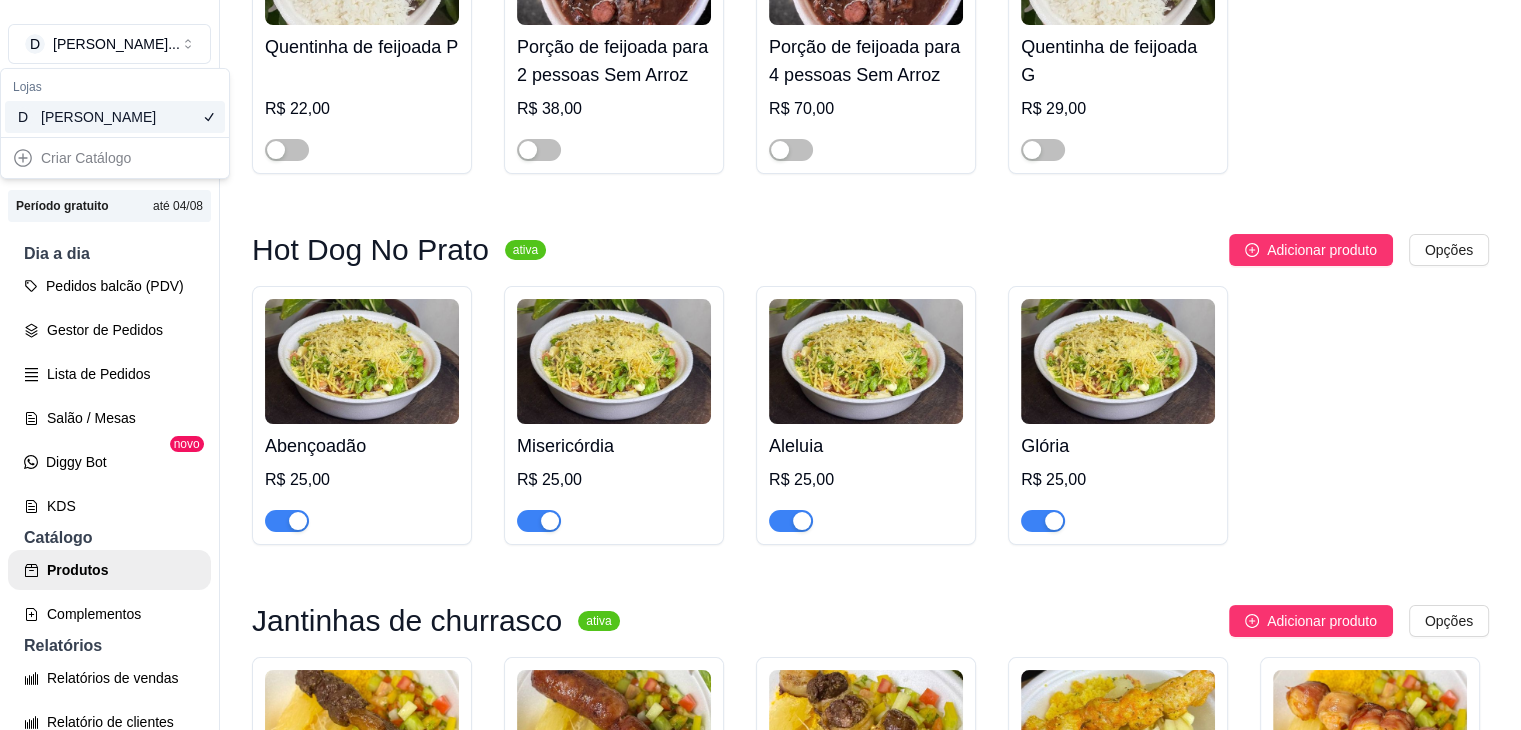 click on "D [PERSON_NAME]" at bounding box center [115, 117] 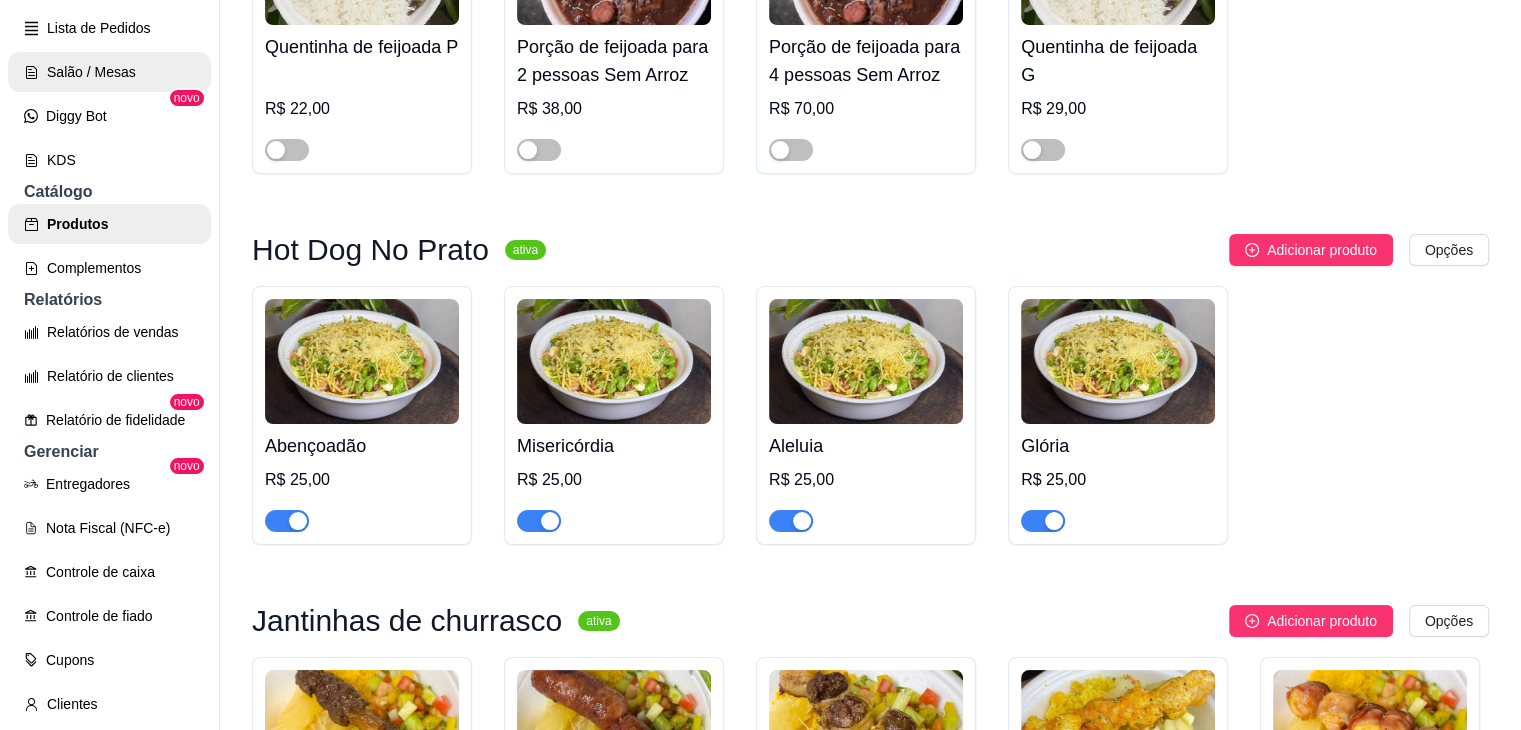 scroll, scrollTop: 640, scrollLeft: 0, axis: vertical 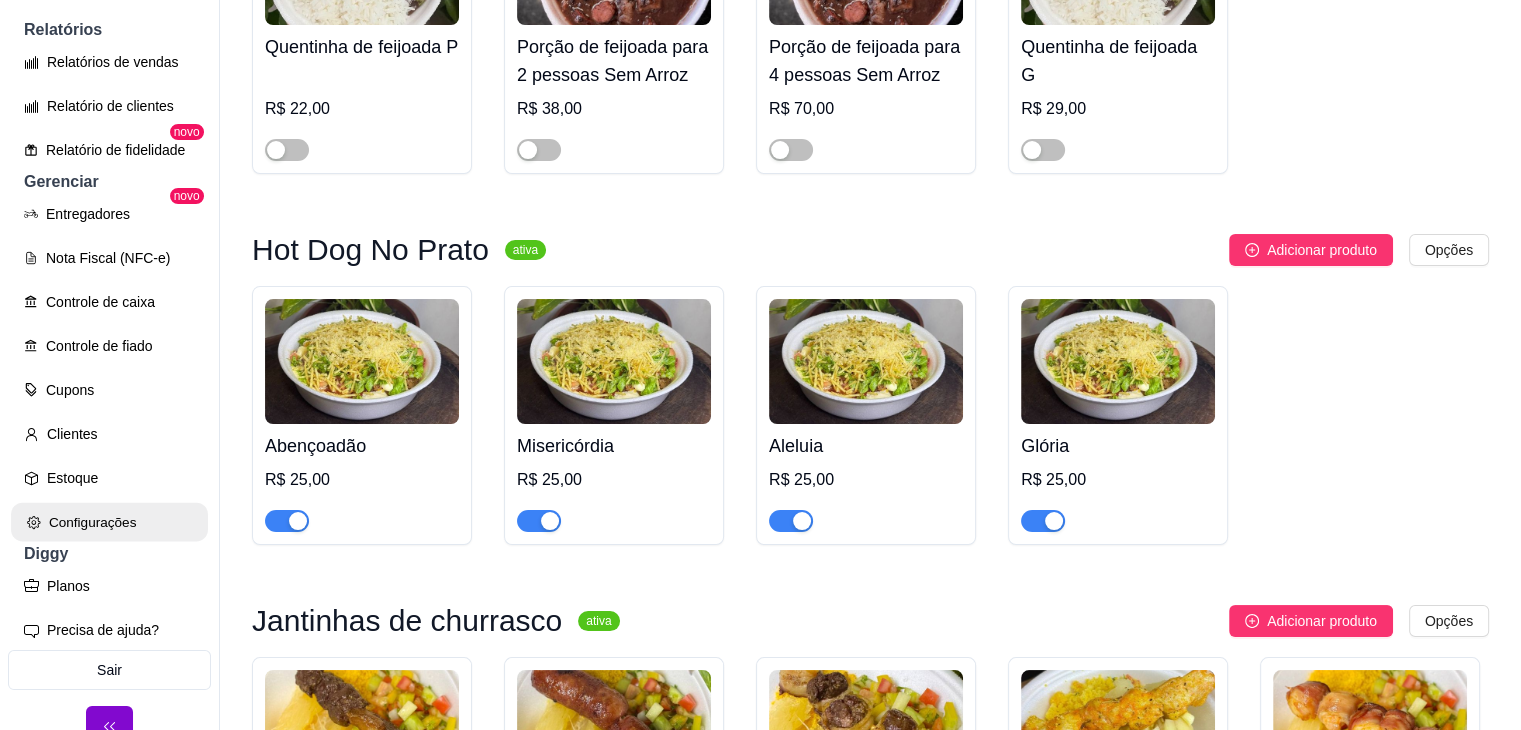 click on "Configurações" at bounding box center (109, 522) 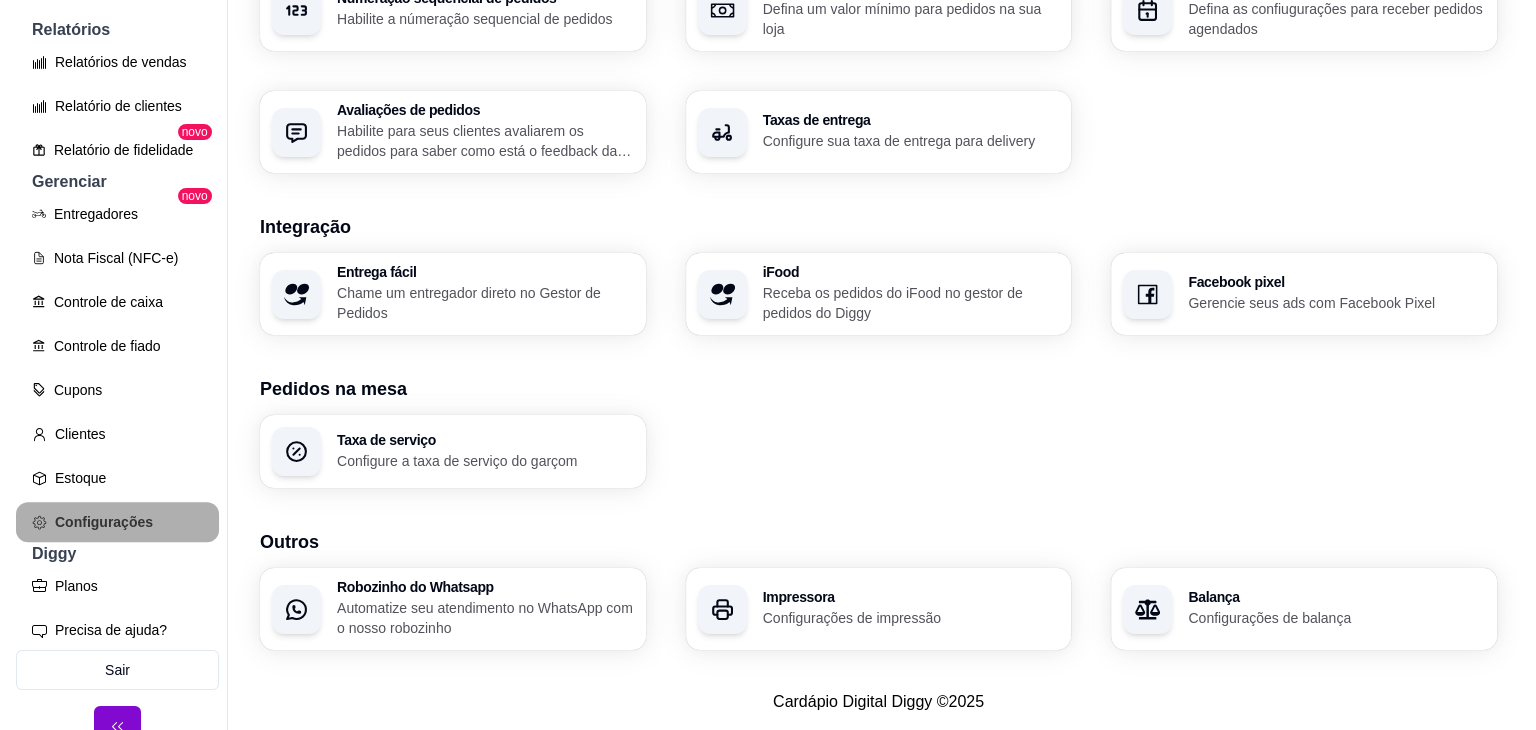 scroll, scrollTop: 0, scrollLeft: 0, axis: both 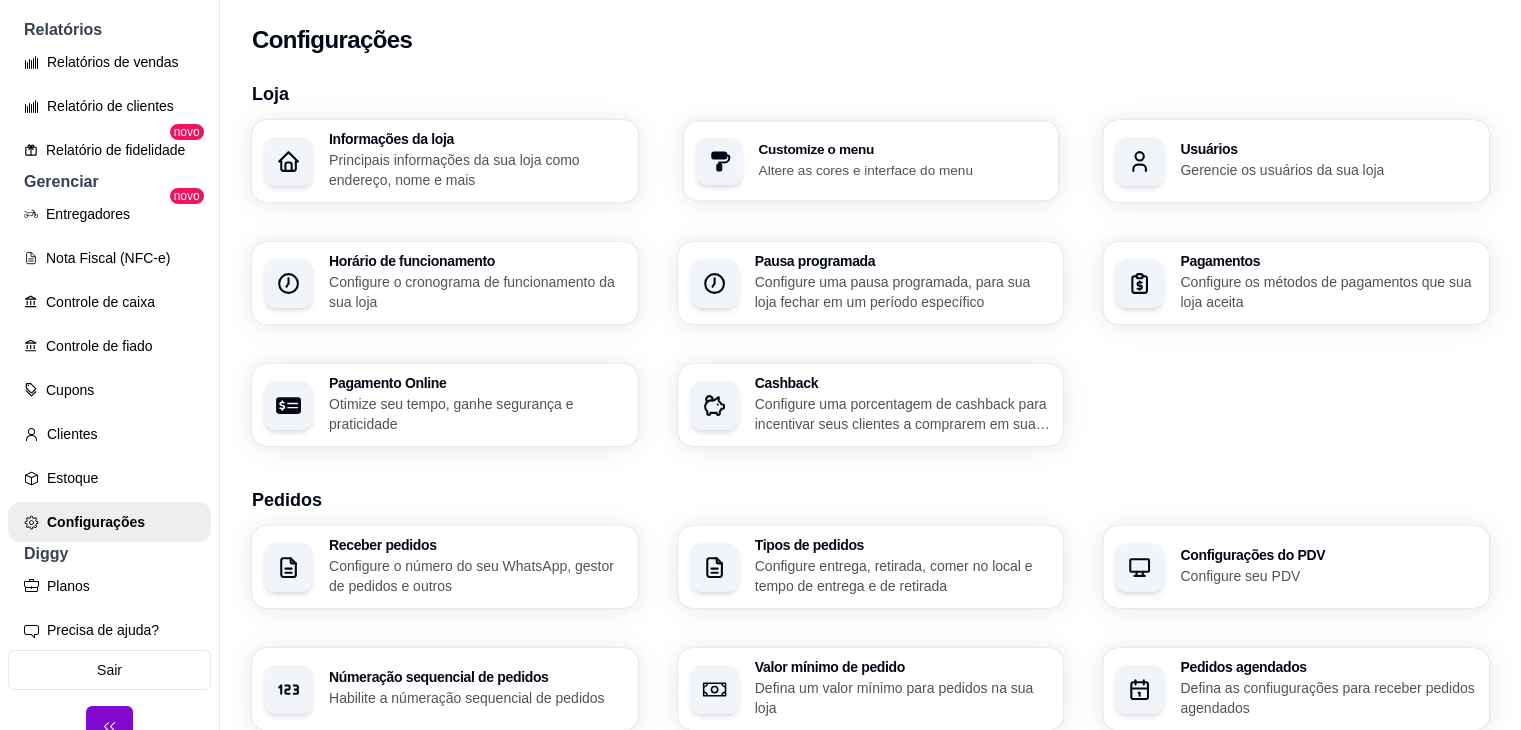 click on "Customize o menu" at bounding box center [902, 150] 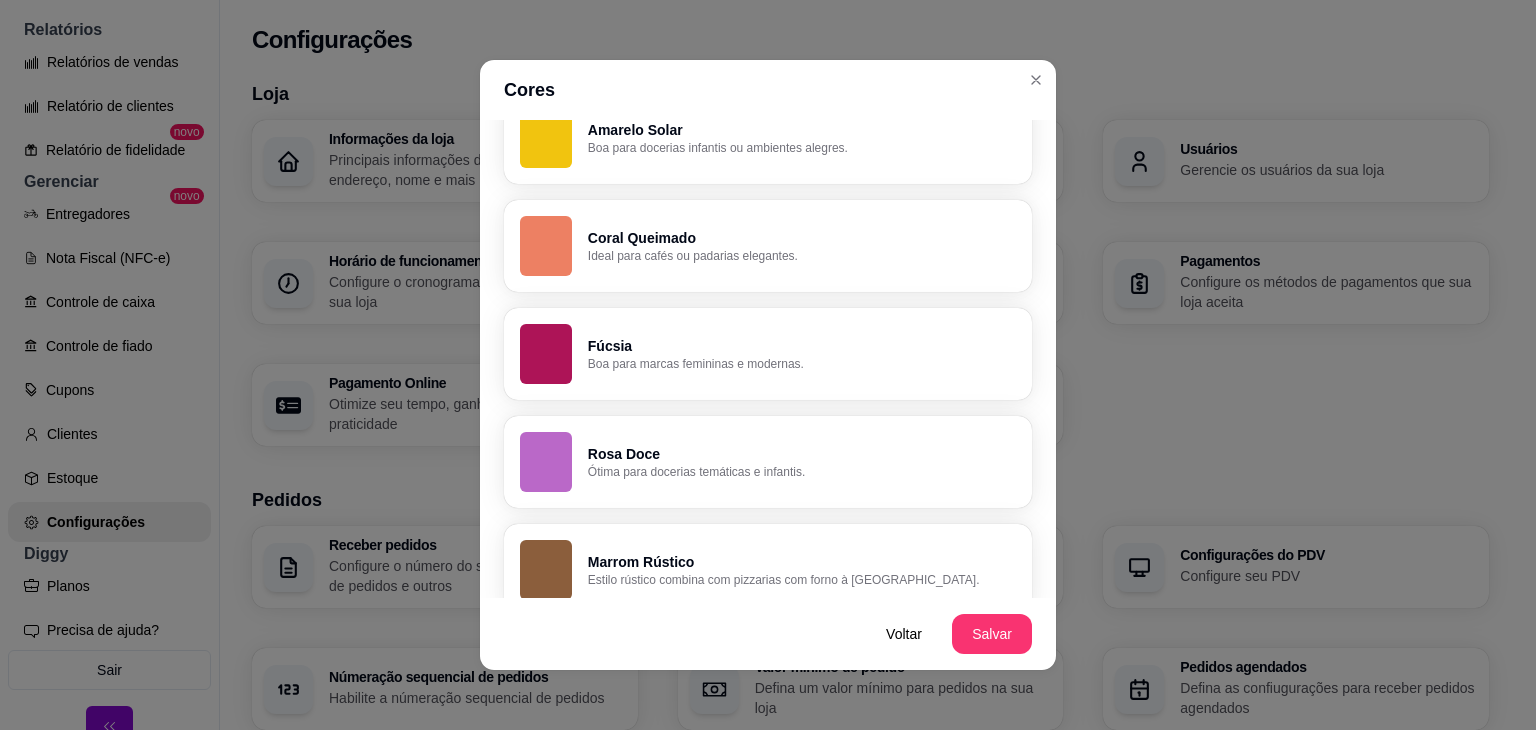 scroll, scrollTop: 1426, scrollLeft: 0, axis: vertical 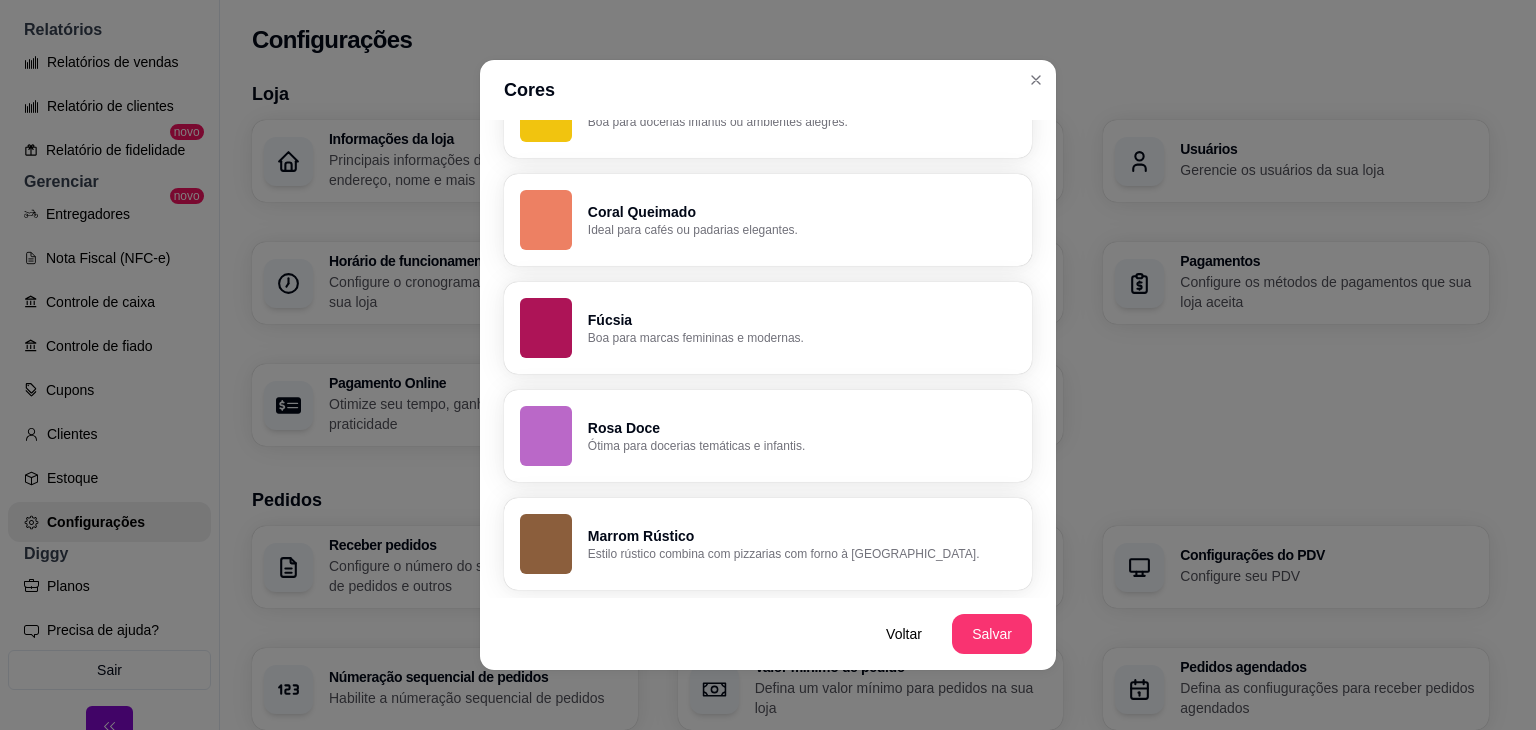 click on "Marrom Rústico" at bounding box center (802, 536) 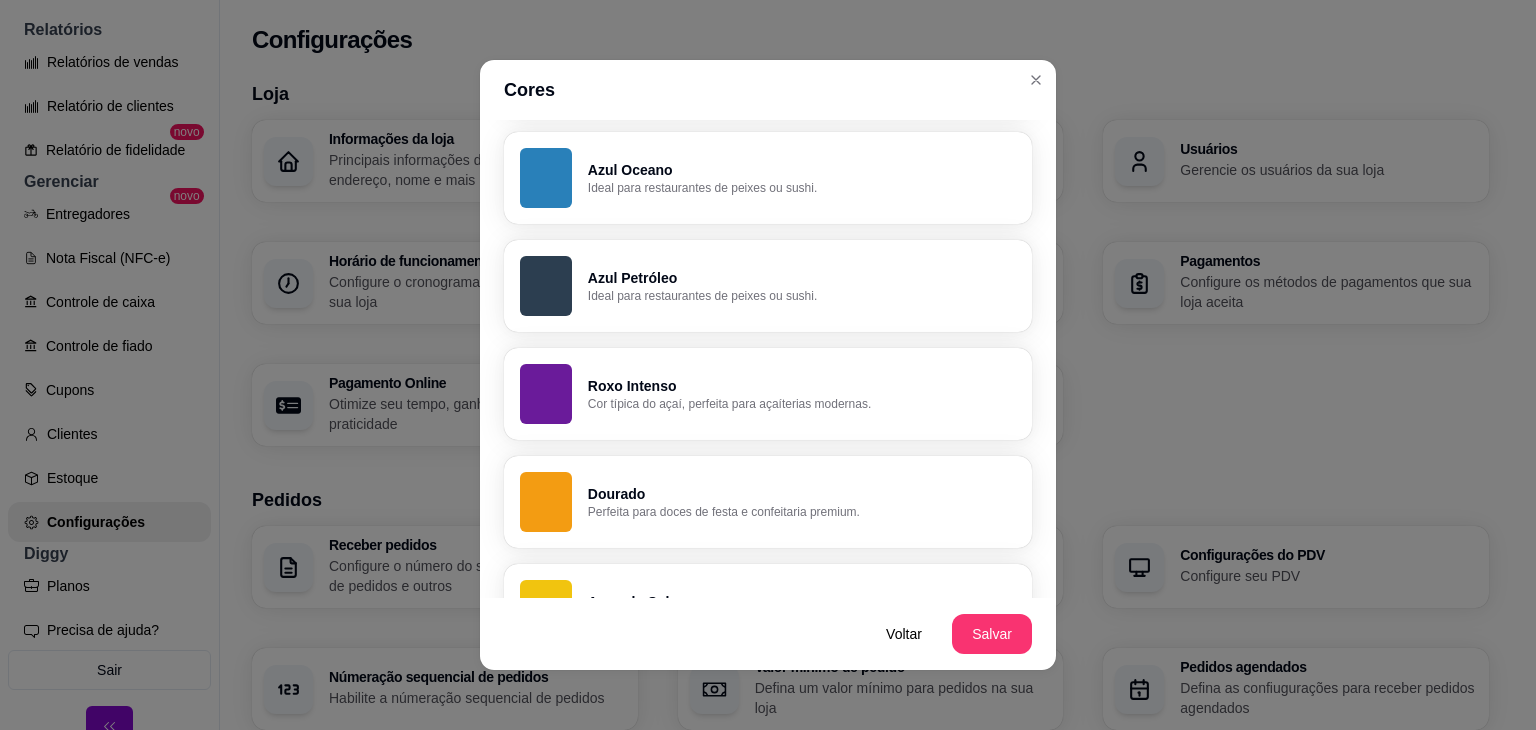 scroll, scrollTop: 926, scrollLeft: 0, axis: vertical 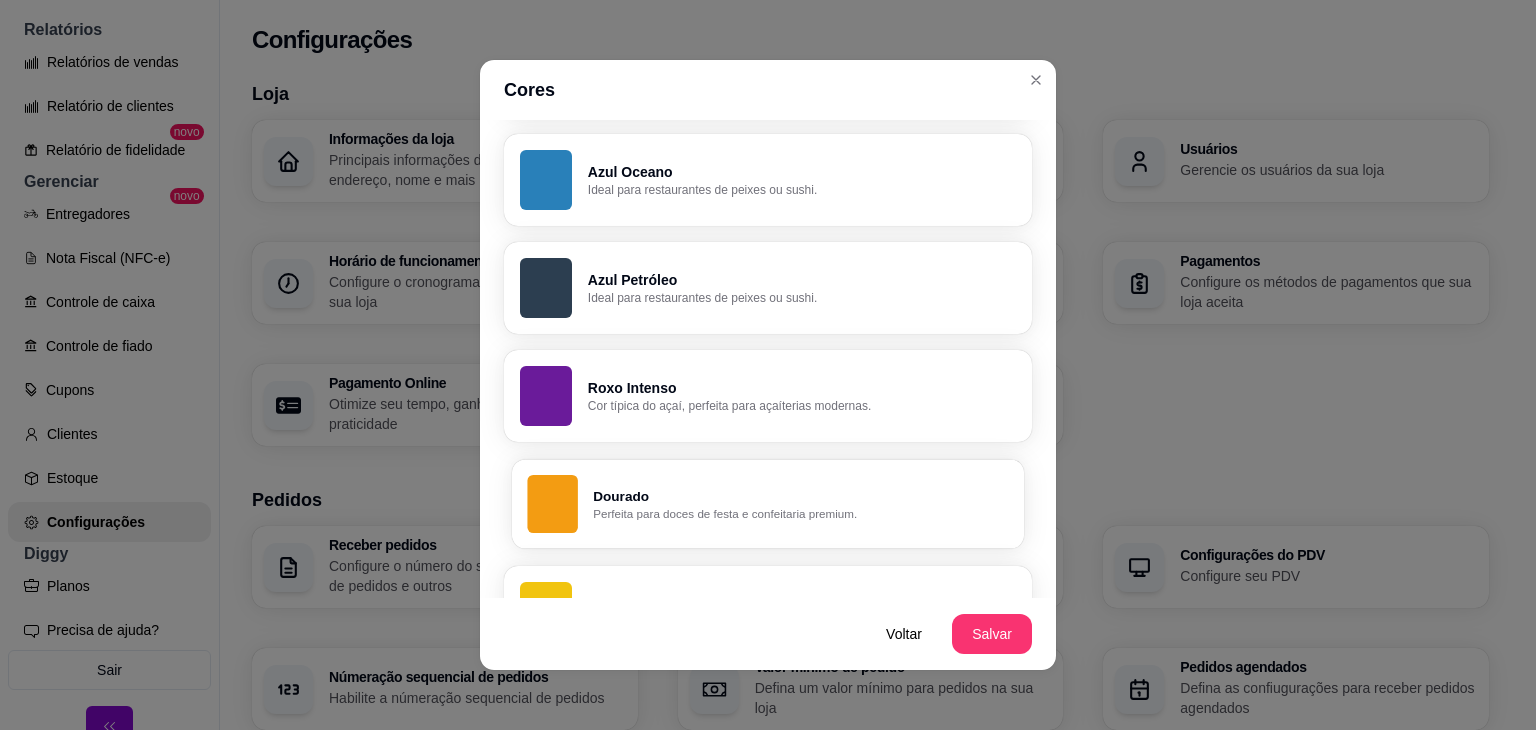 click on "Perfeita para doces de festa e confeitaria premium." at bounding box center (800, 514) 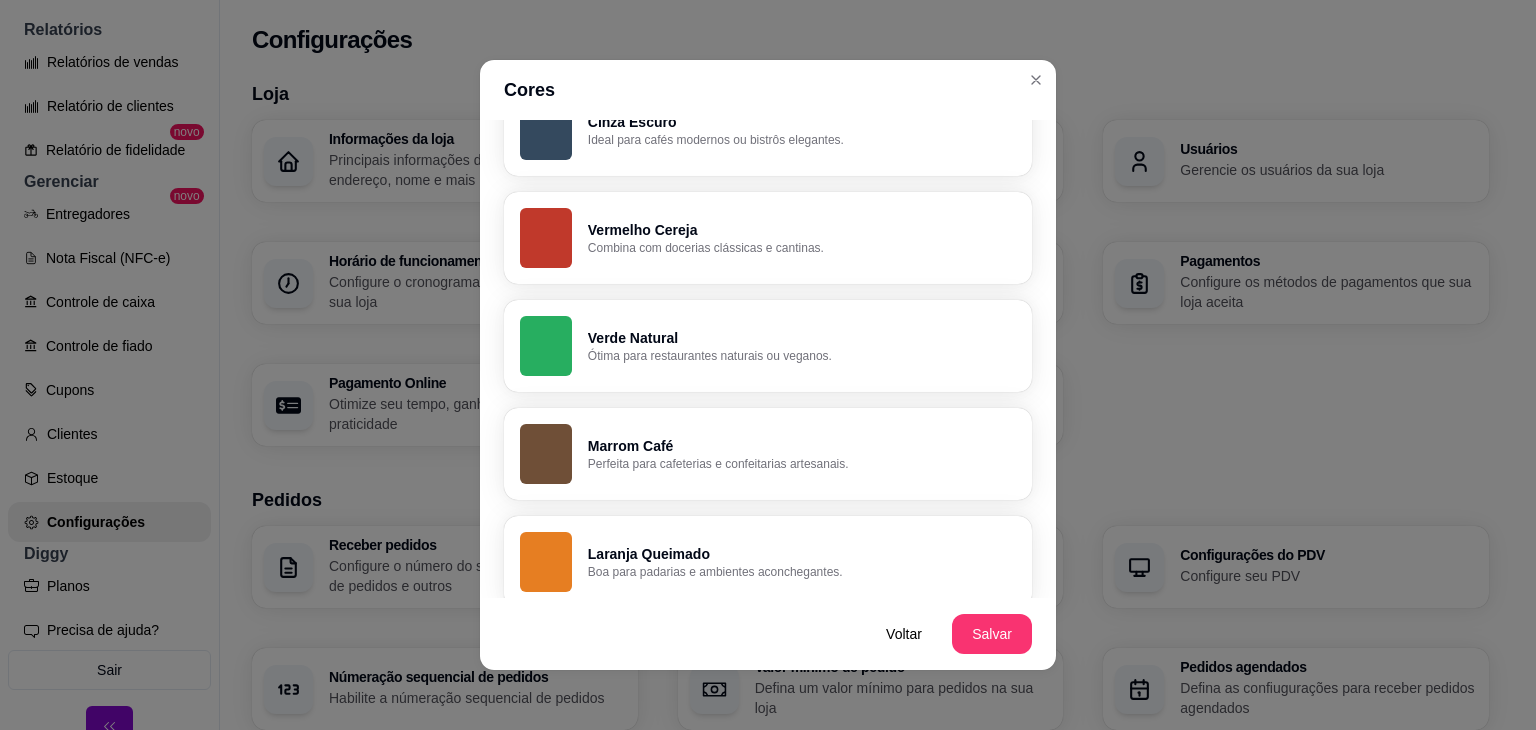 scroll, scrollTop: 626, scrollLeft: 0, axis: vertical 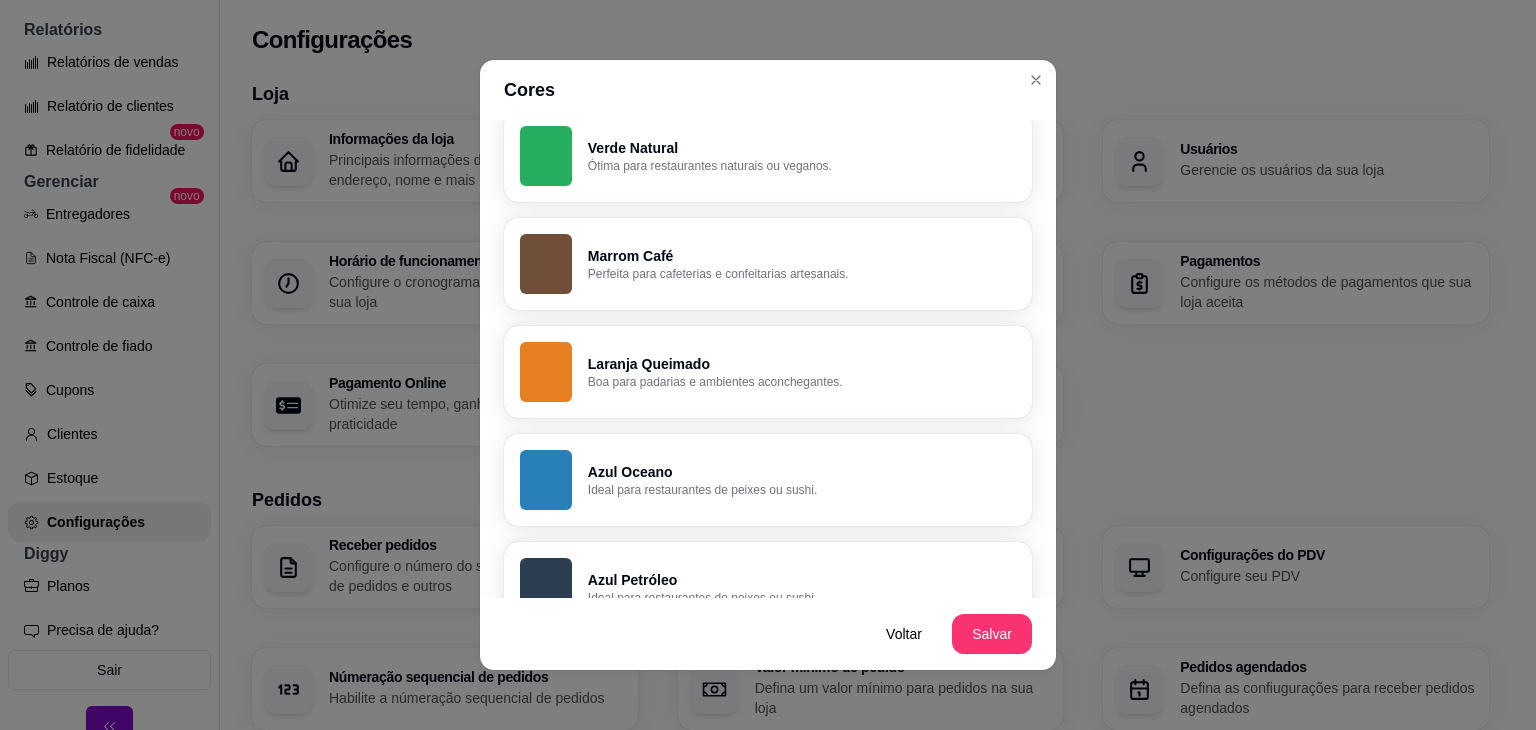 click on "Perfeita para cafeterias e confeitarias artesanais." at bounding box center [802, 274] 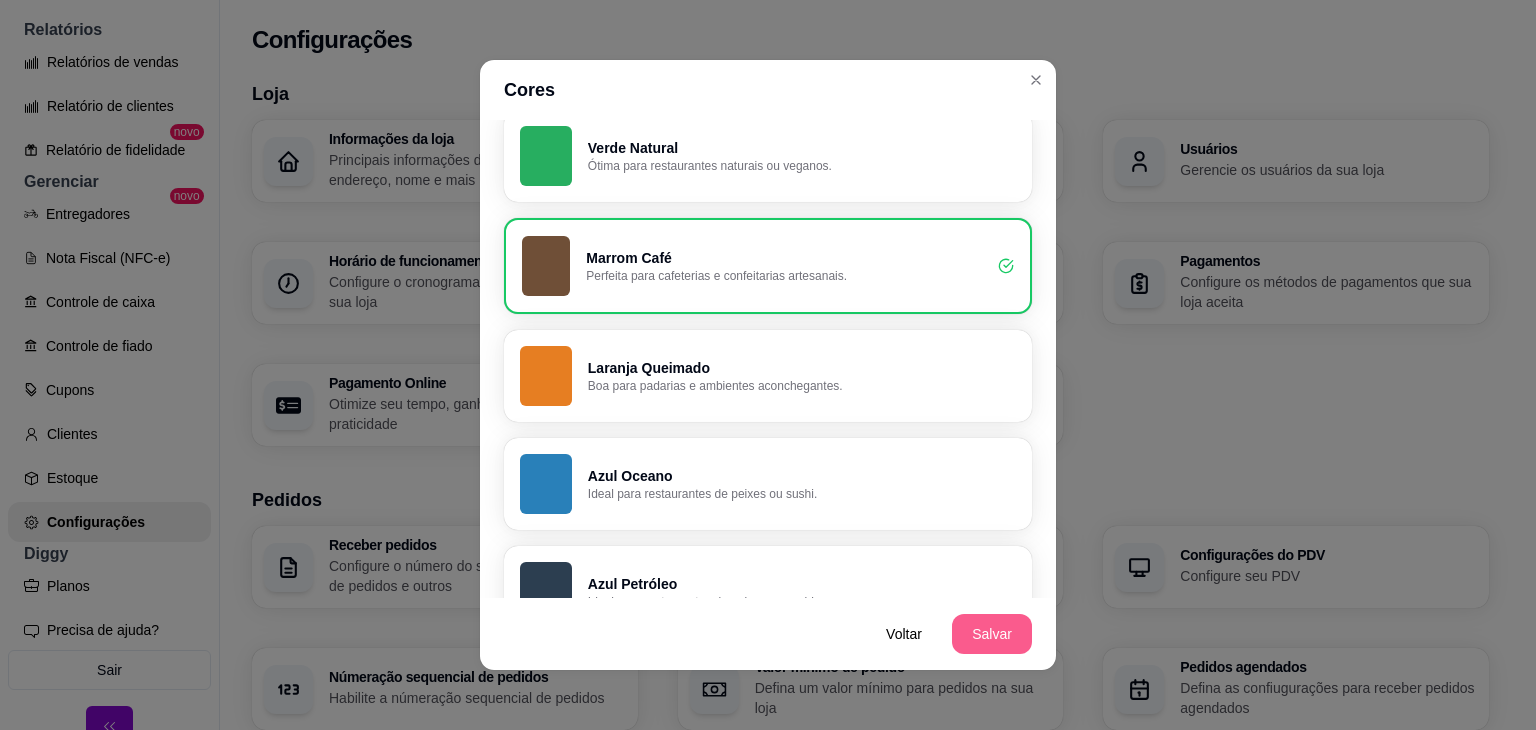 click on "Salvar" at bounding box center [992, 634] 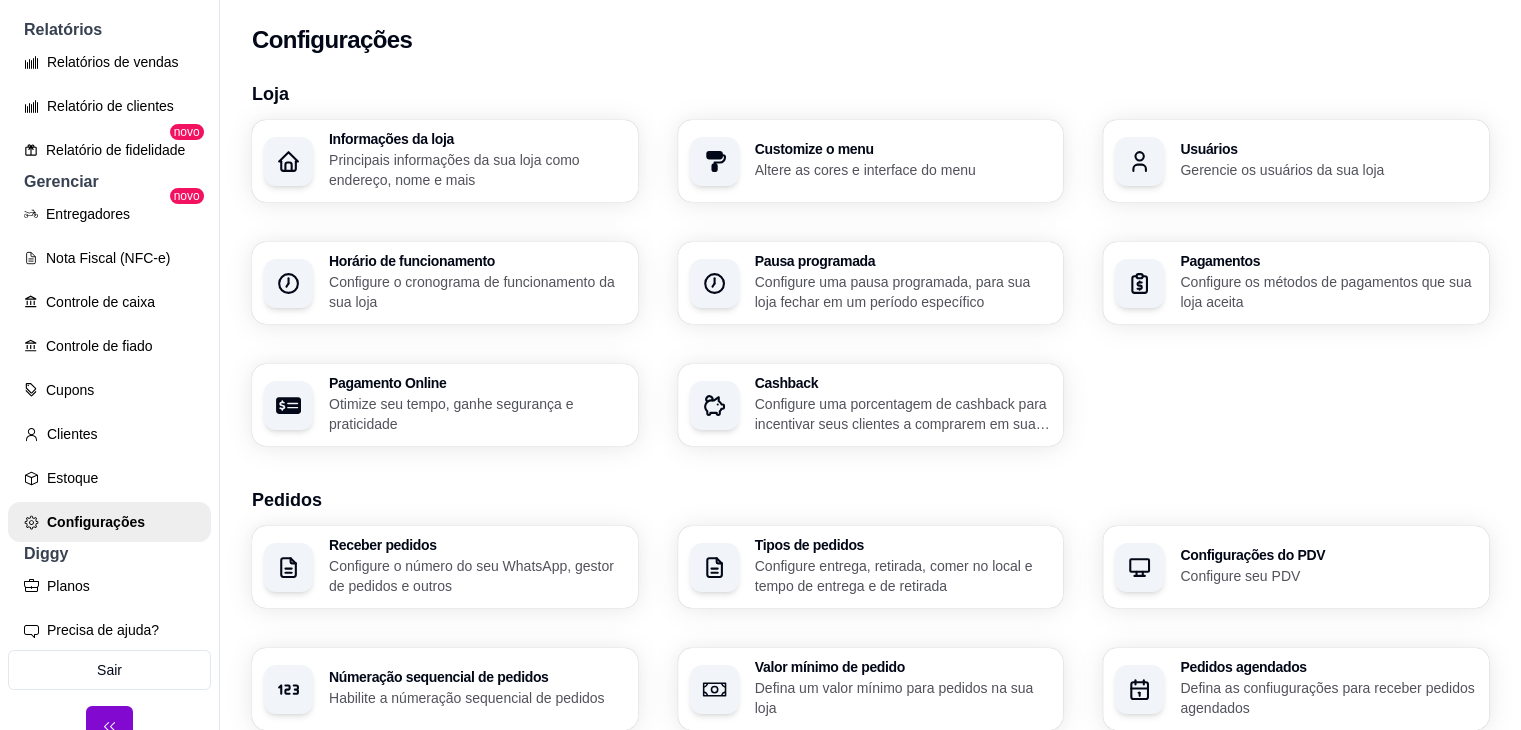 click on "Principais informações da sua loja como endereço, nome e mais" at bounding box center (477, 170) 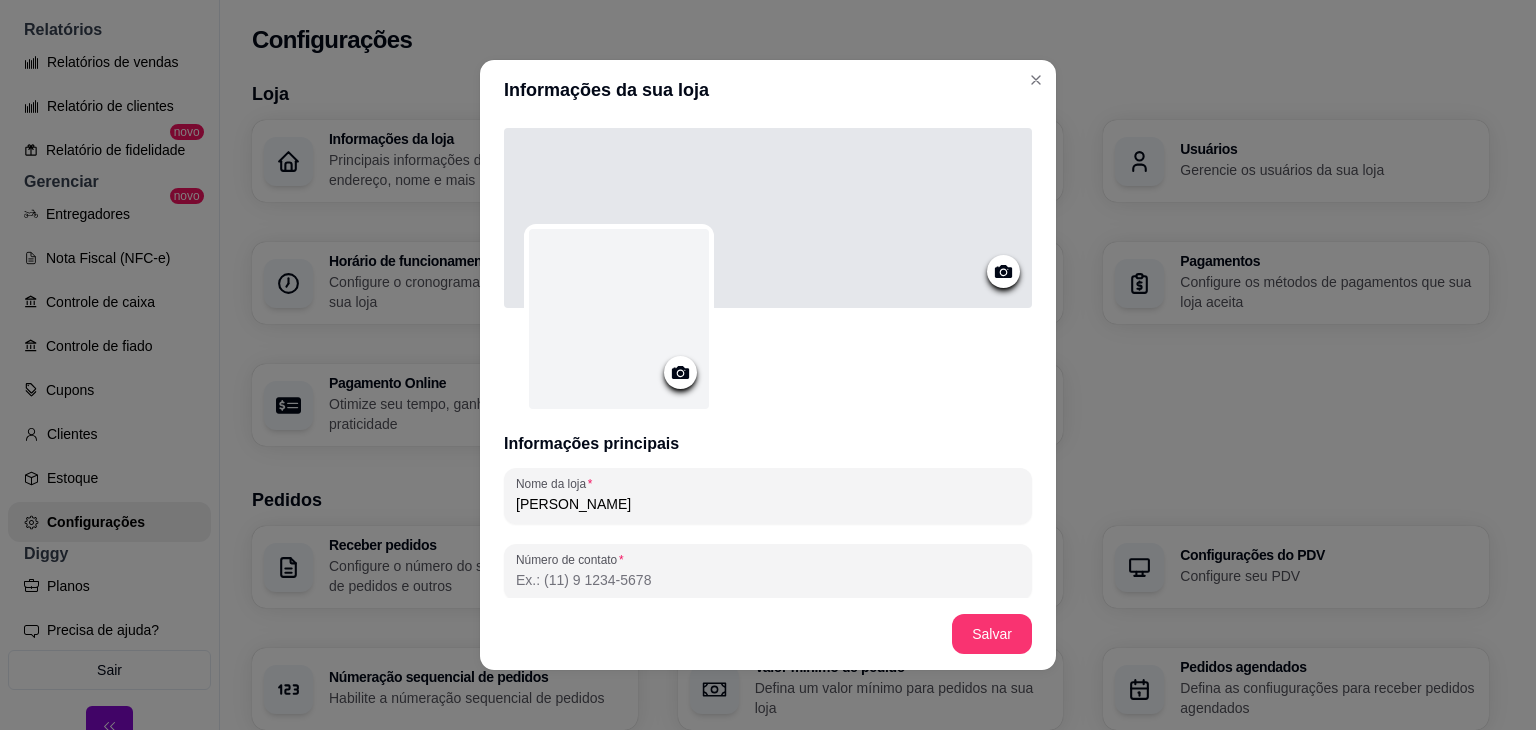 click 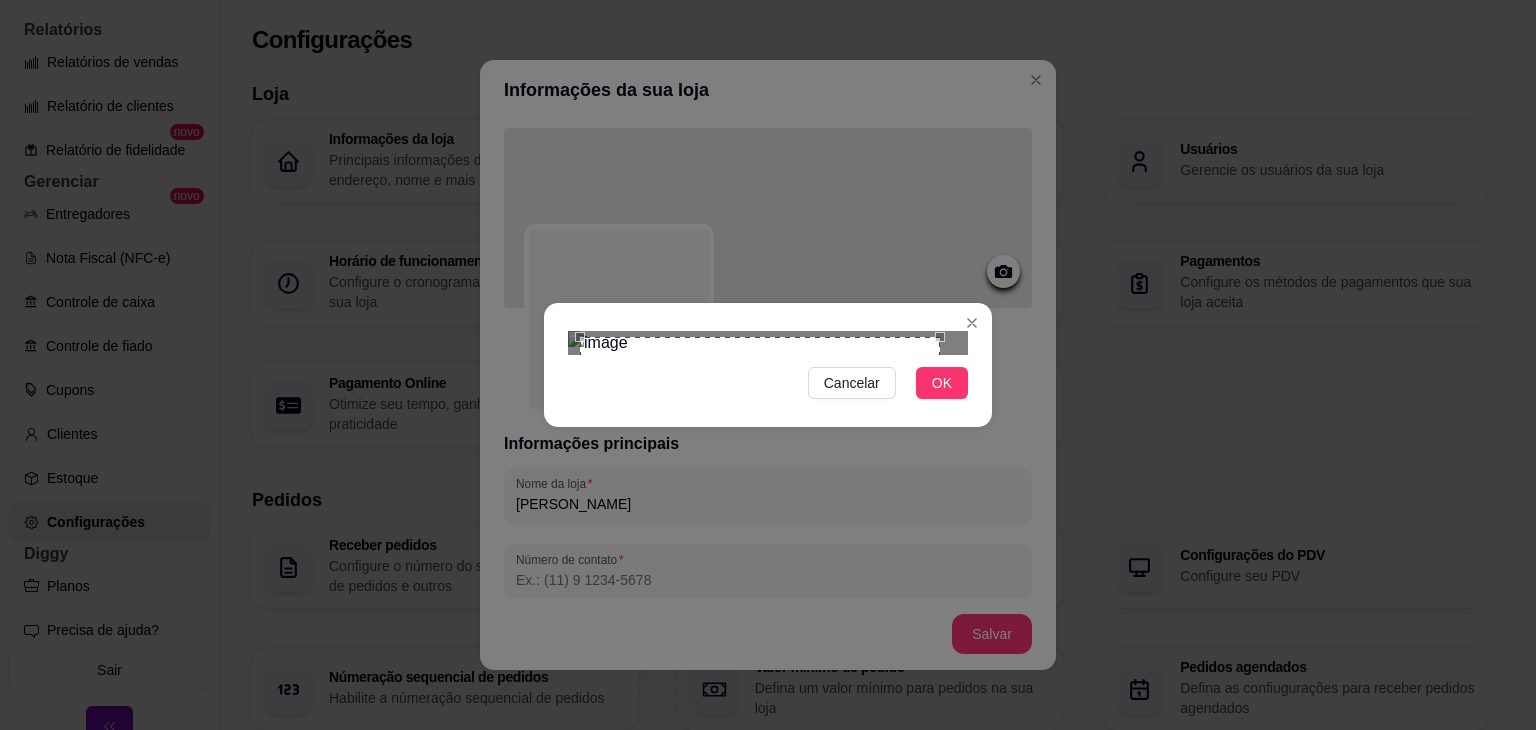 click at bounding box center (760, 517) 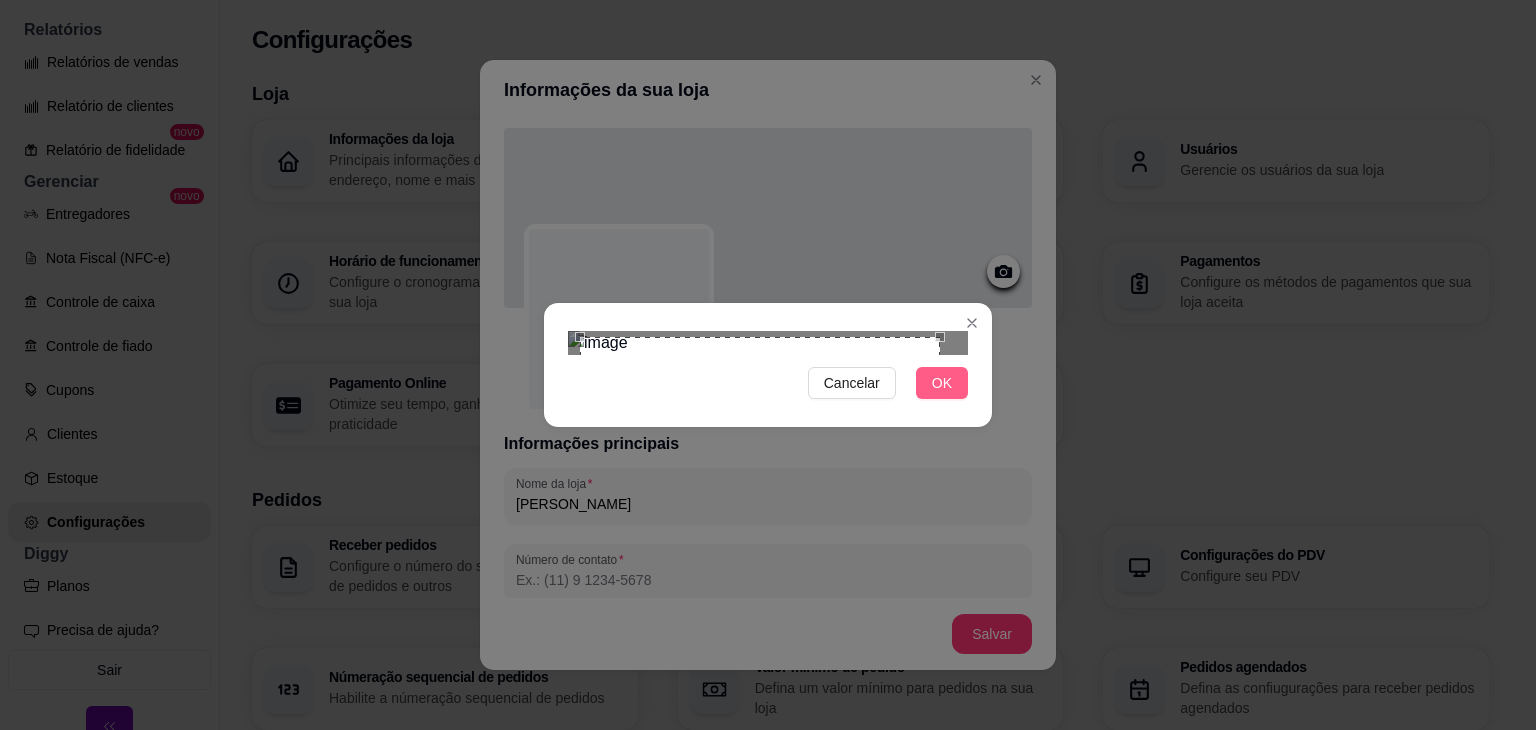 click on "OK" at bounding box center (942, 383) 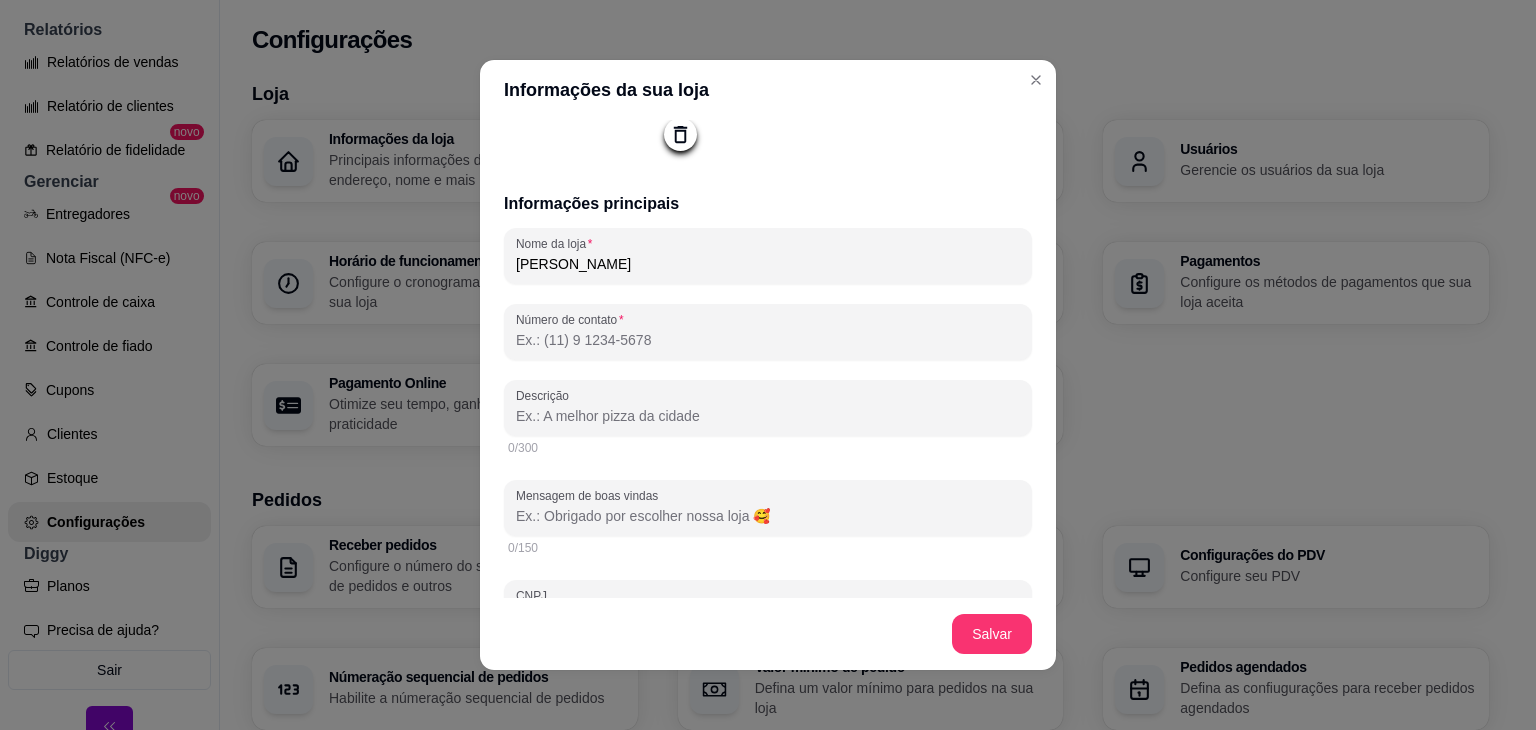 scroll, scrollTop: 193, scrollLeft: 0, axis: vertical 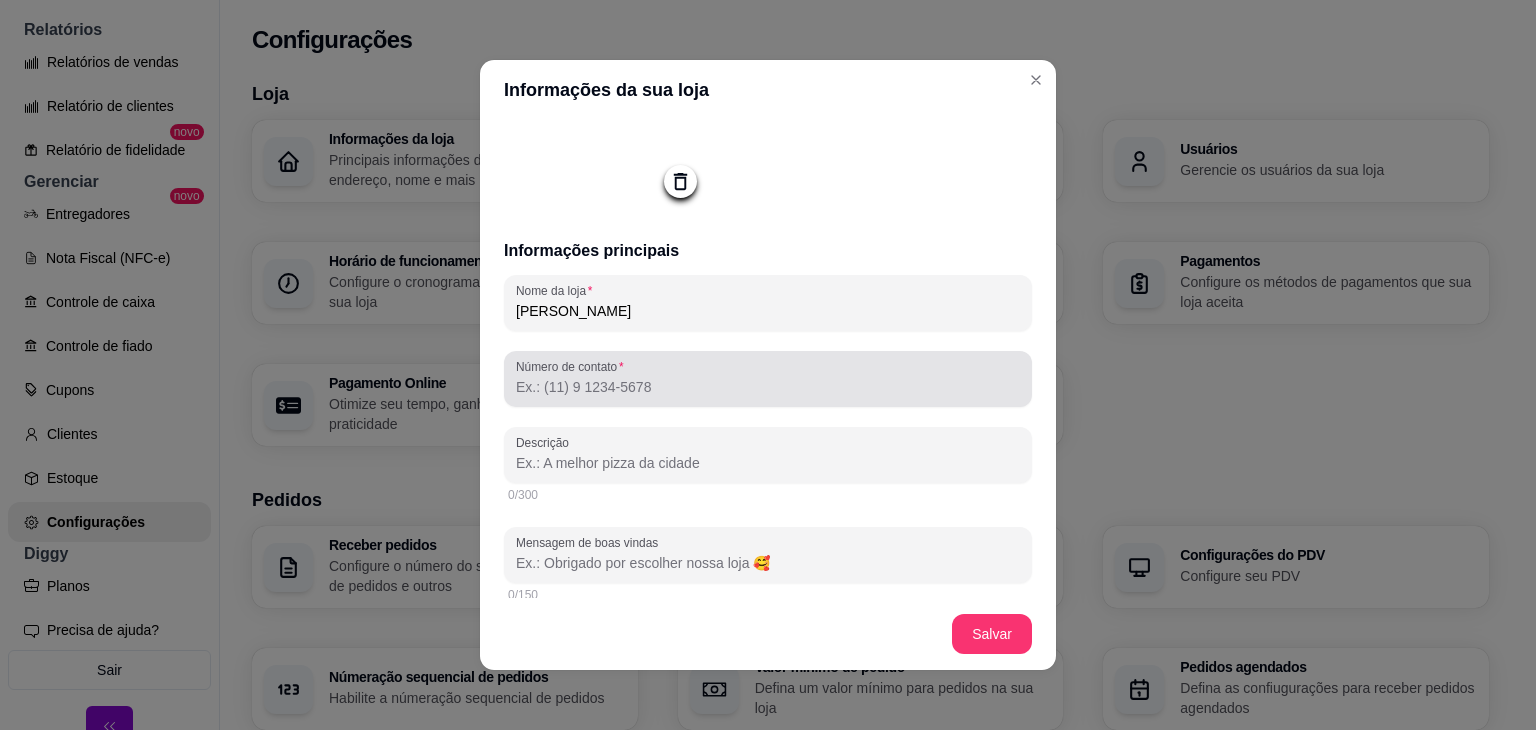 click on "Número de contato" at bounding box center (768, 387) 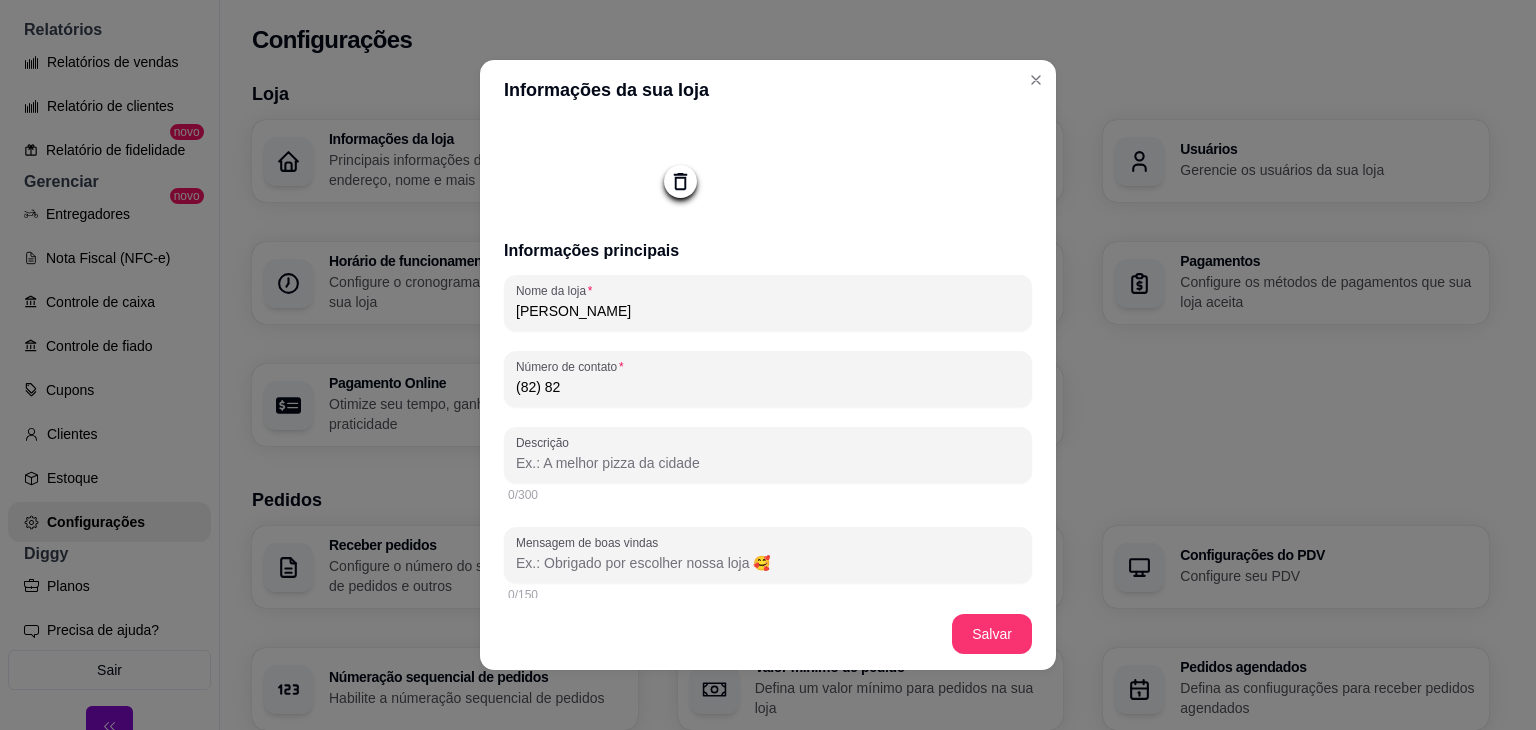 click on "(82) 82" at bounding box center [768, 387] 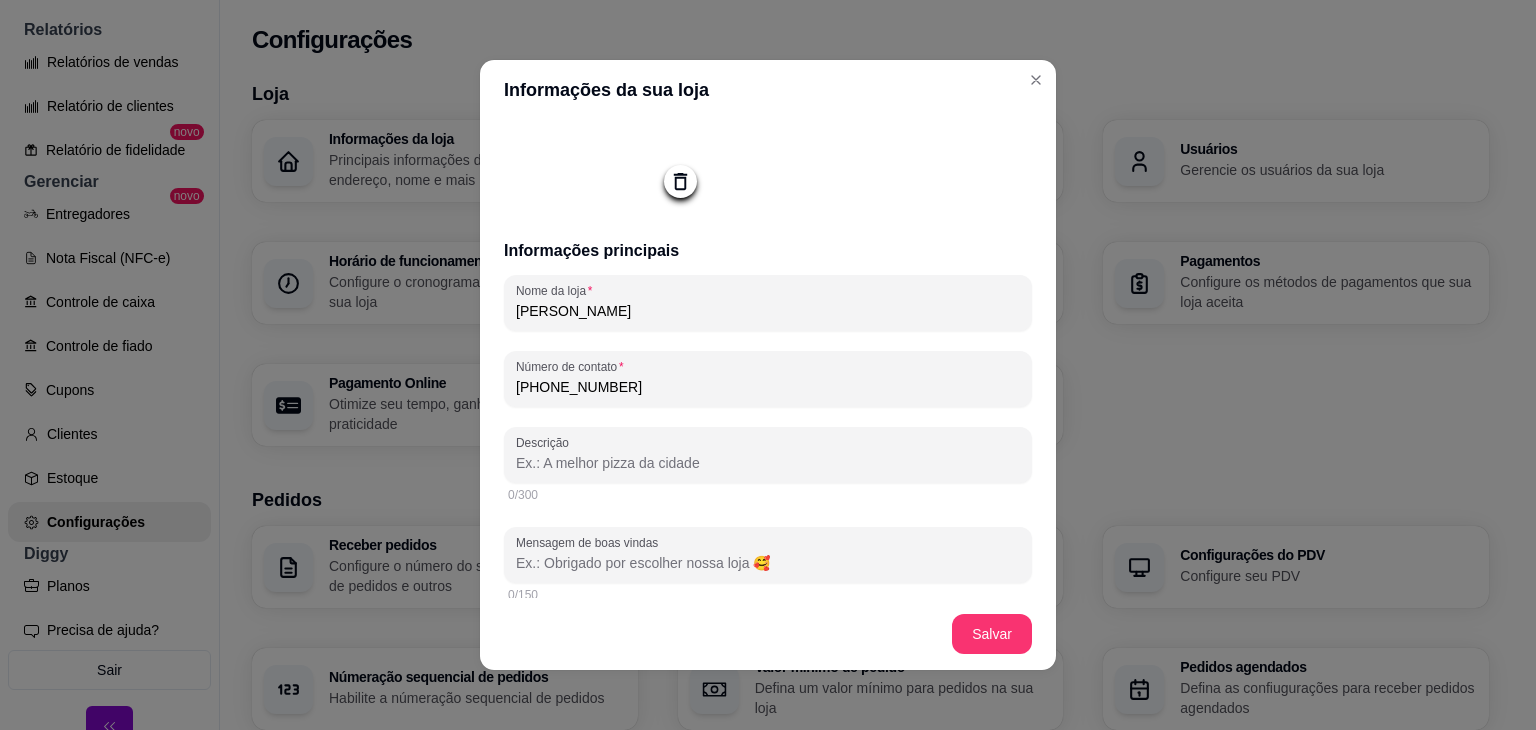 click on "[PHONE_NUMBER]" at bounding box center [768, 387] 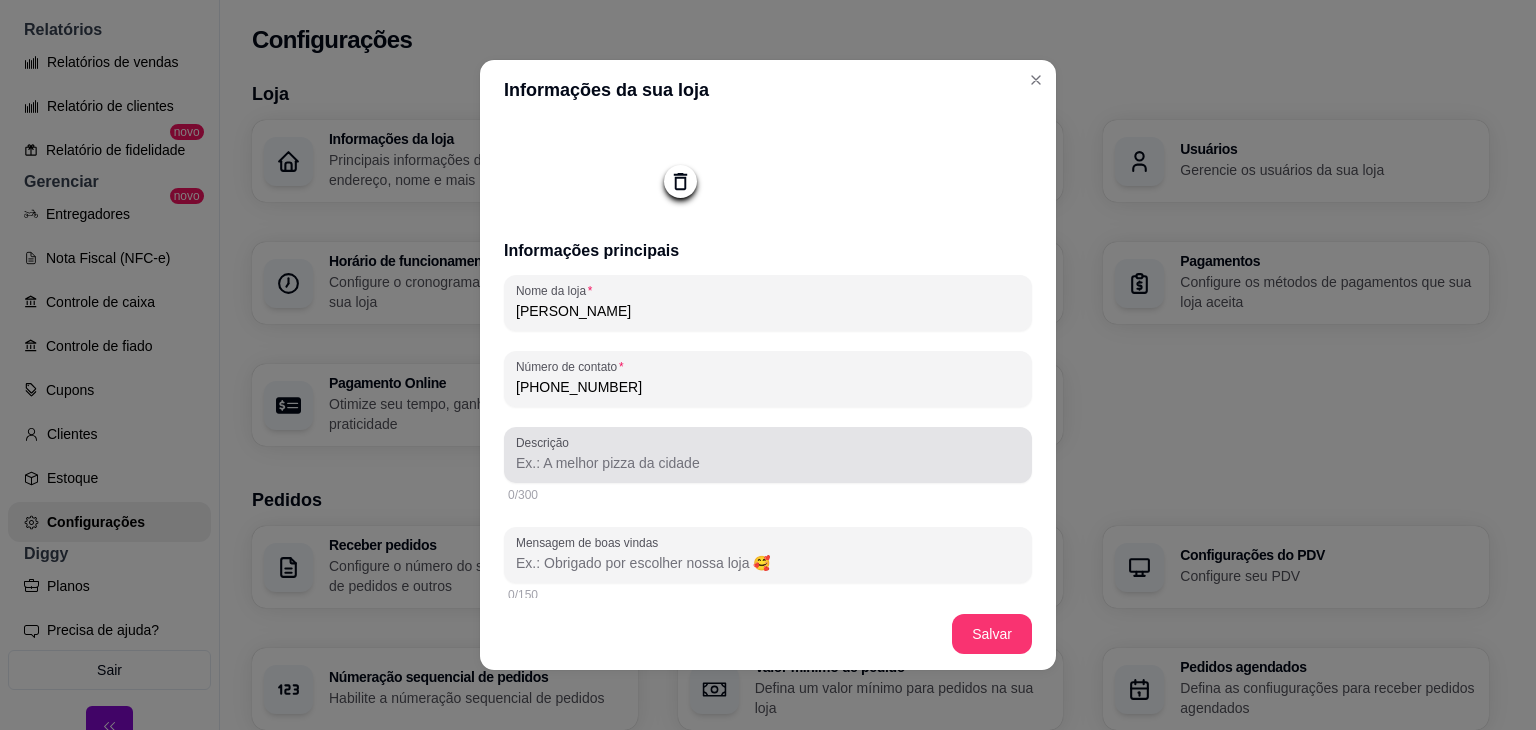 type on "[PHONE_NUMBER]" 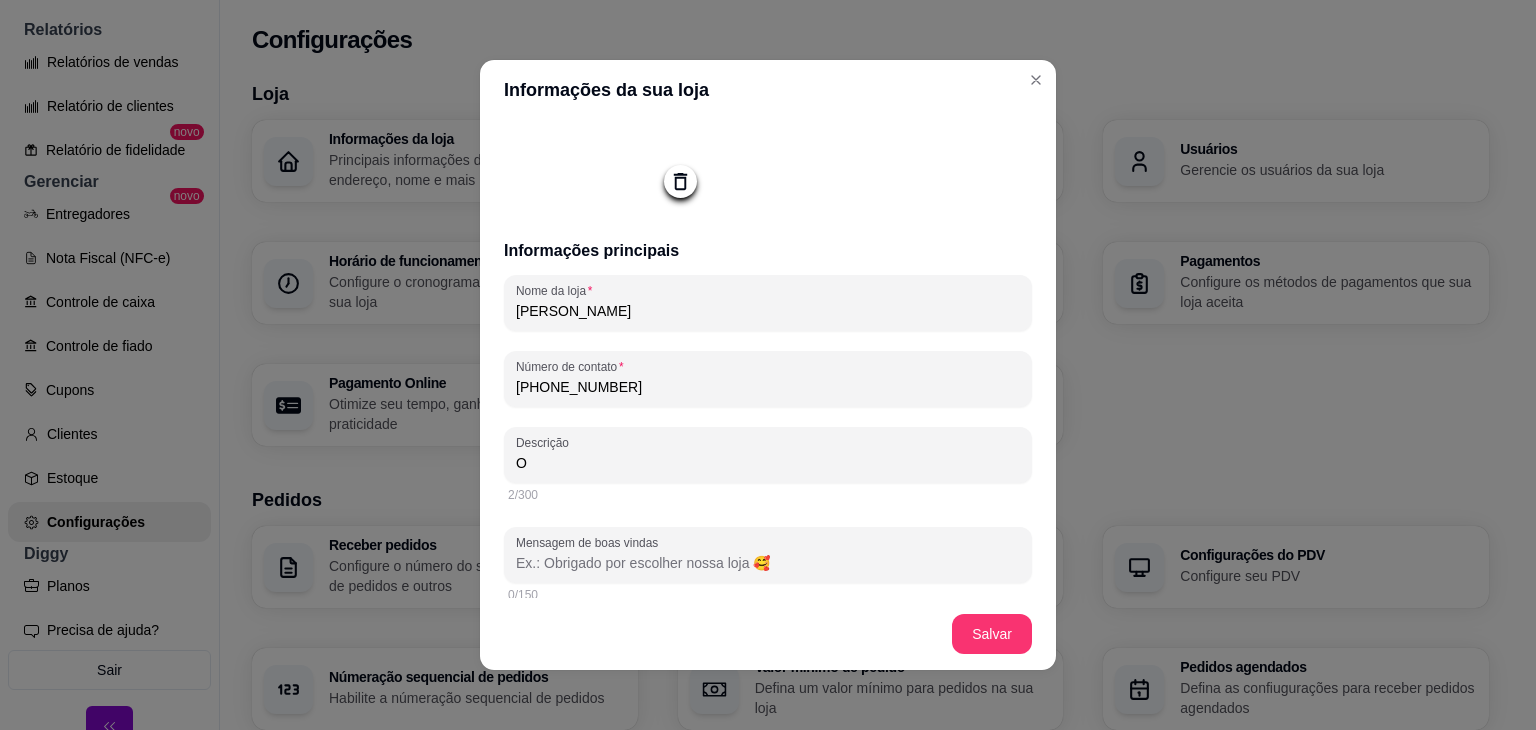 type on "O" 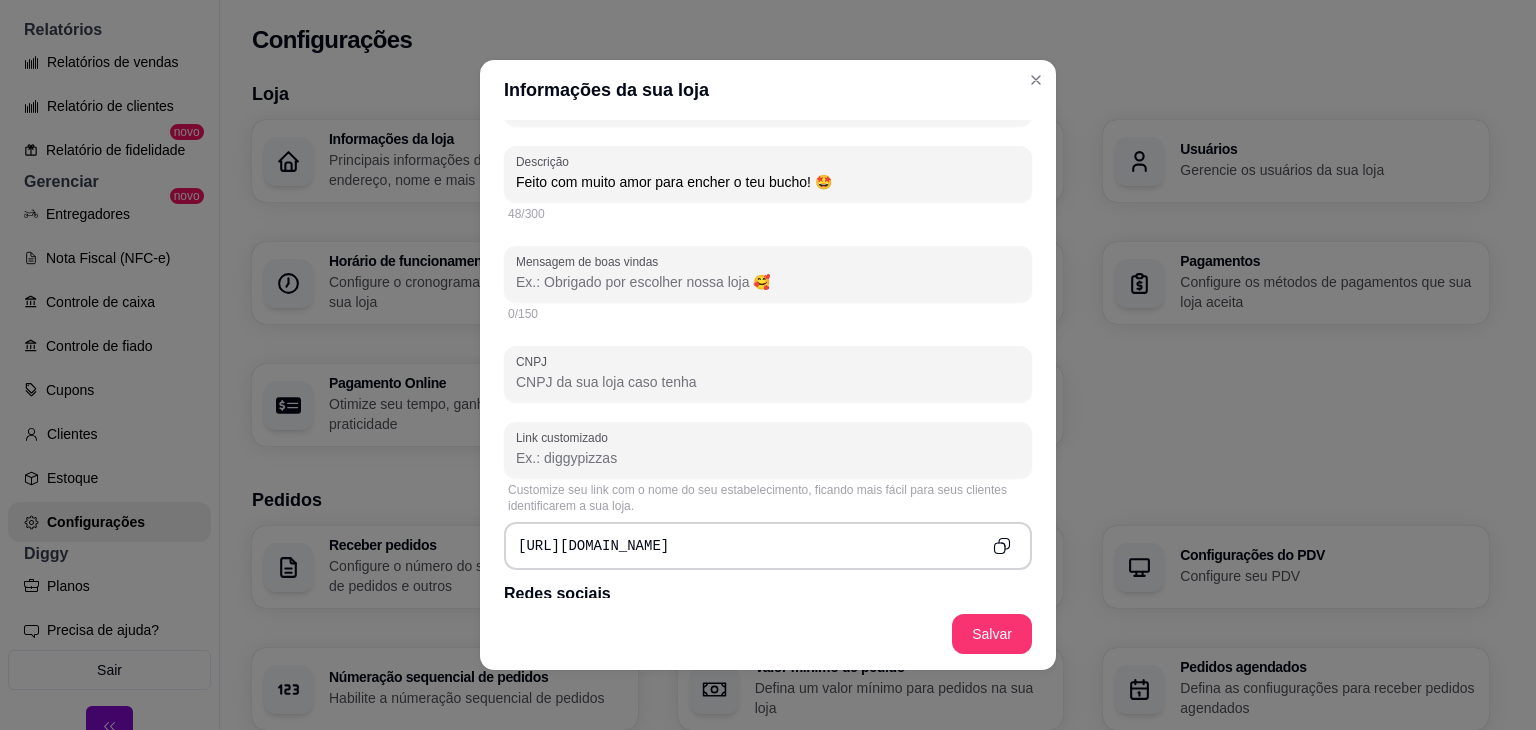 scroll, scrollTop: 593, scrollLeft: 0, axis: vertical 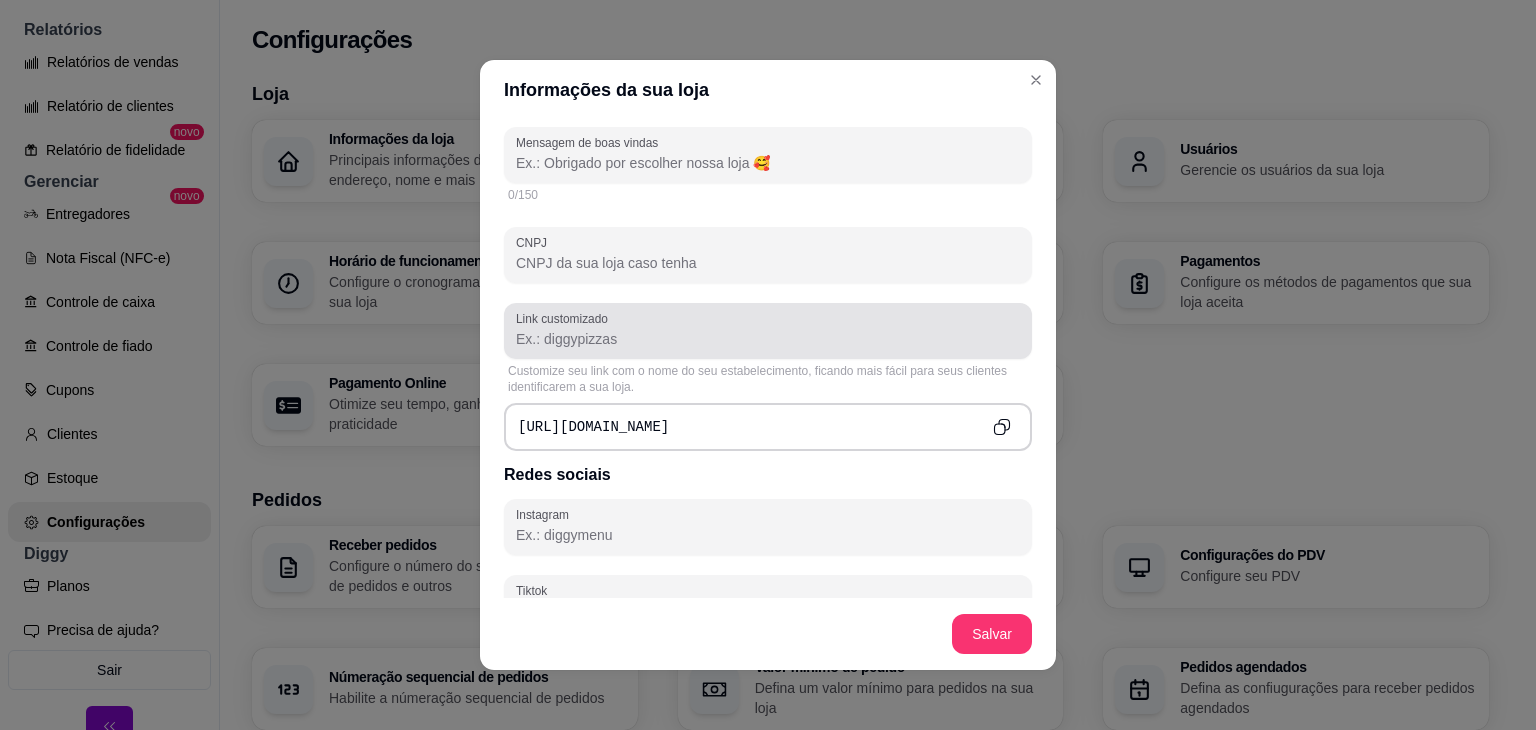 type on "Feito com muito amor para encher o teu bucho! 🤩" 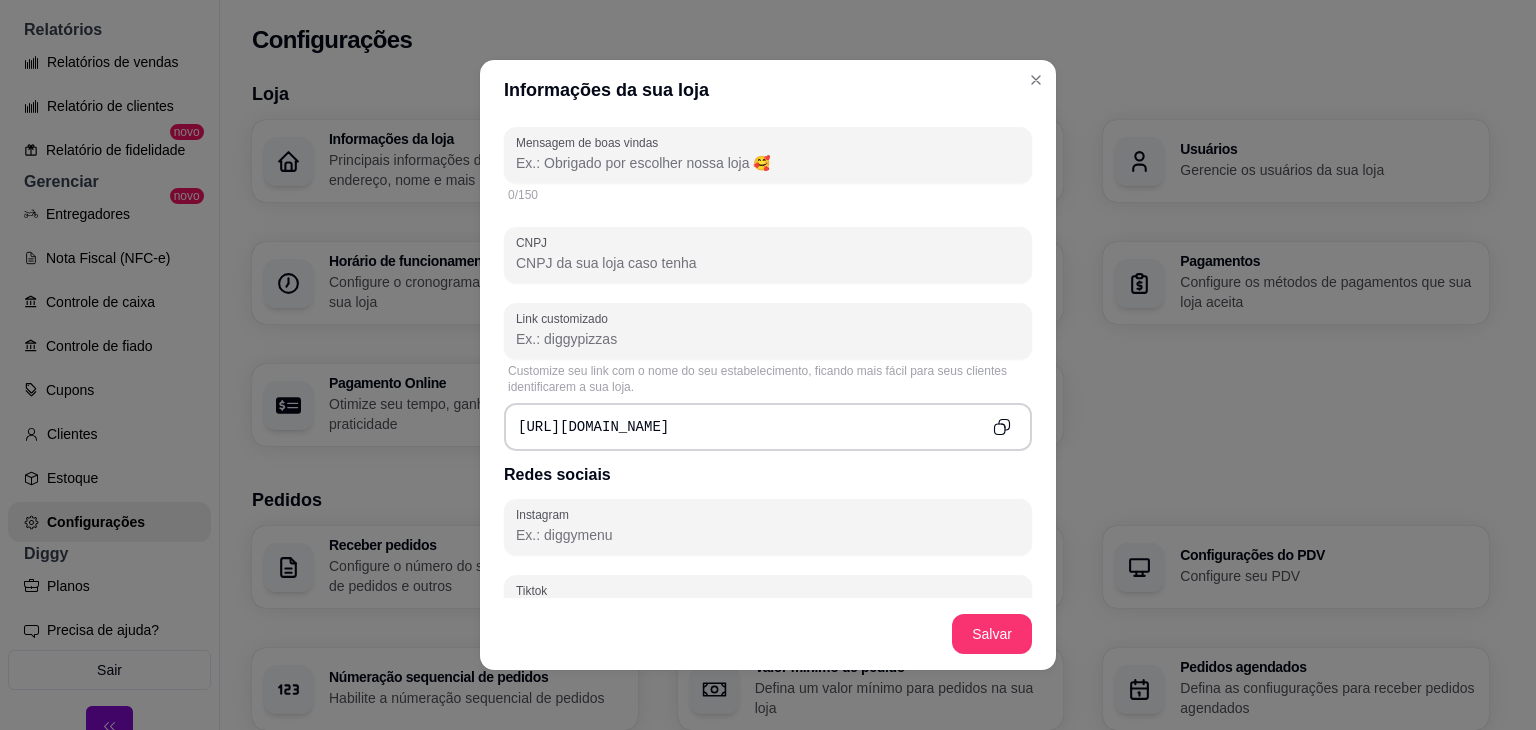 click on "Link customizado" at bounding box center [768, 339] 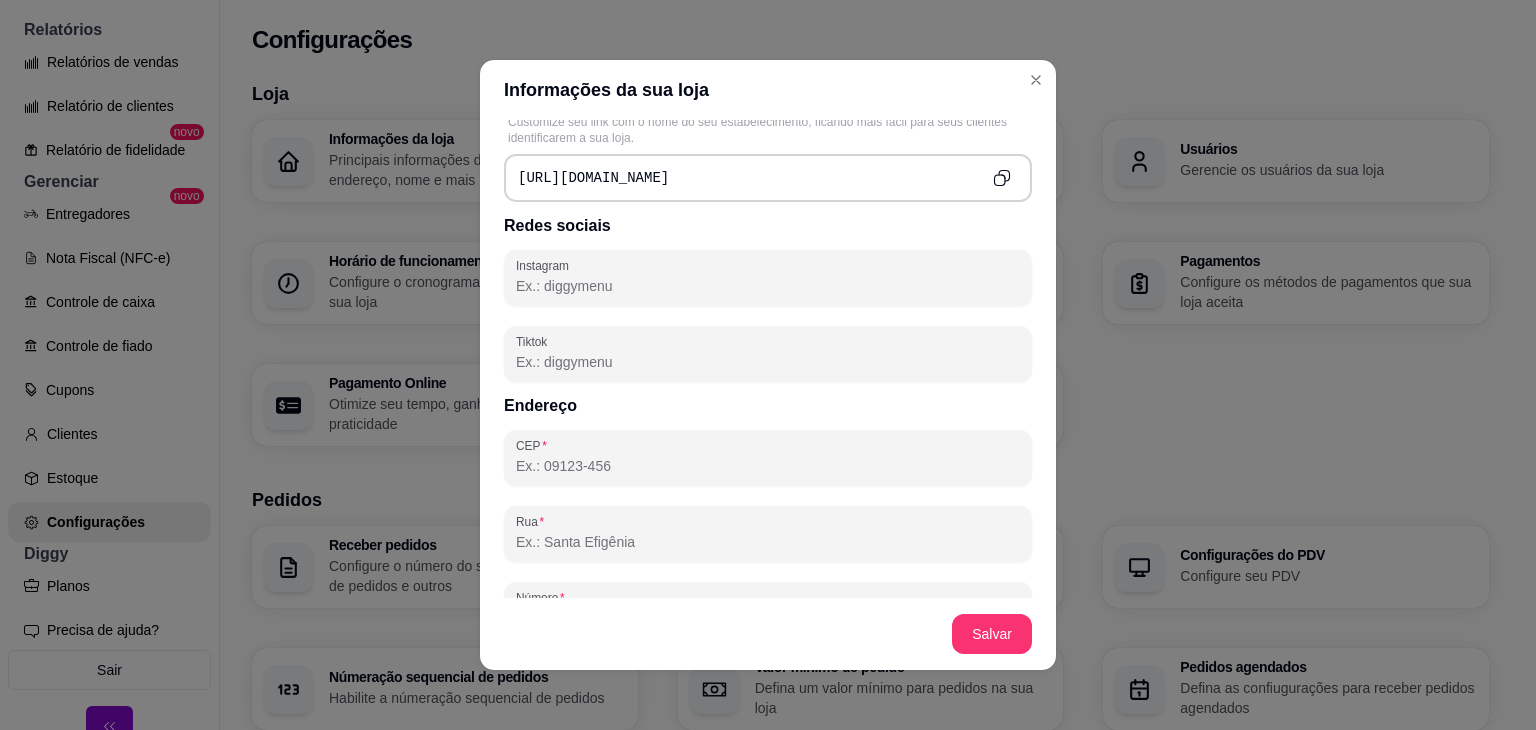 scroll, scrollTop: 893, scrollLeft: 0, axis: vertical 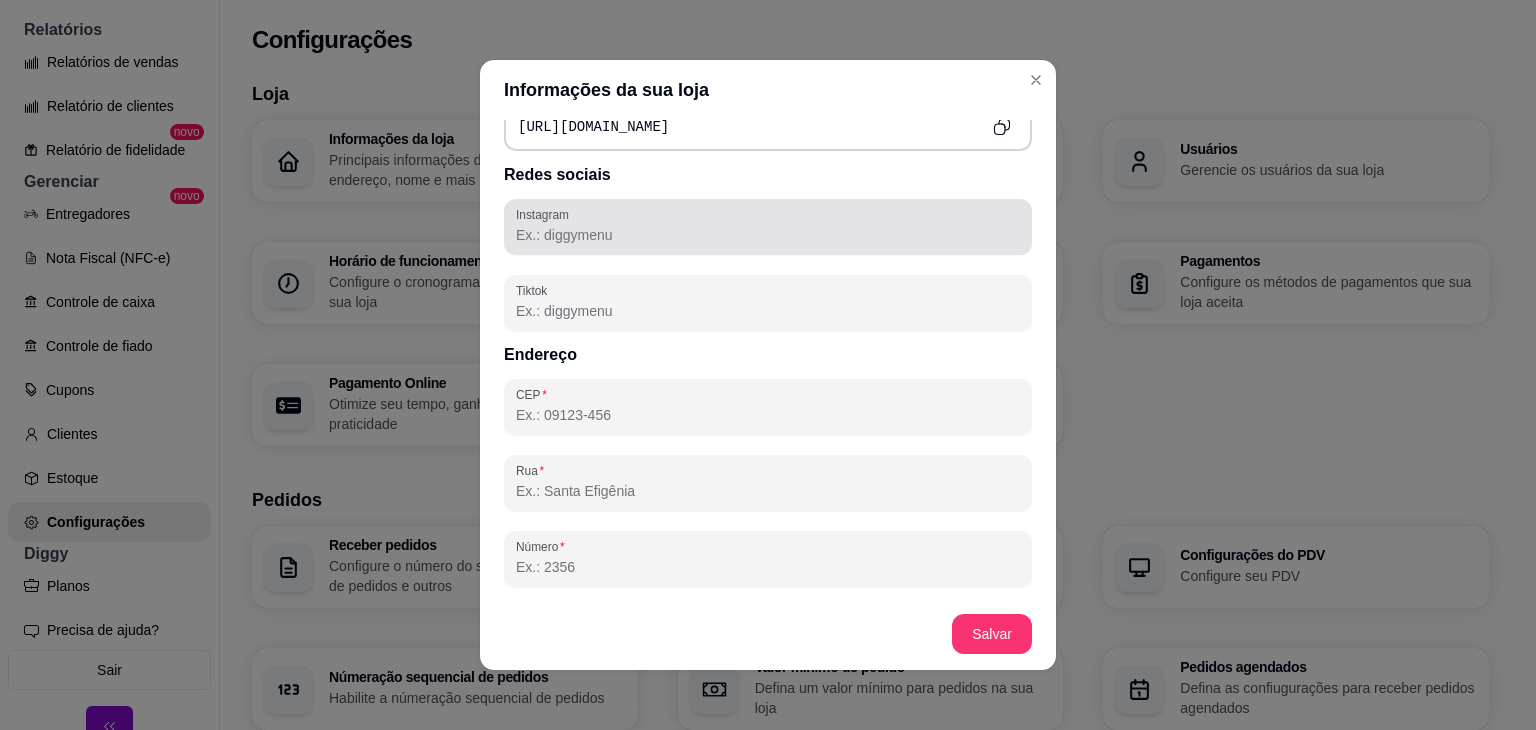 type on "donnacacarola" 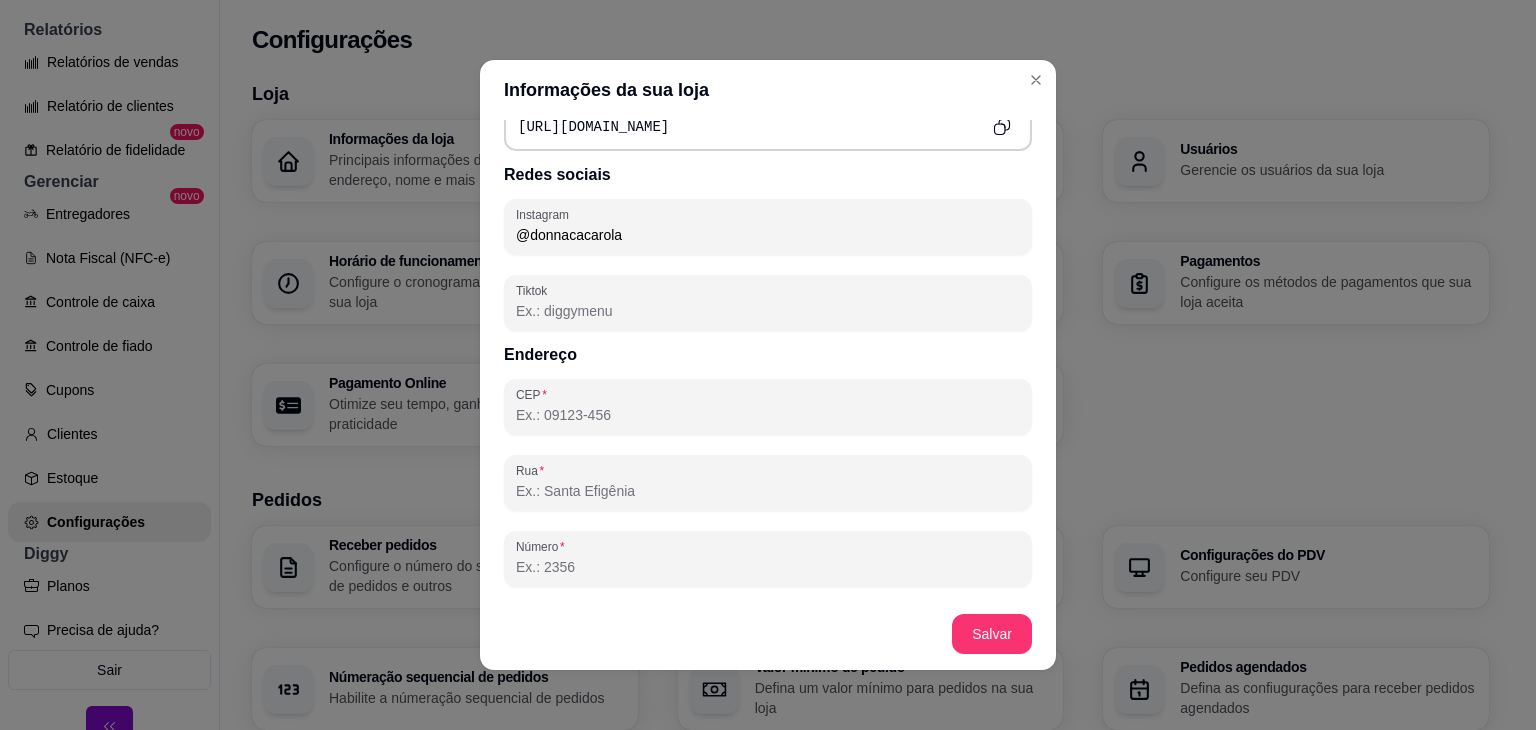 click on "@donnacacarola" at bounding box center [768, 235] 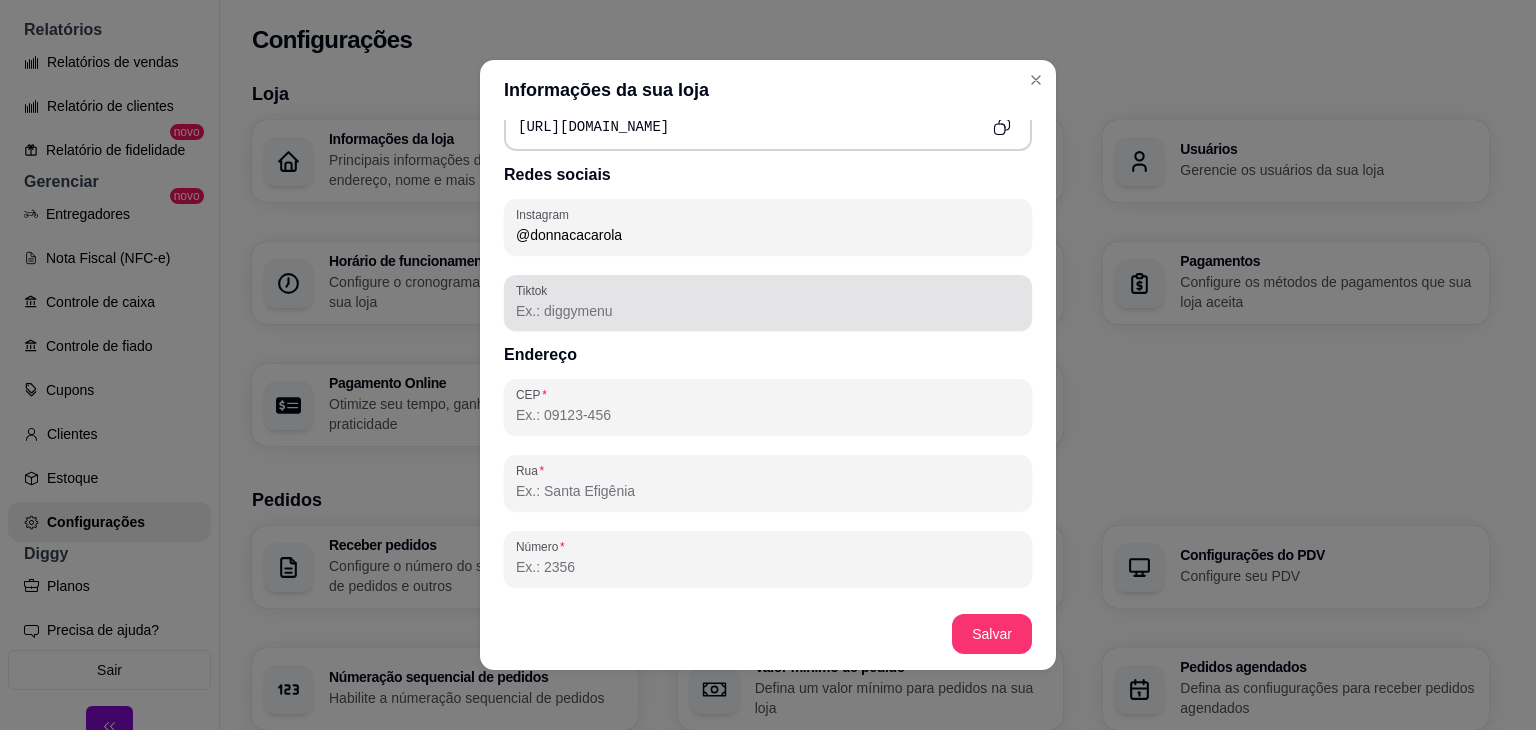 type on "@donnacacarola" 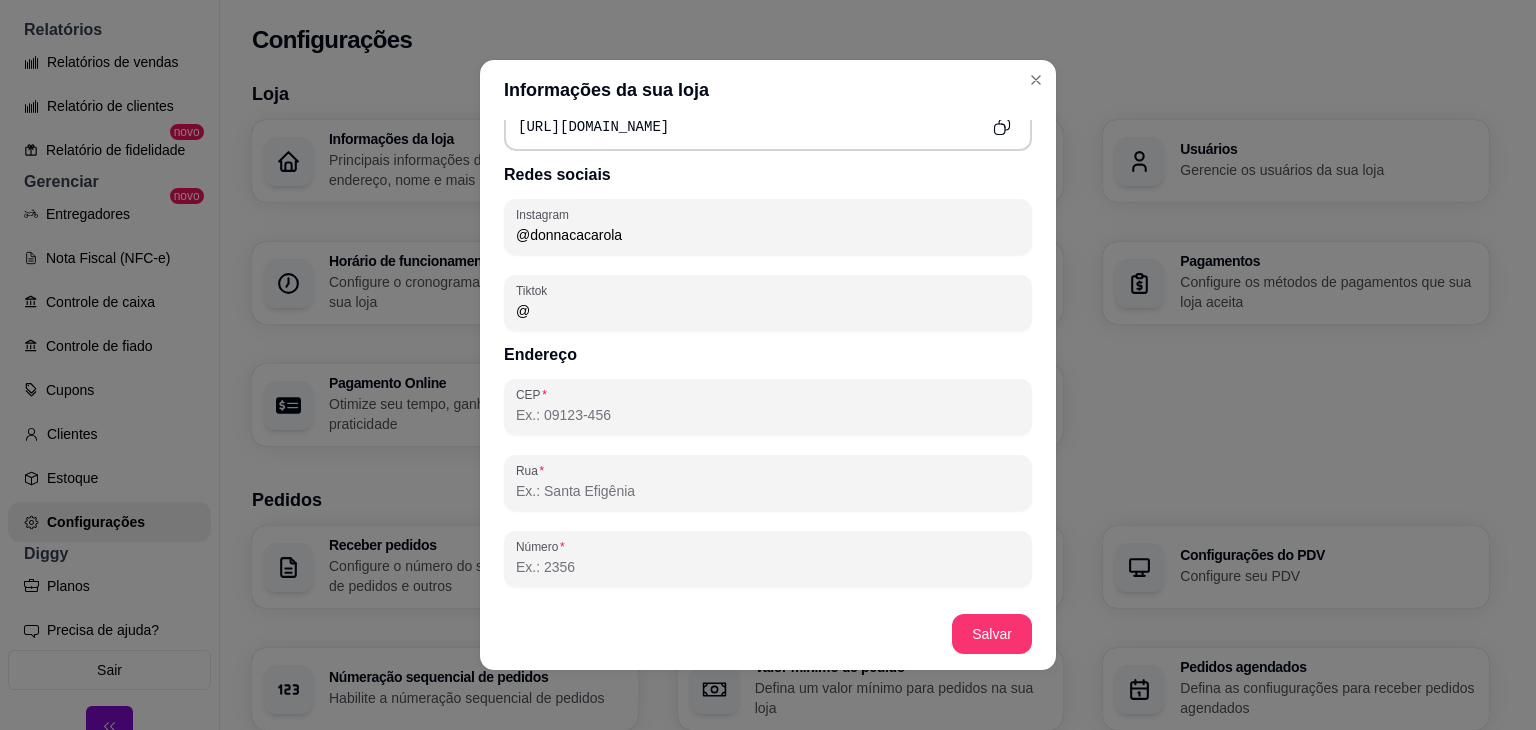 paste on "donnacacarola" 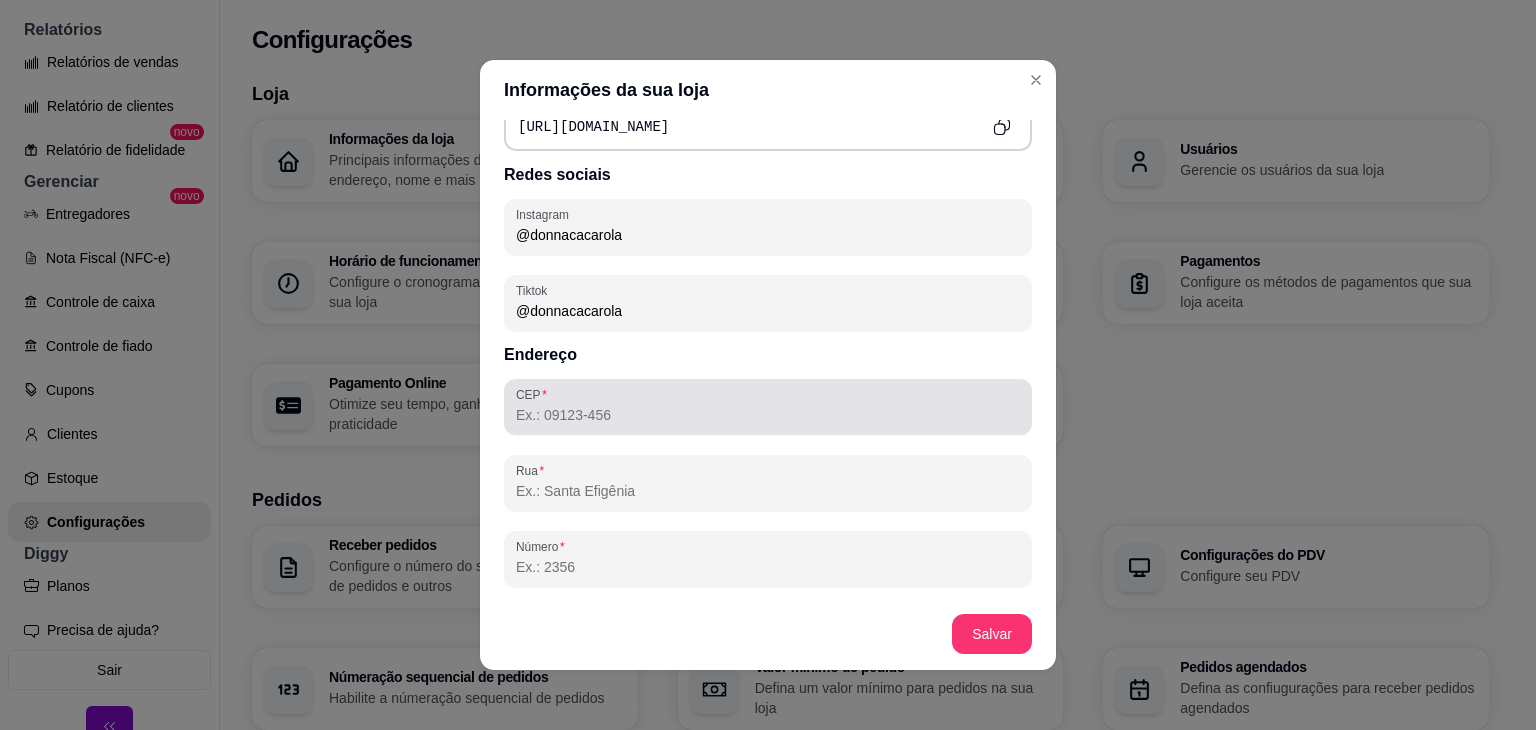 type on "@donnacacarola" 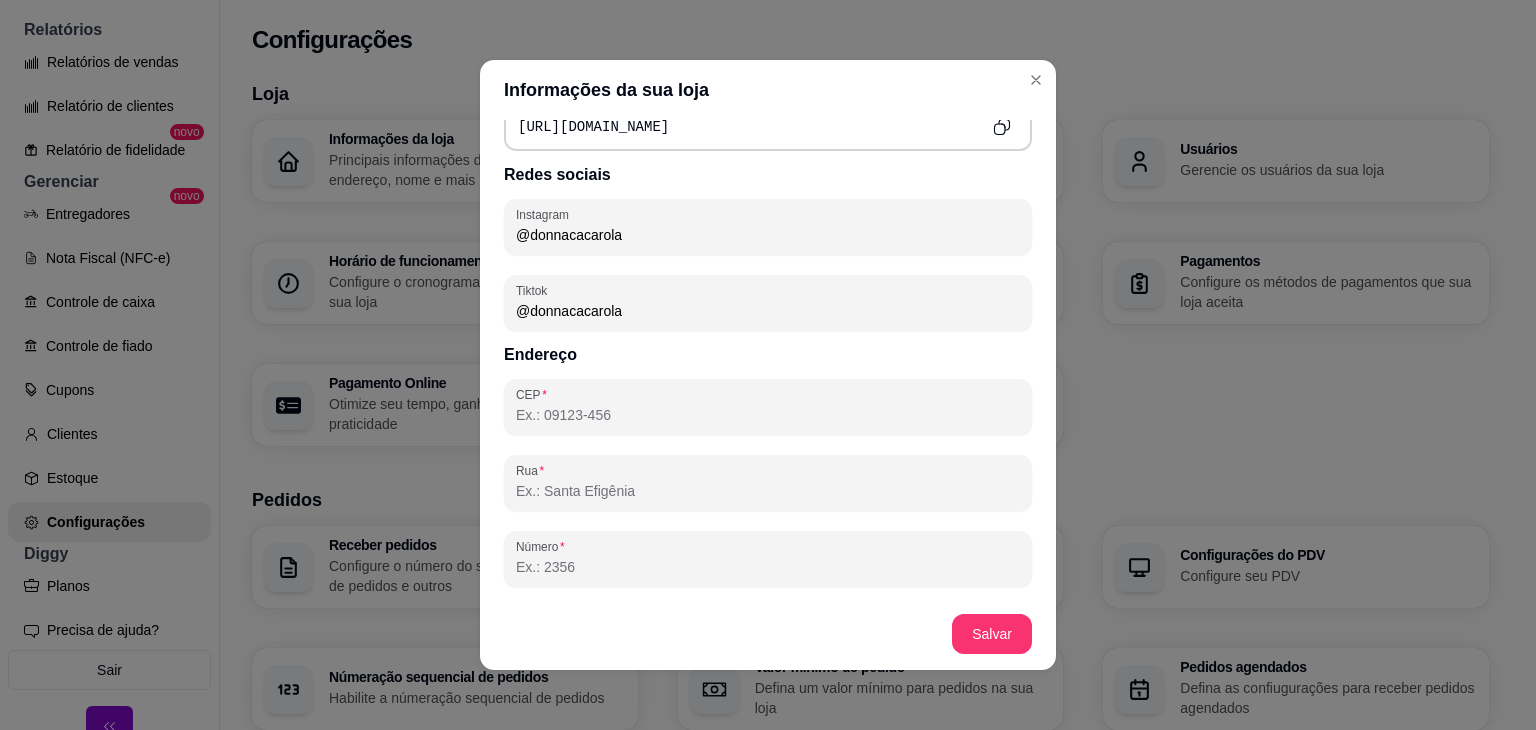 type on "57072-197" 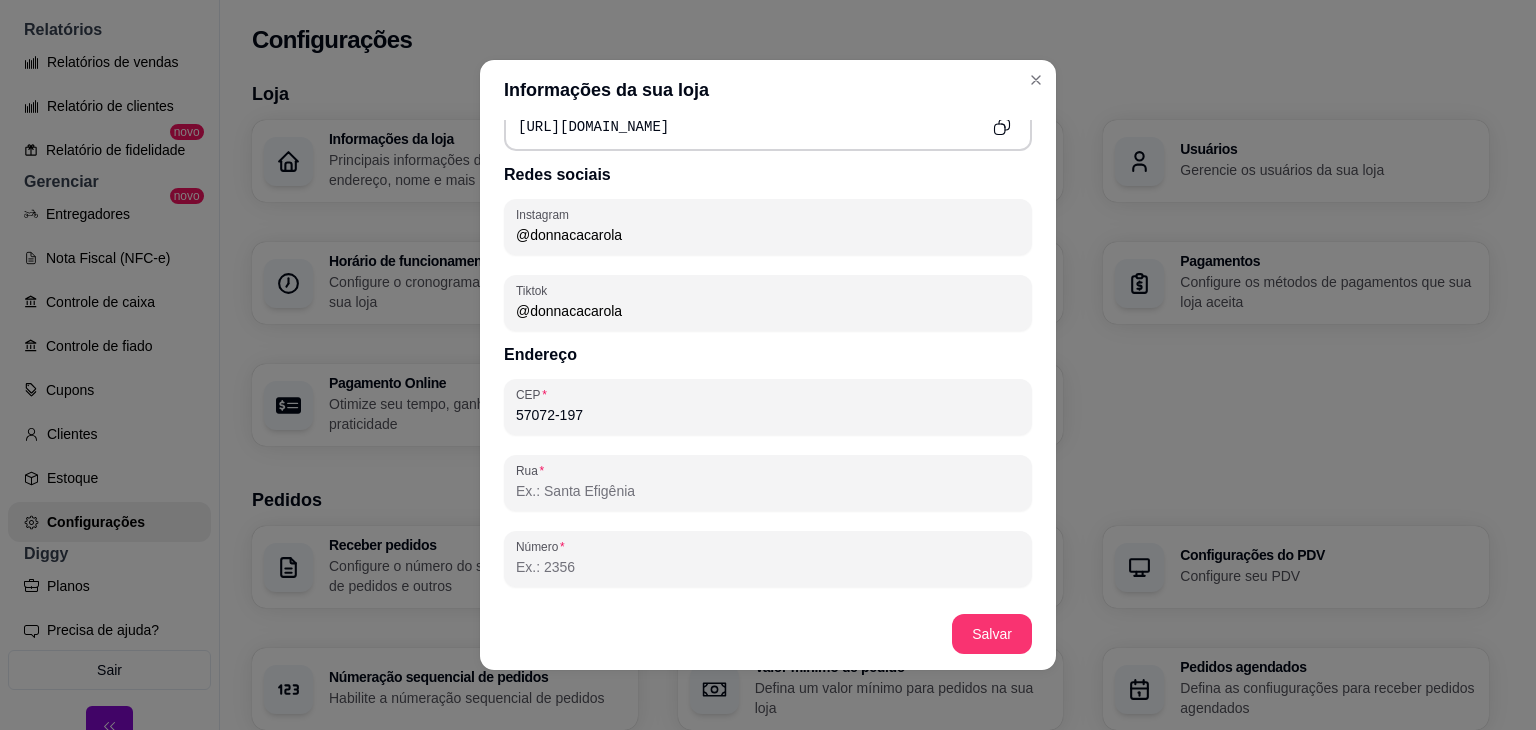 type on "[STREET_ADDRESS]" 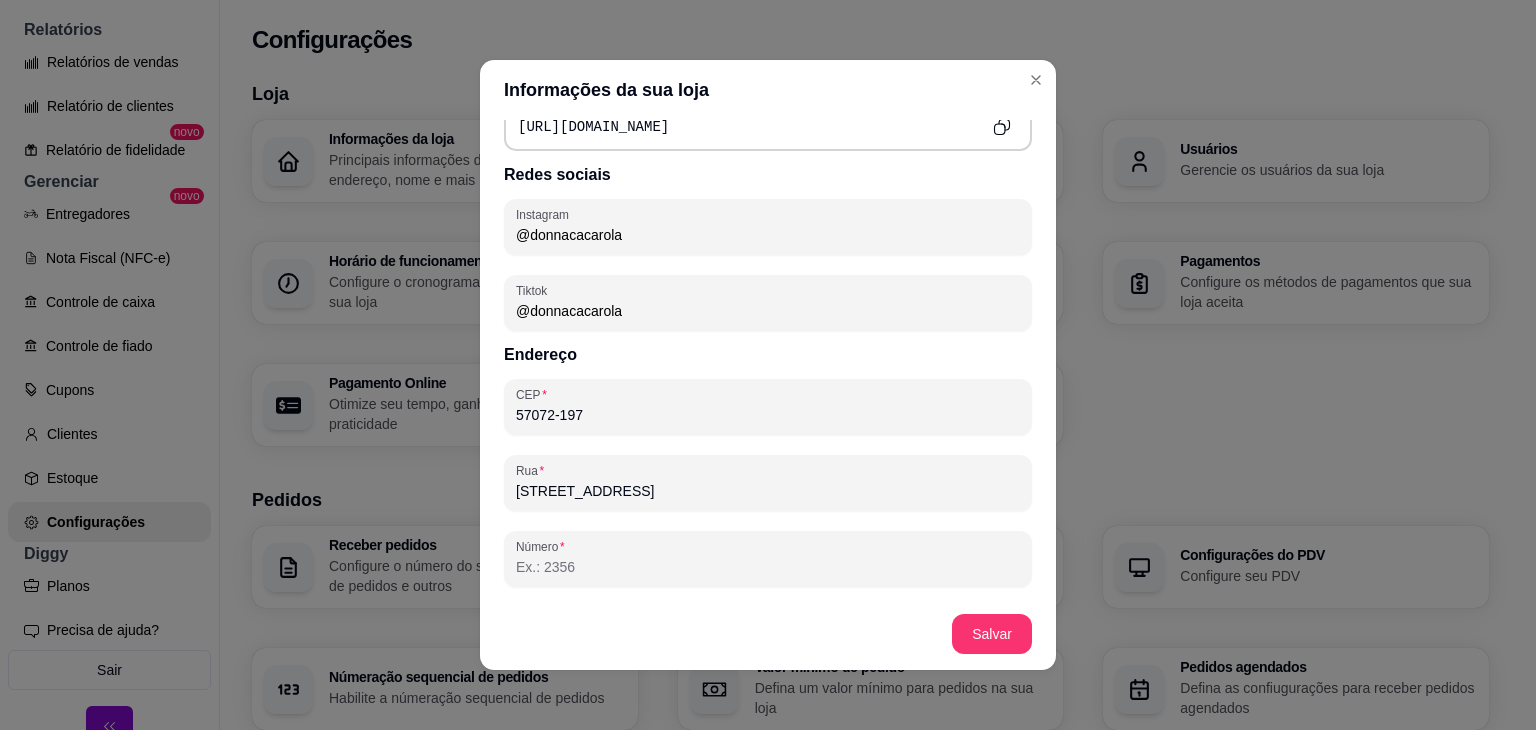 type on "93" 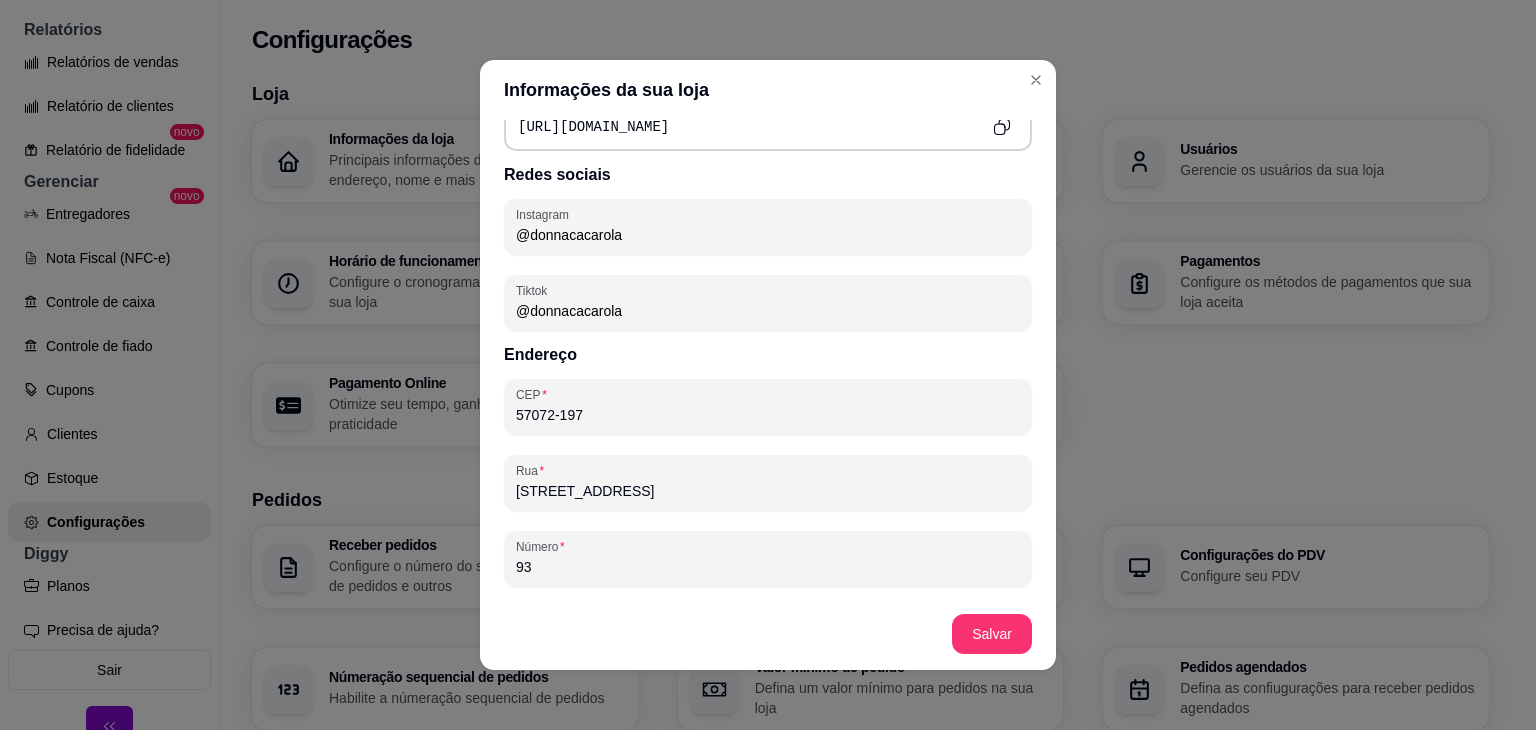 type on "[GEOGRAPHIC_DATA]" 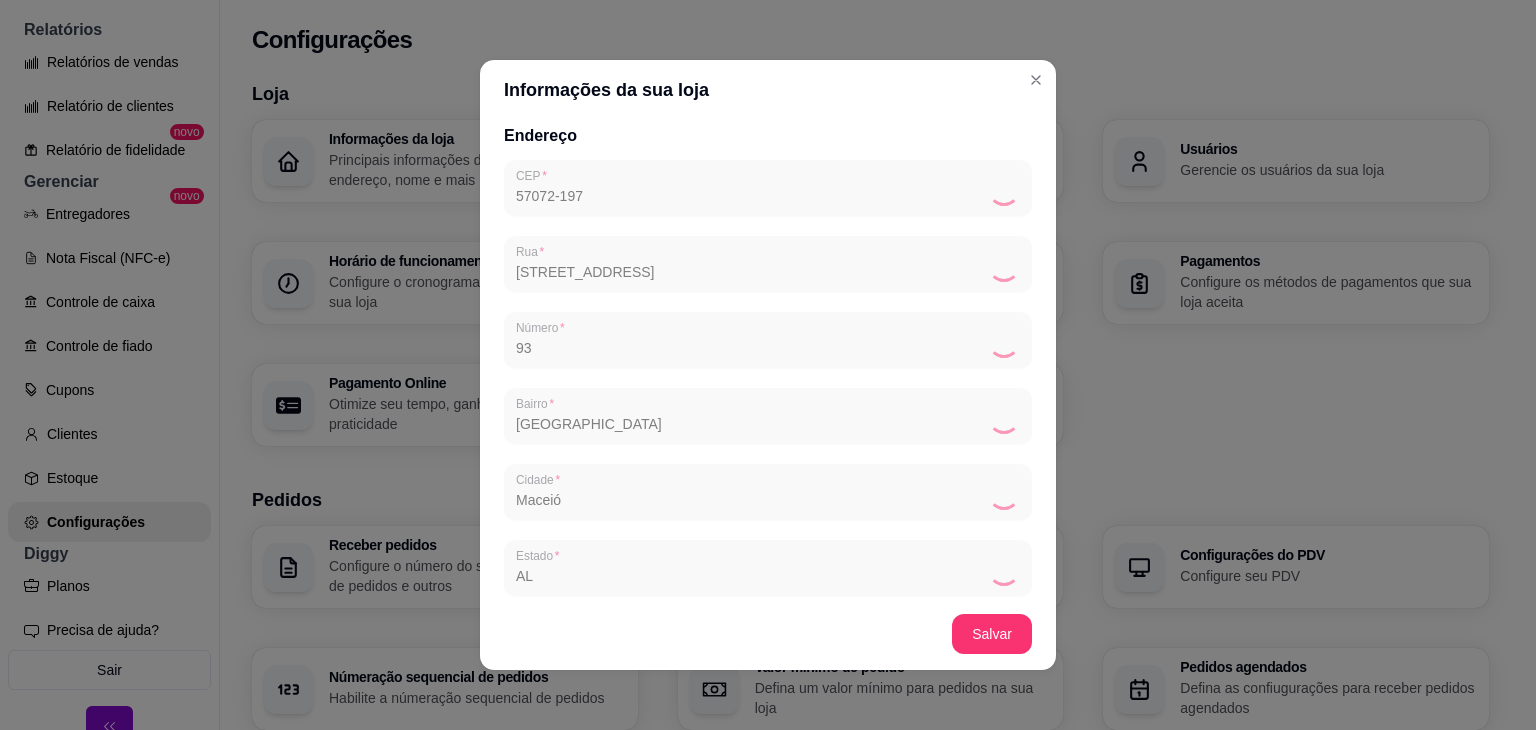 scroll, scrollTop: 1193, scrollLeft: 0, axis: vertical 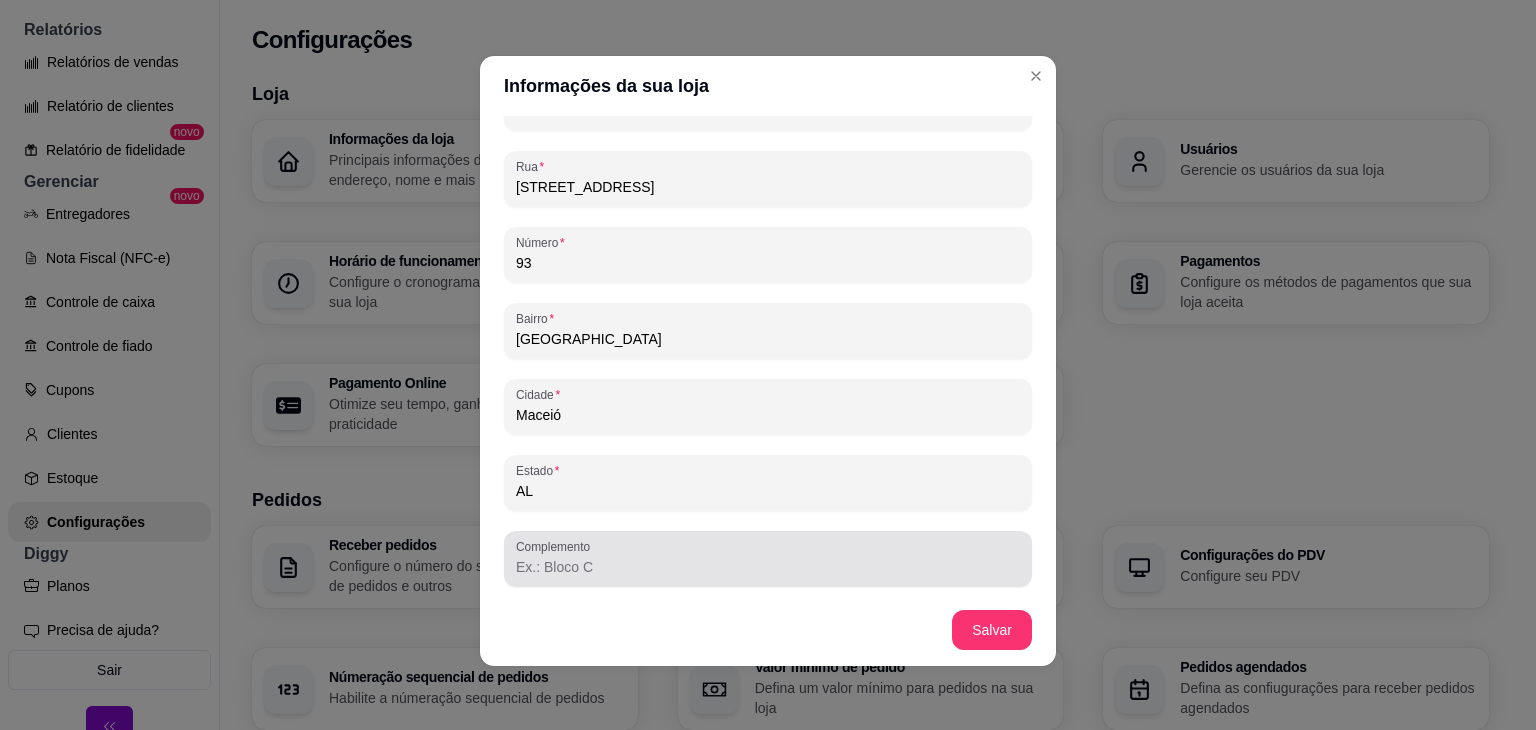 click at bounding box center (768, 559) 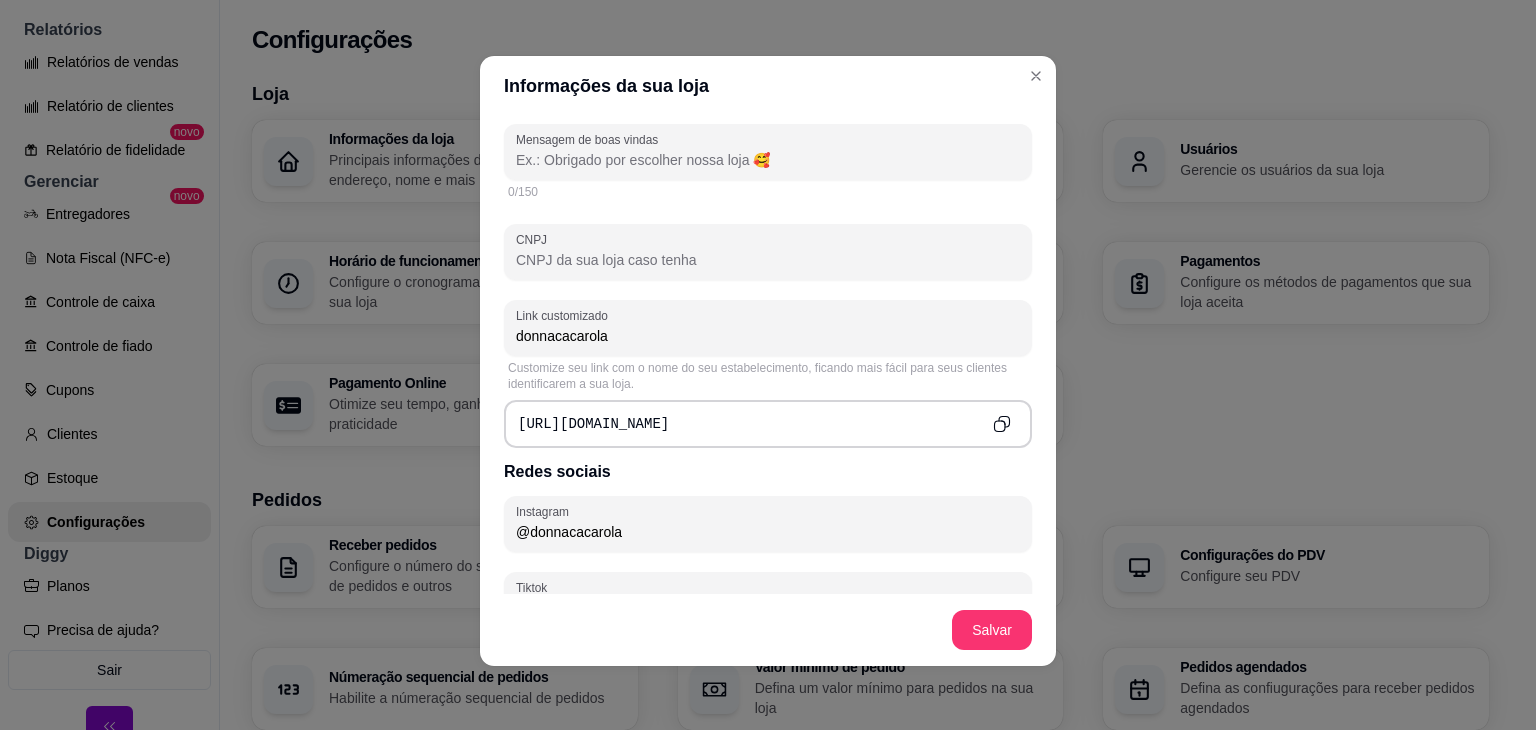 scroll, scrollTop: 593, scrollLeft: 0, axis: vertical 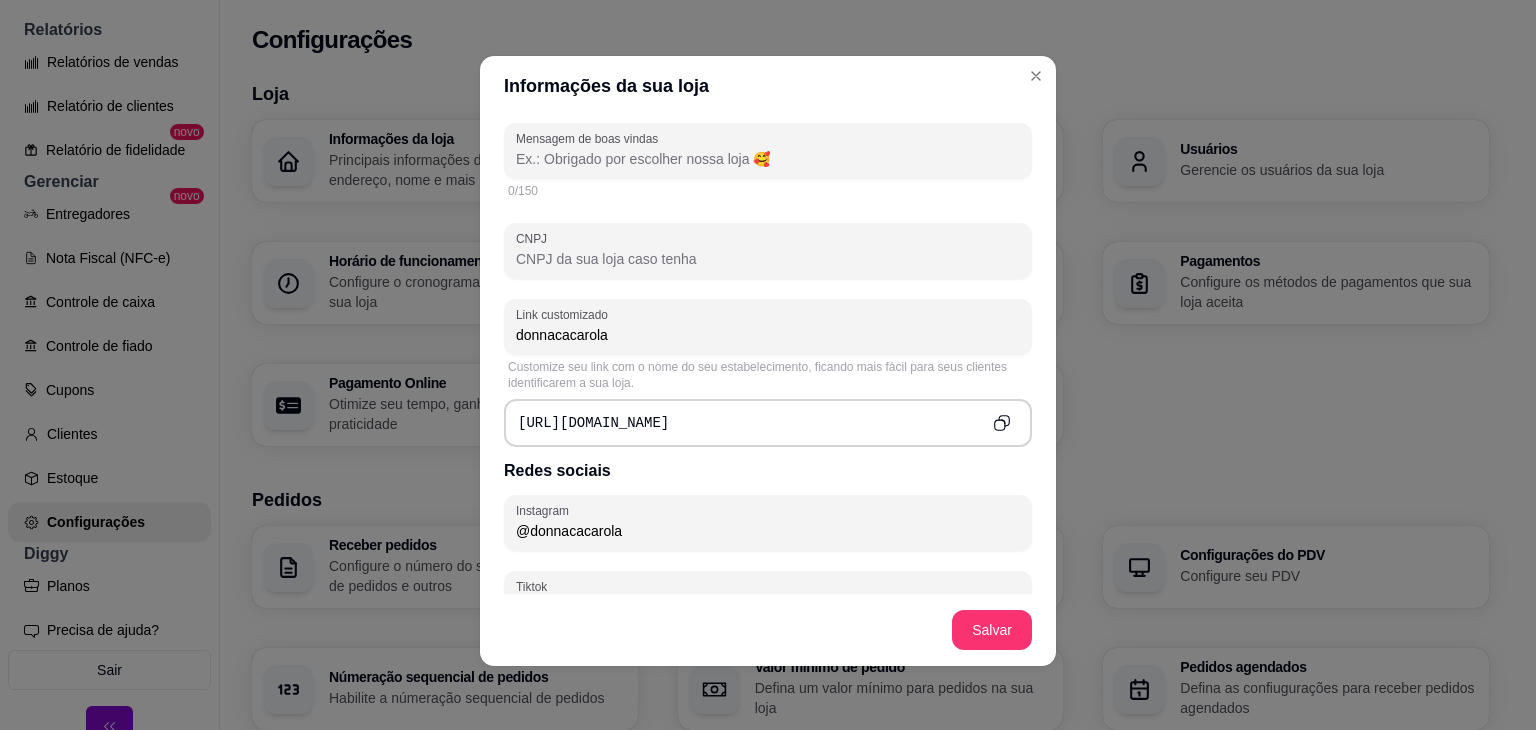 click 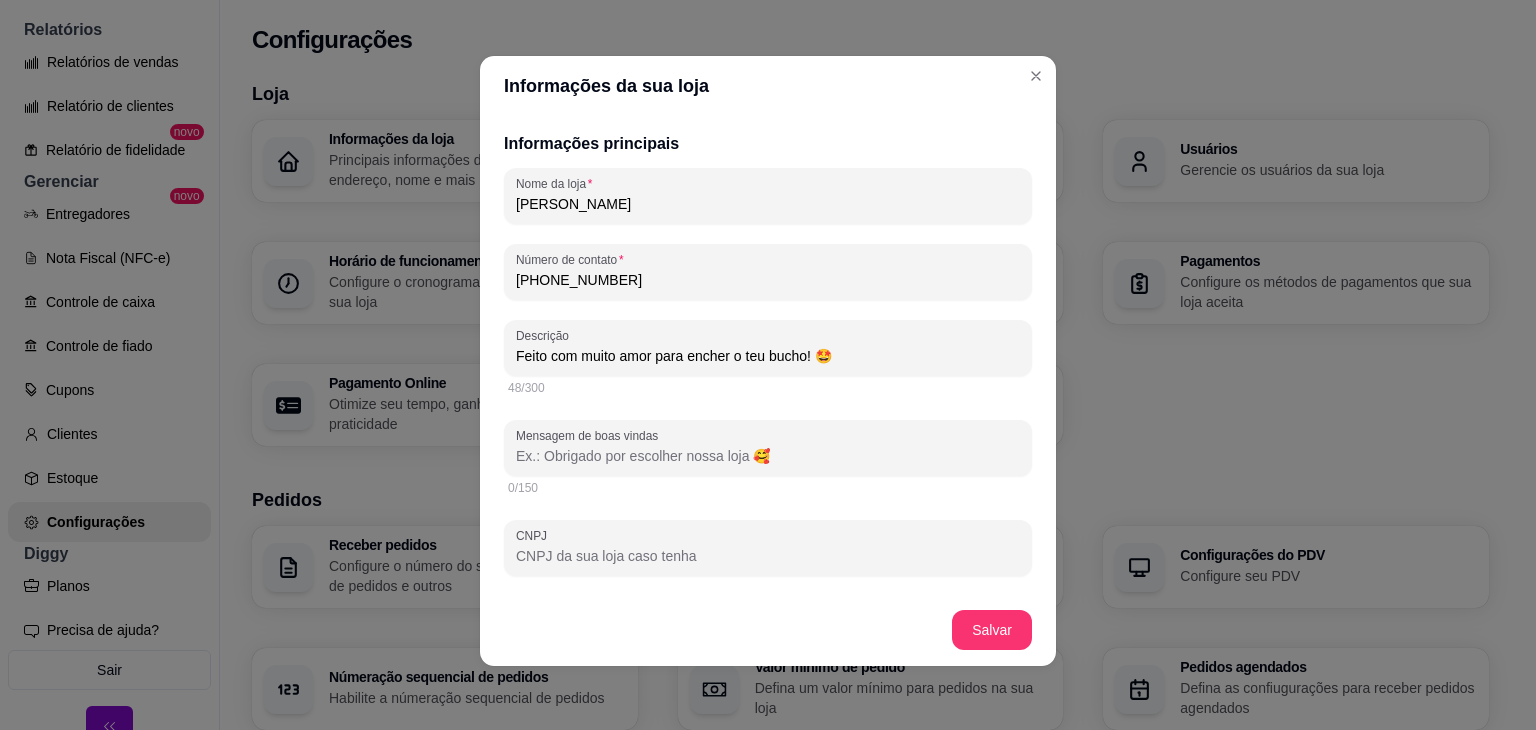 scroll, scrollTop: 300, scrollLeft: 0, axis: vertical 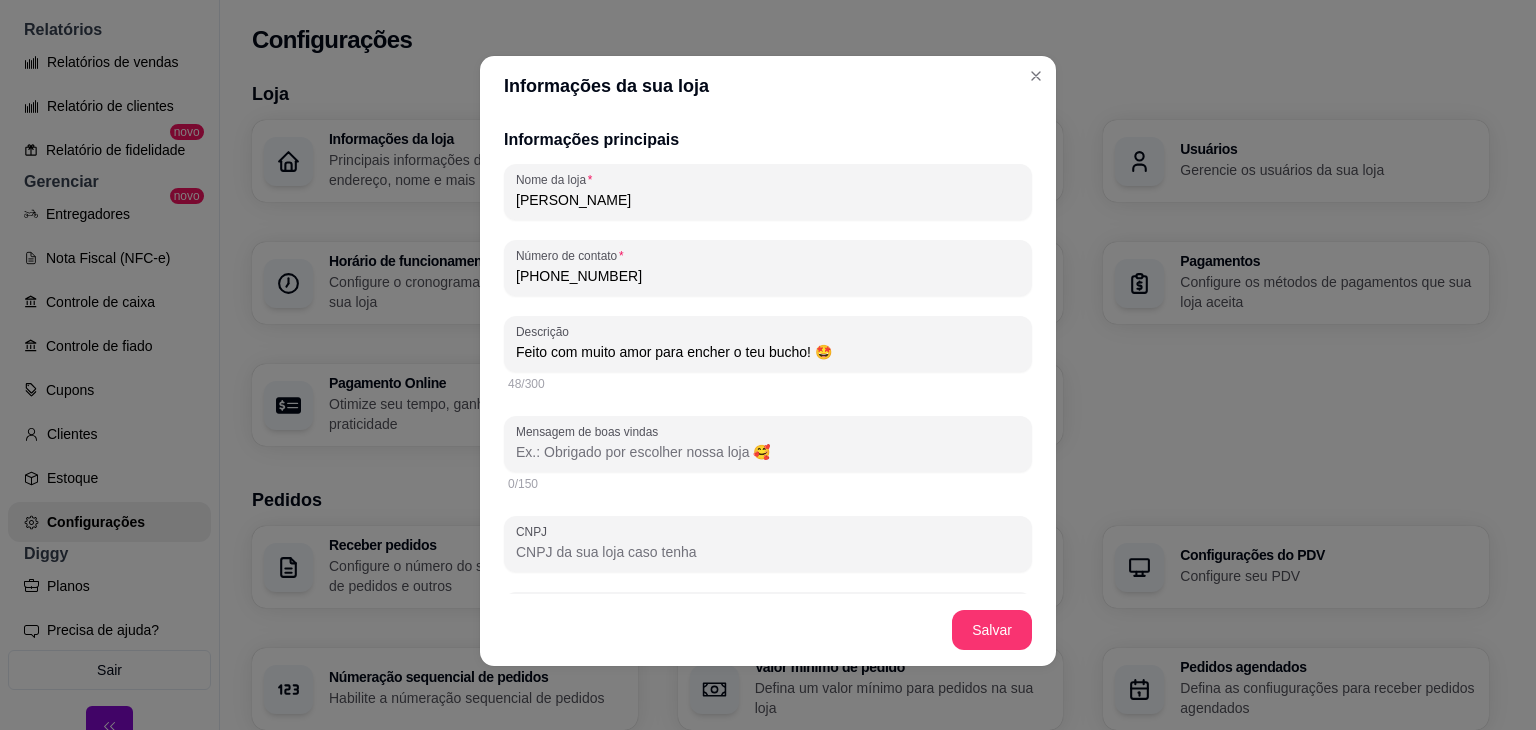 click on "Mensagem de boas vindas" at bounding box center (768, 452) 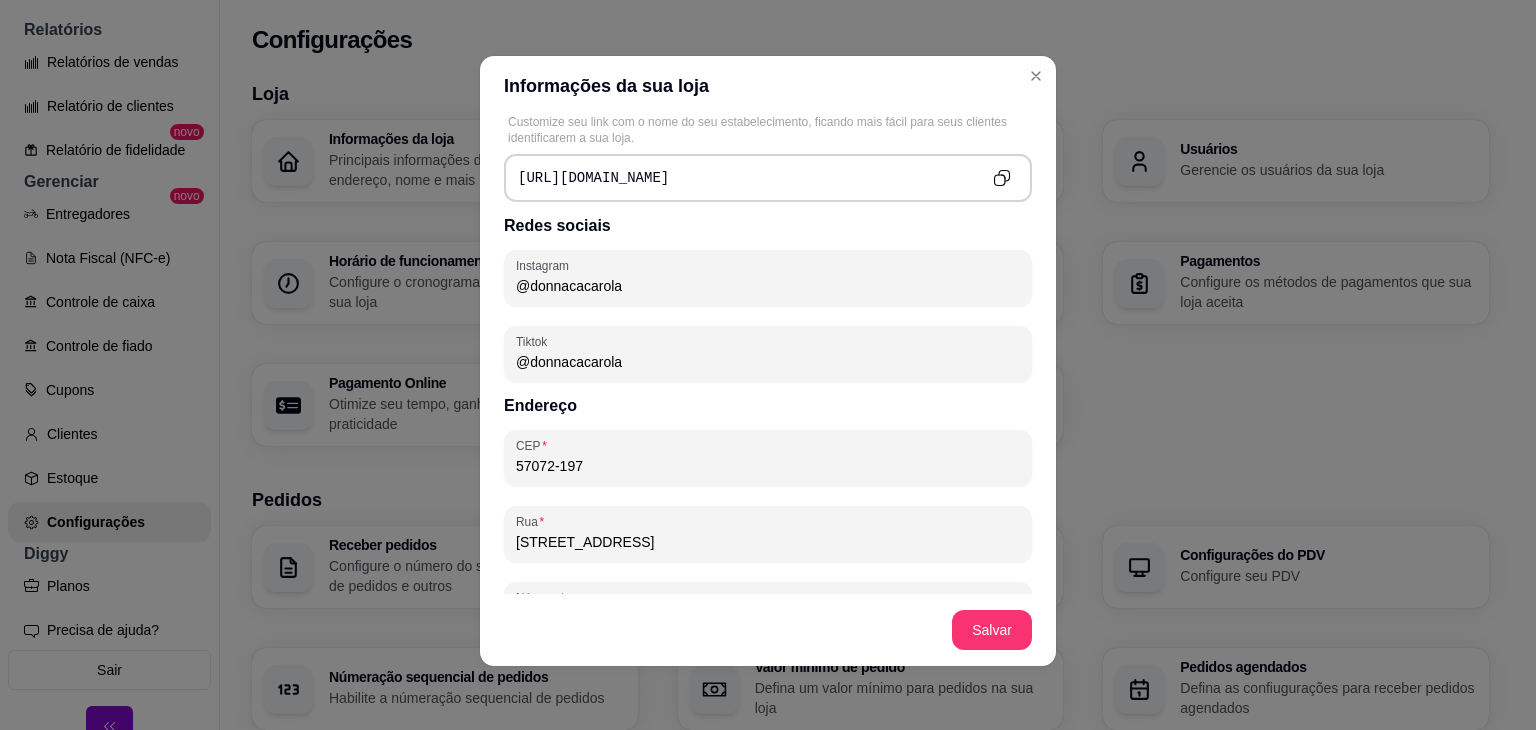 scroll, scrollTop: 900, scrollLeft: 0, axis: vertical 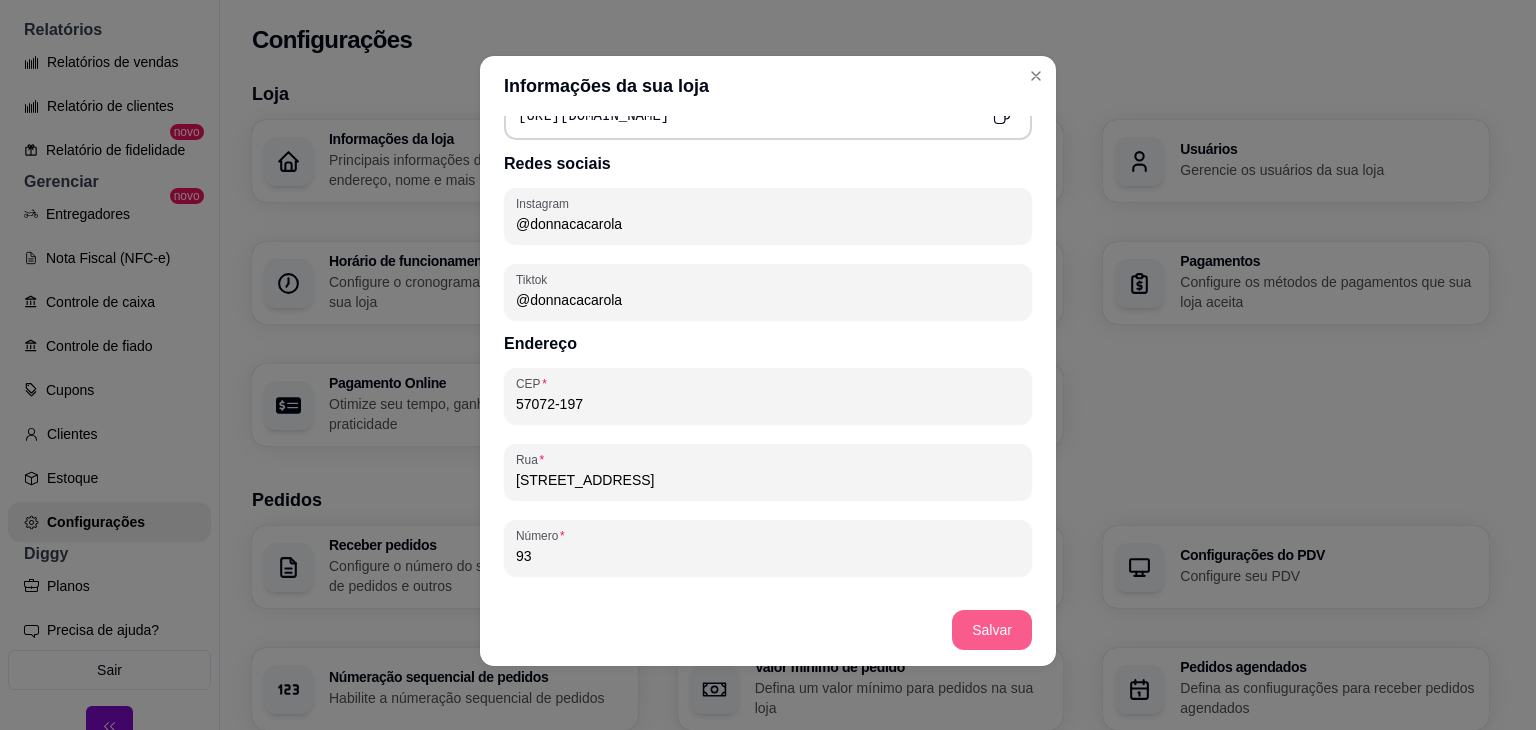 type on "Obrigada por escolher a nossa loja!❤️" 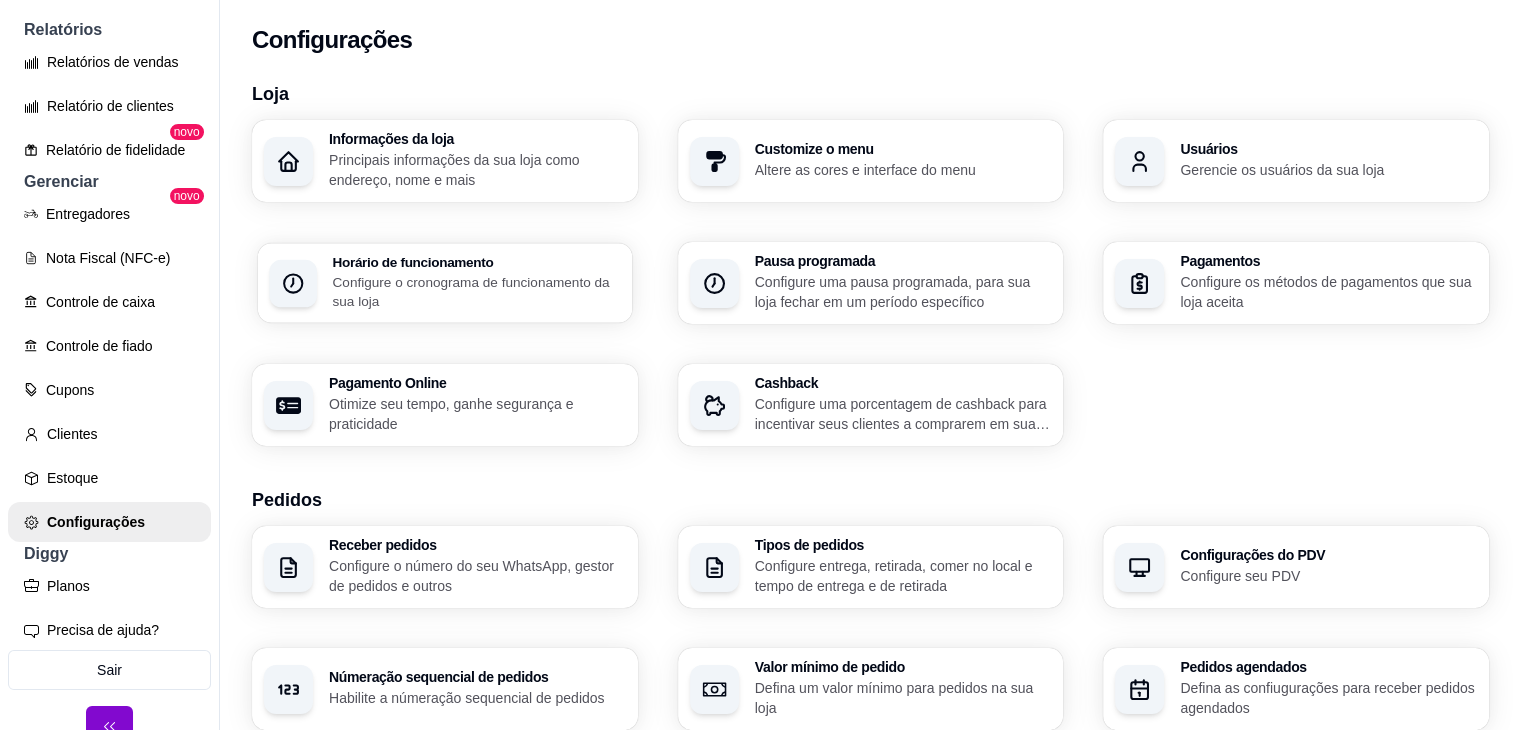 click on "Configure o cronograma de funcionamento da sua loja" at bounding box center (476, 291) 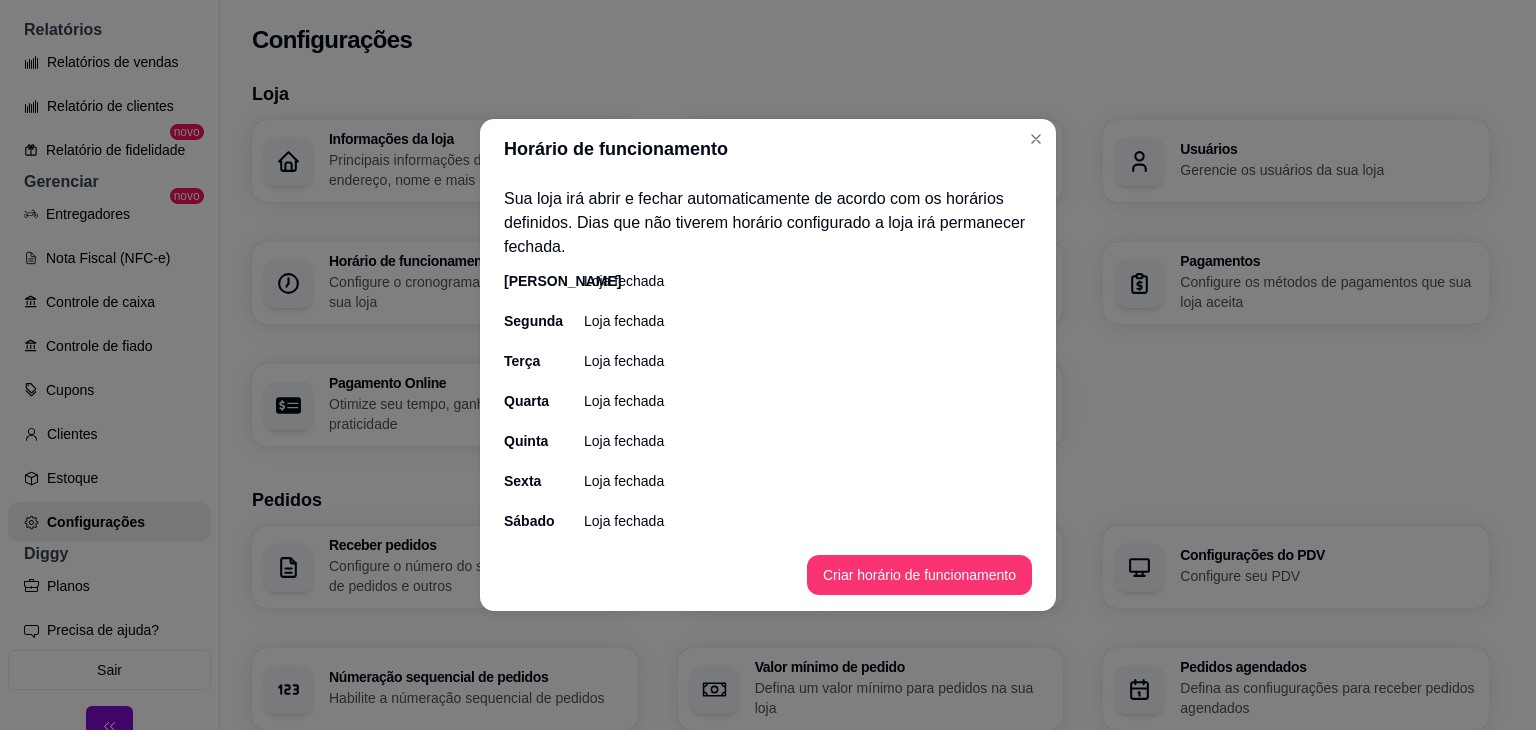 click on "Loja fechada" at bounding box center (624, 281) 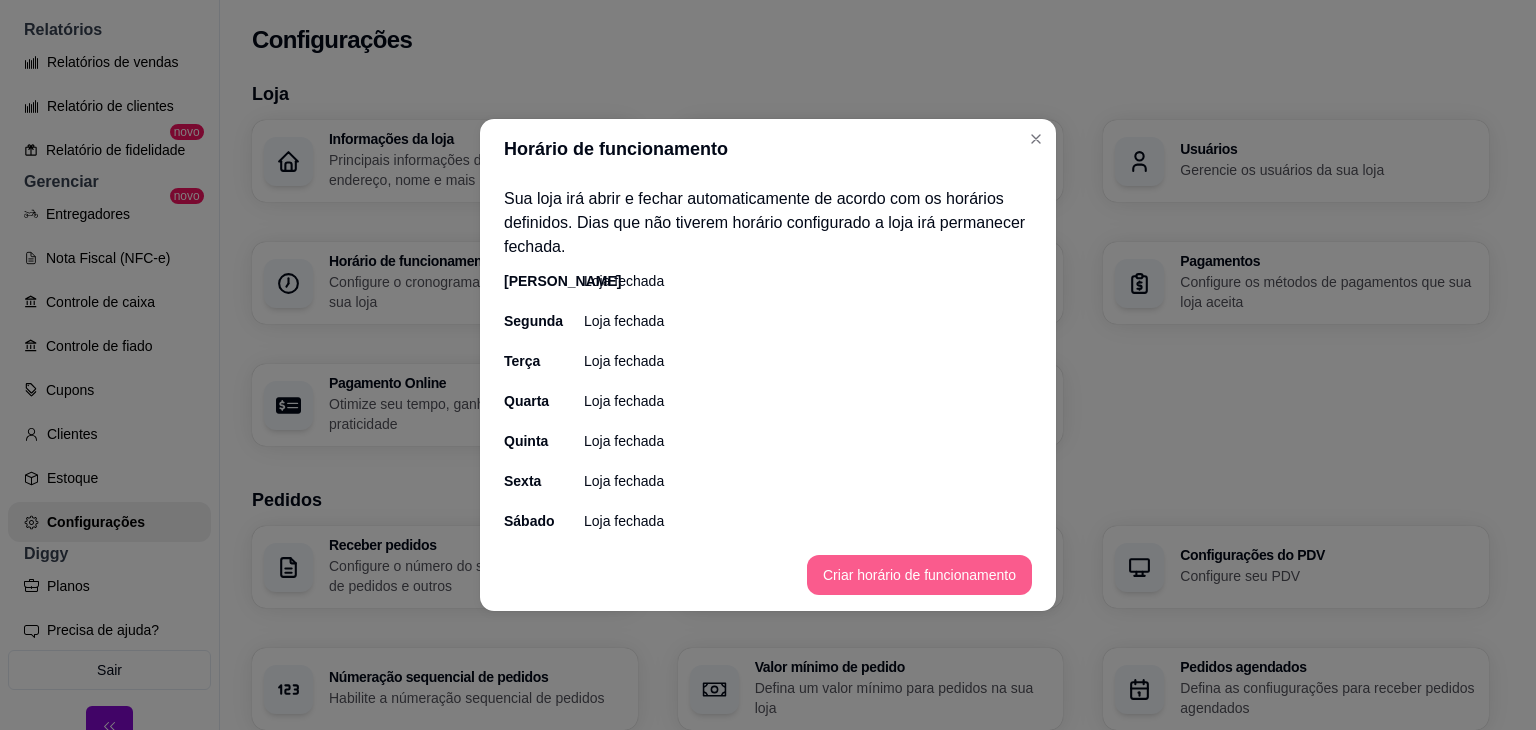click on "Criar horário de funcionamento" at bounding box center (919, 575) 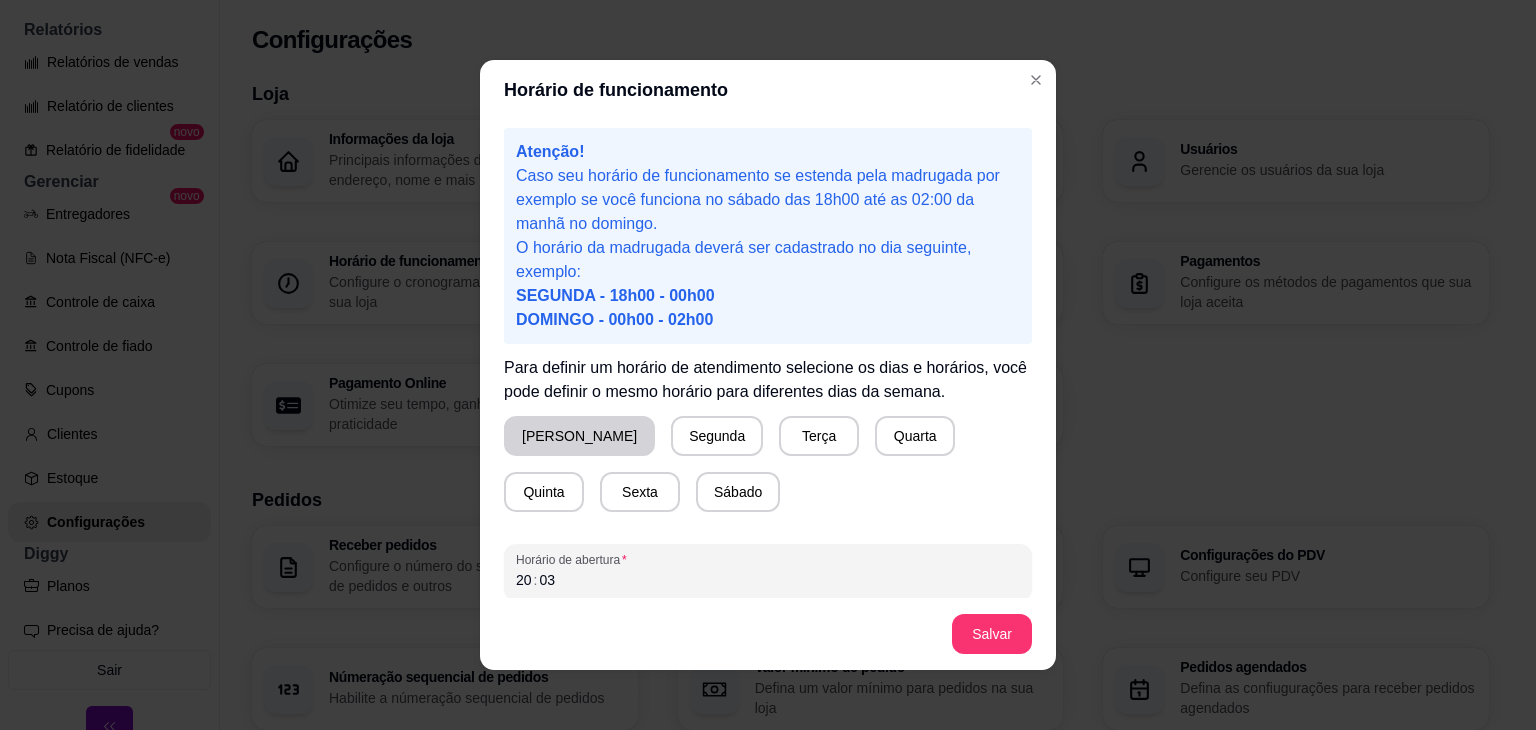 click on "[PERSON_NAME]" at bounding box center [579, 436] 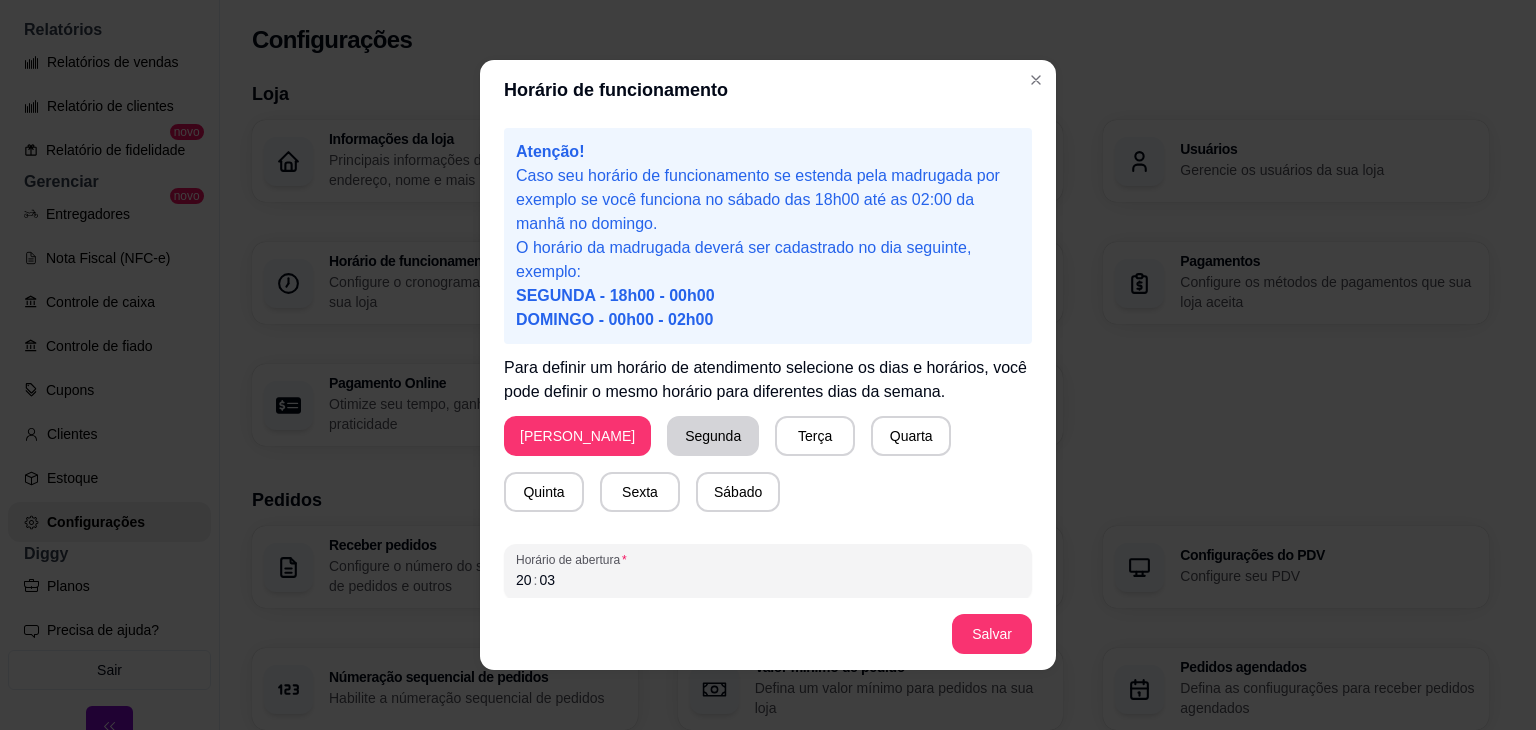 click on "Segunda" at bounding box center (713, 436) 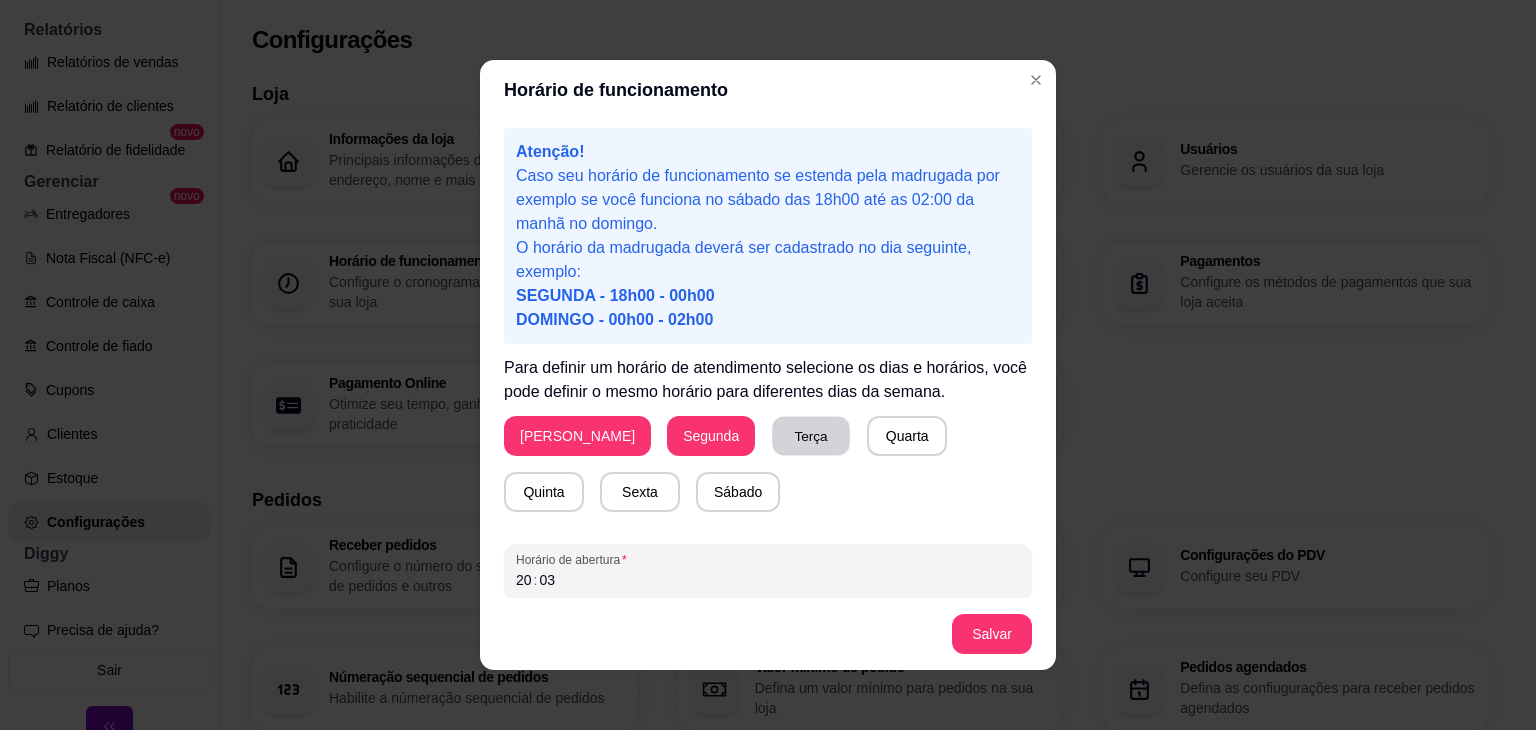 click on "Terça" at bounding box center (811, 436) 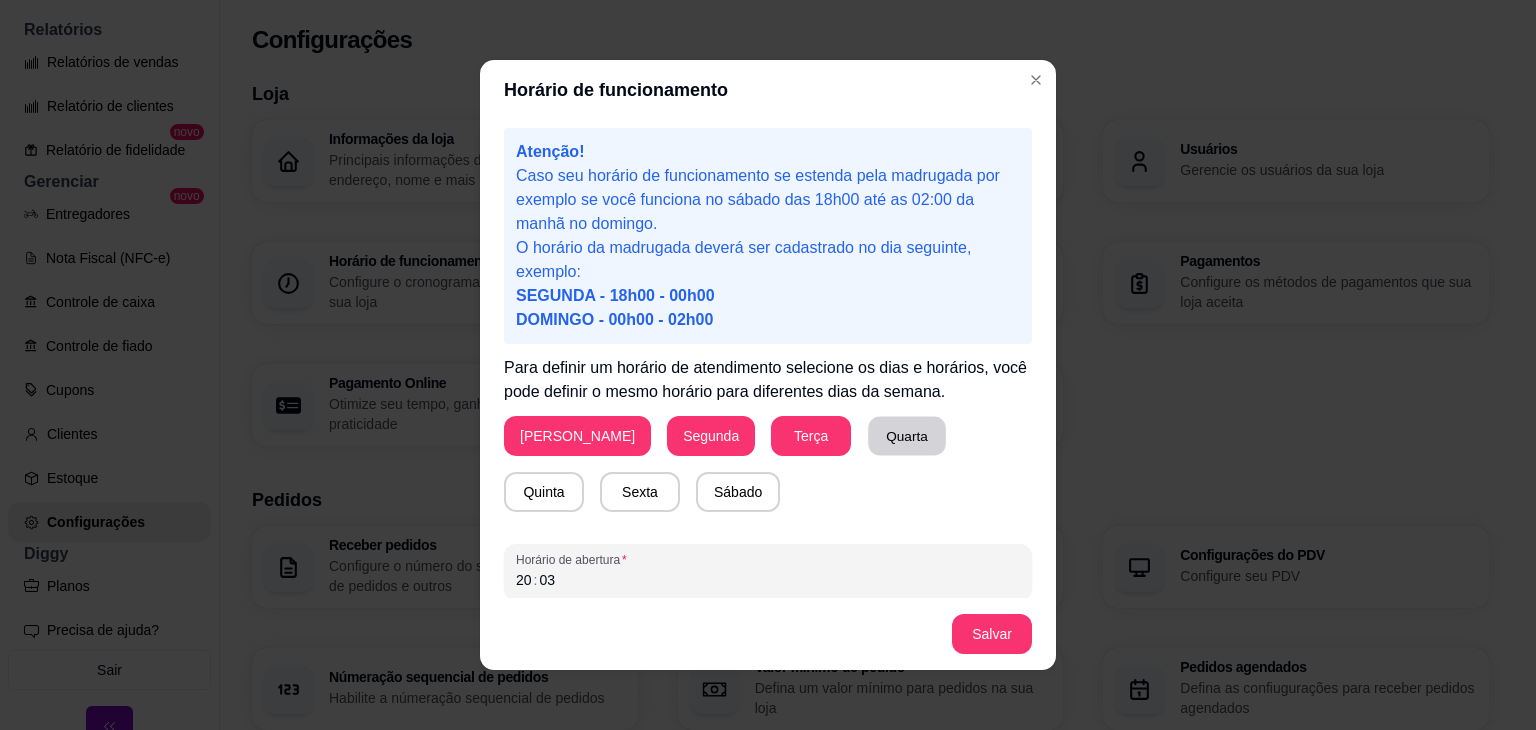 click on "Quarta" at bounding box center (907, 436) 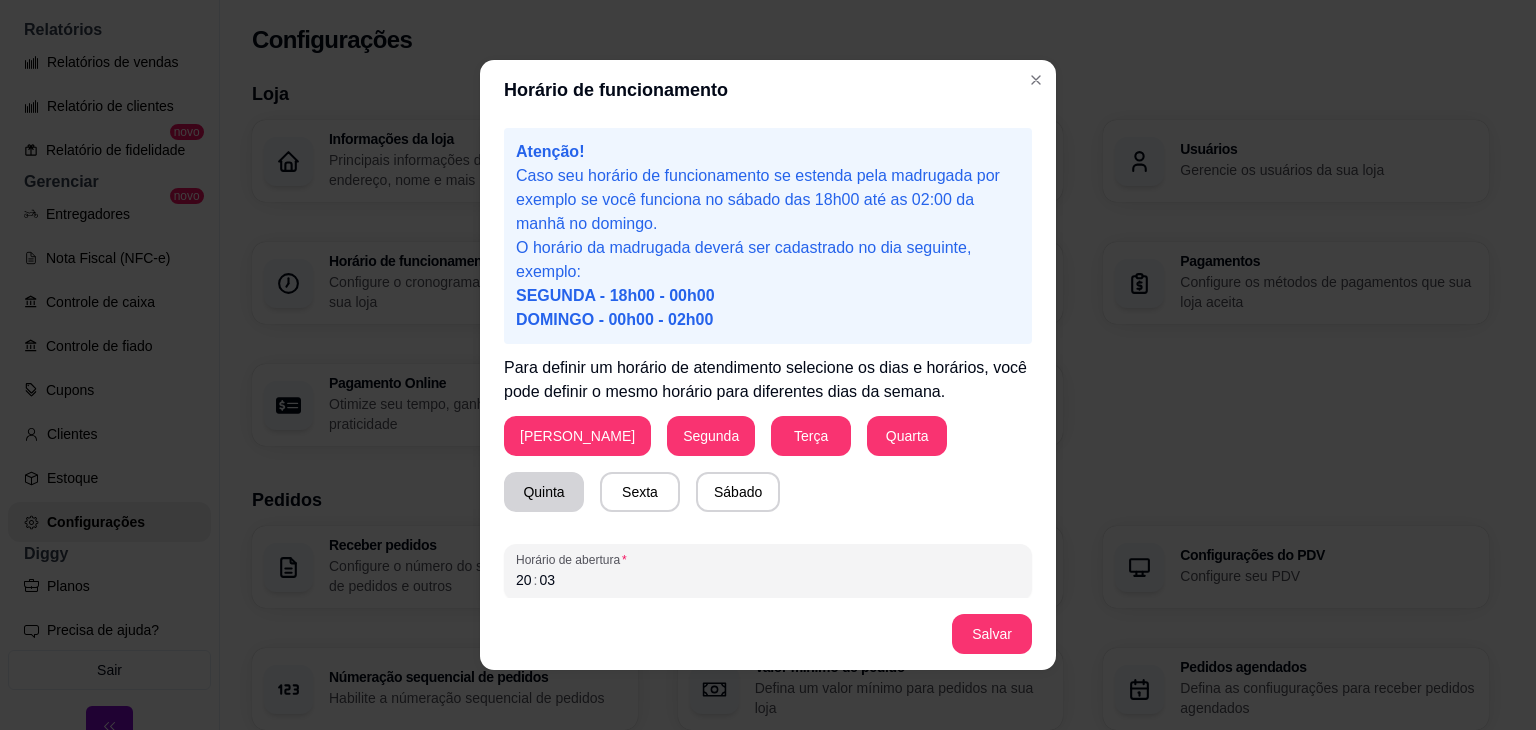 click on "Quinta" at bounding box center (544, 492) 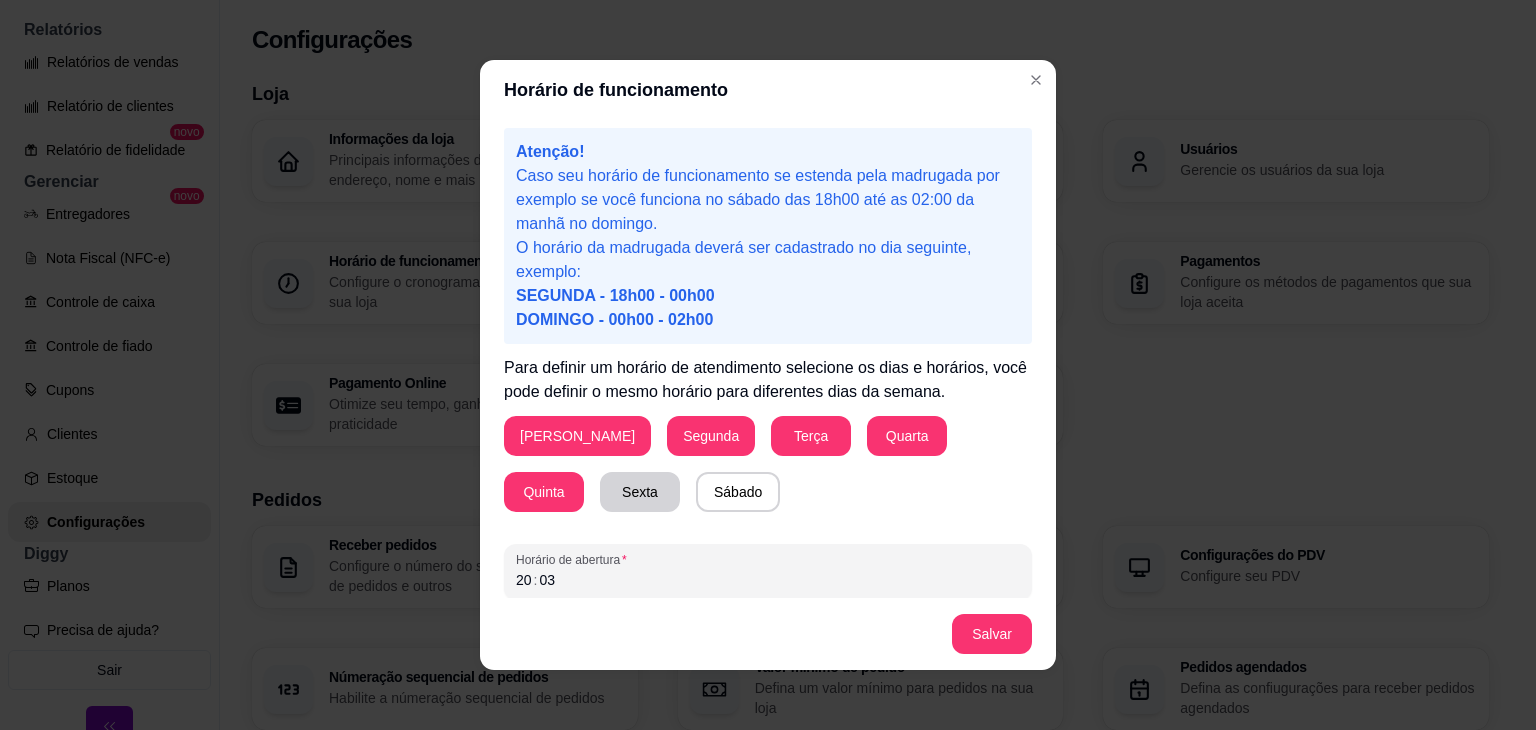 click on "Sexta" at bounding box center (640, 492) 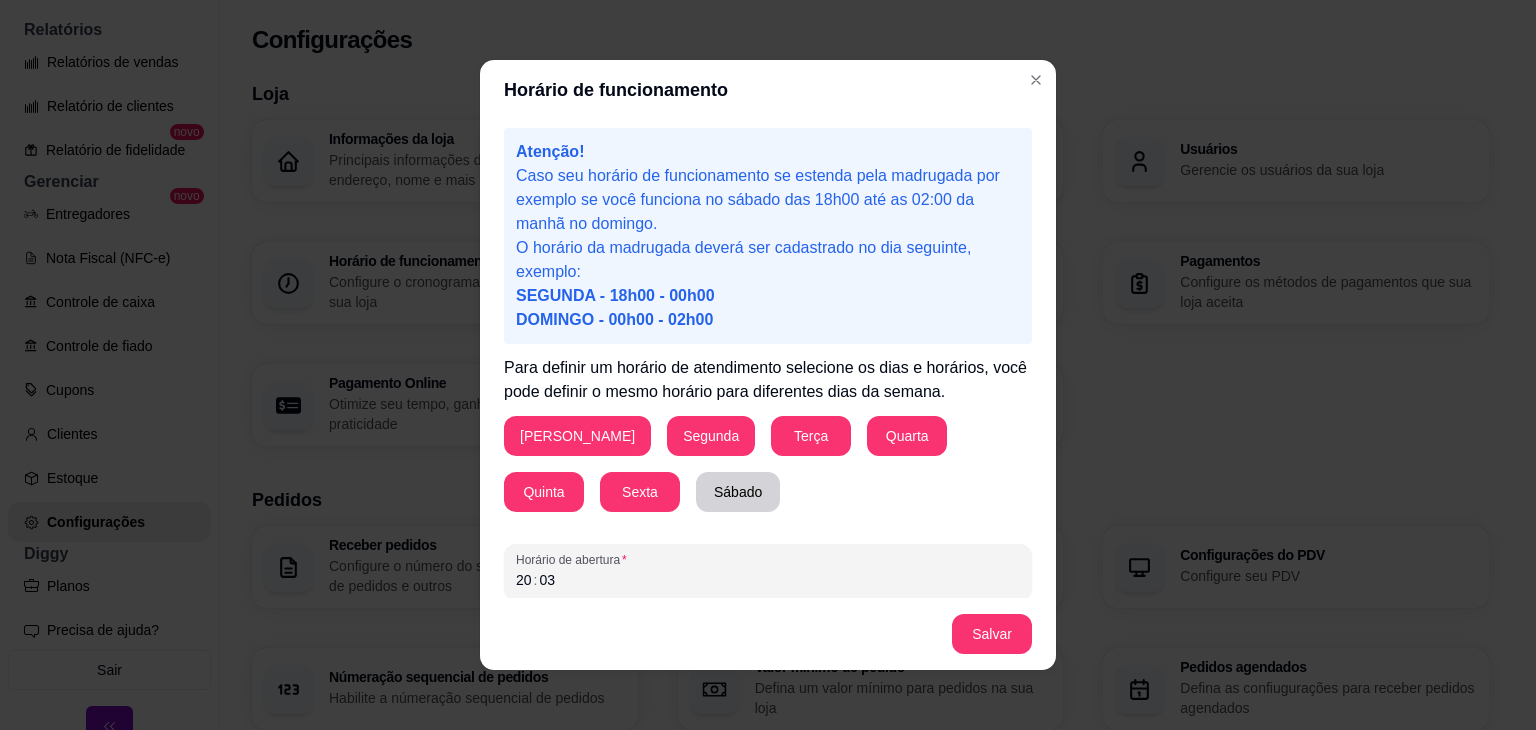 click on "Sábado" at bounding box center (738, 492) 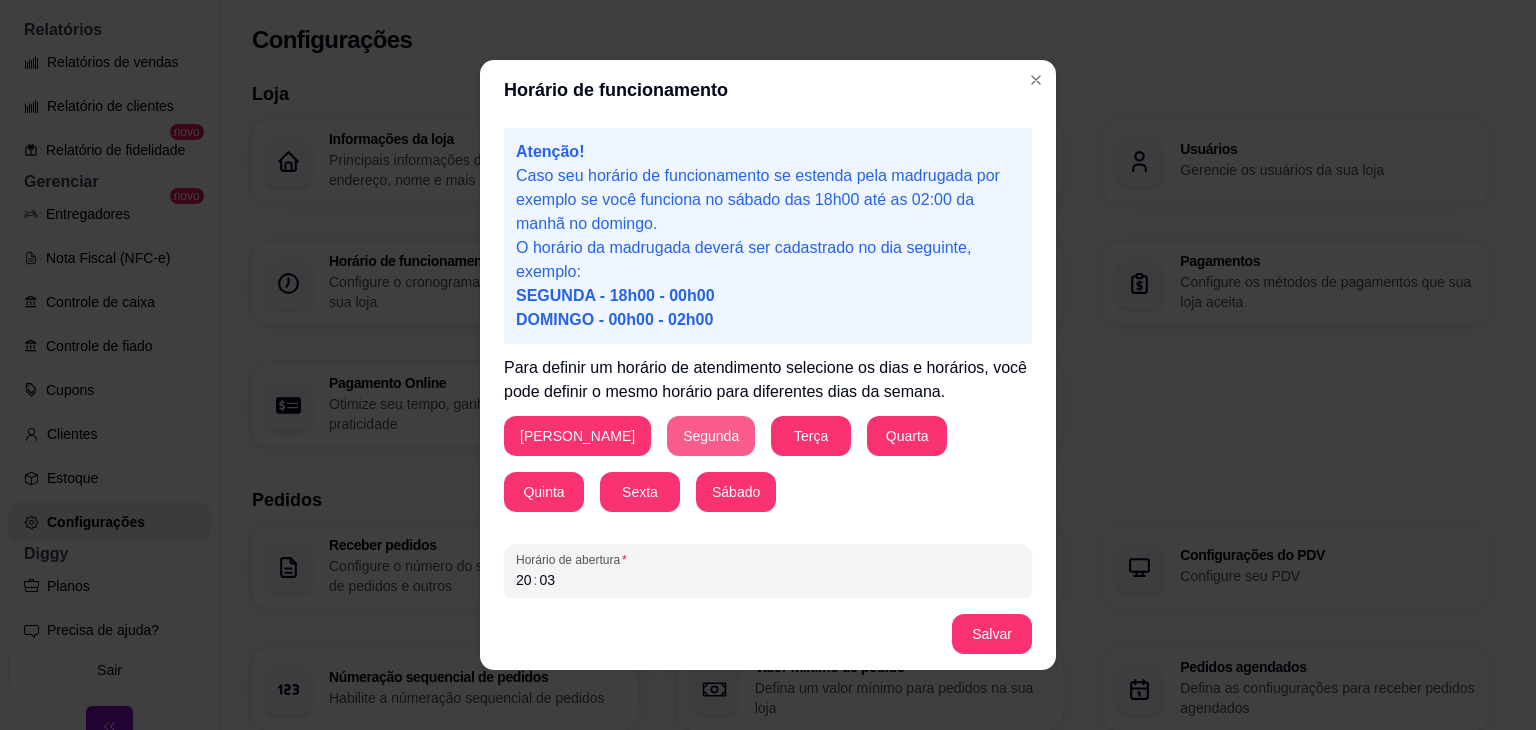 click on "Segunda" at bounding box center (711, 436) 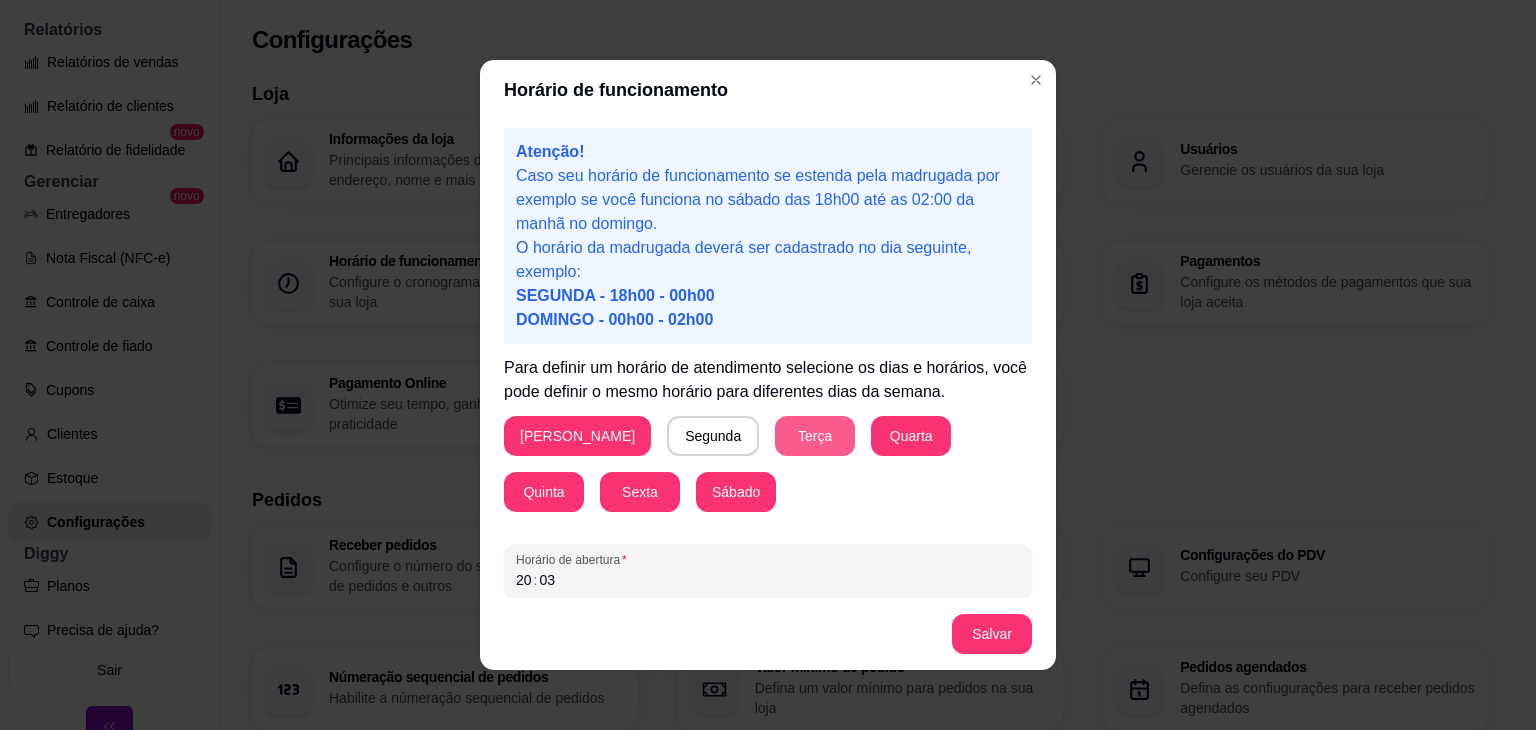 click on "Terça" at bounding box center (815, 436) 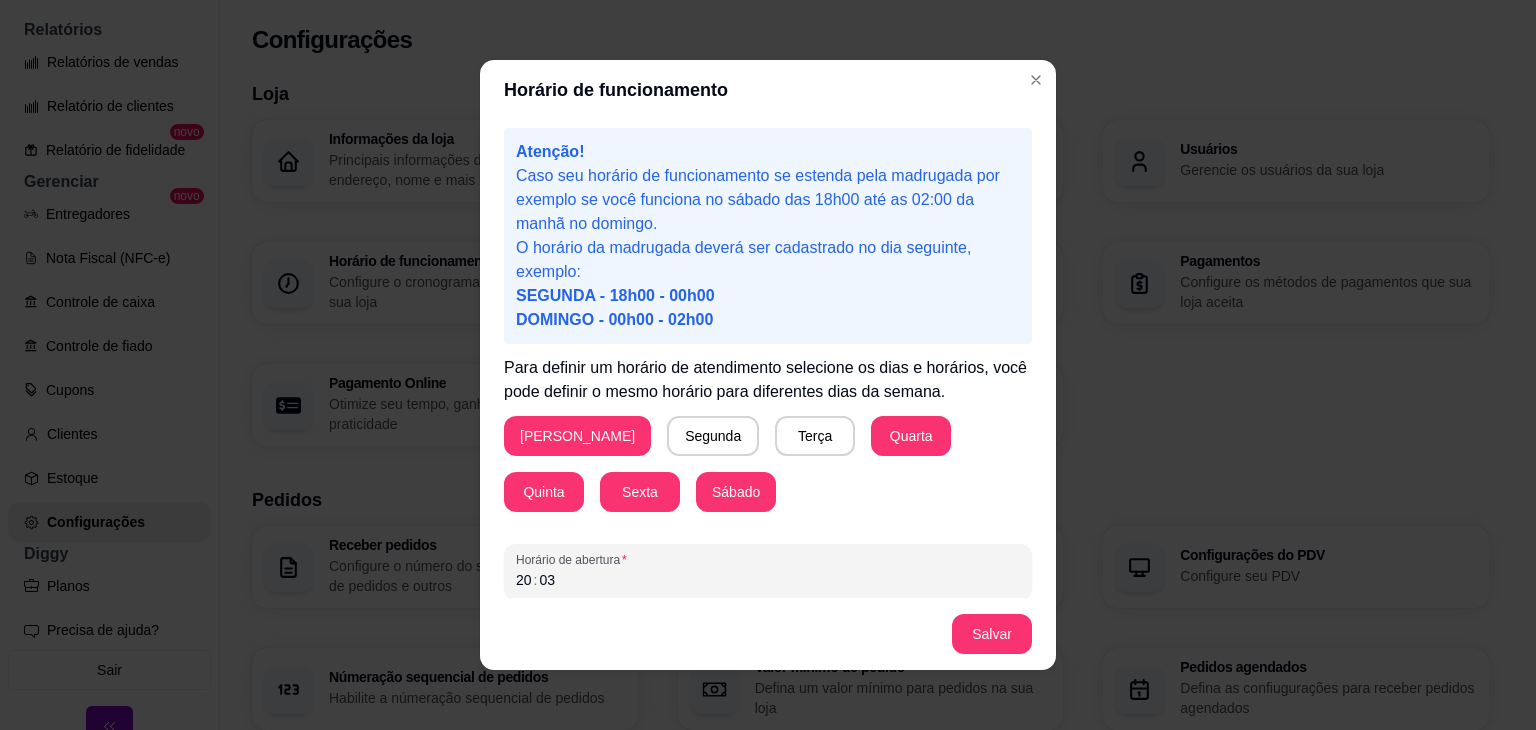 type 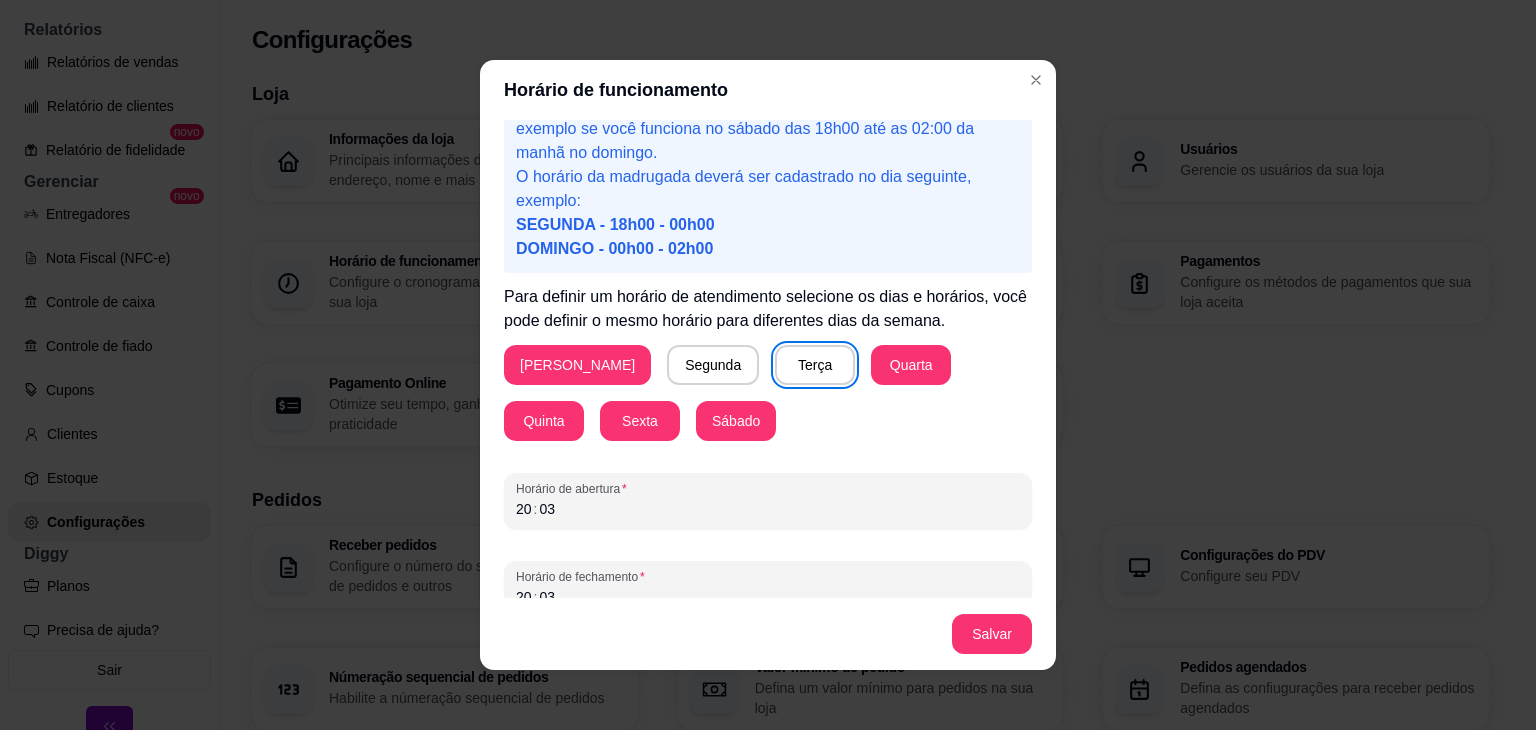 scroll, scrollTop: 98, scrollLeft: 0, axis: vertical 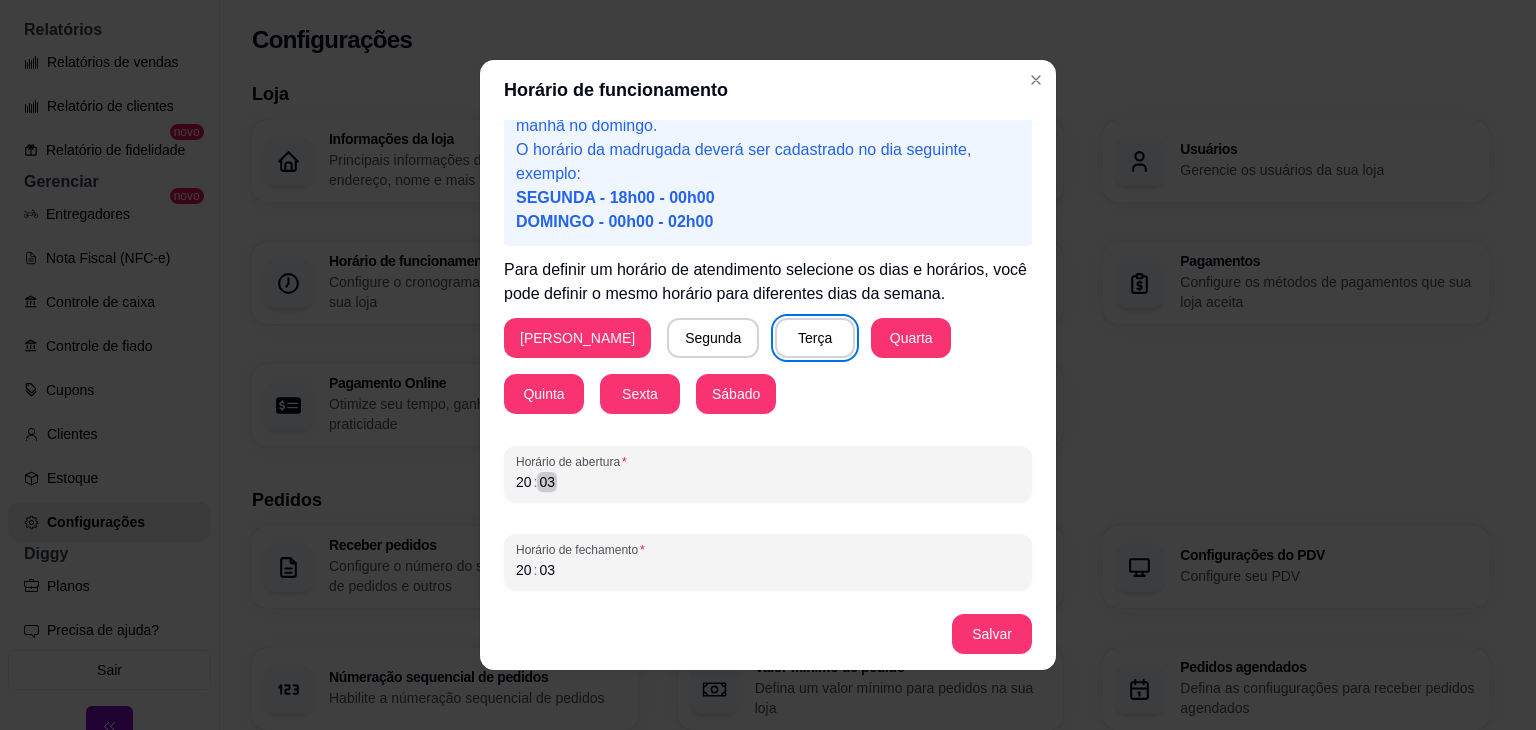 click on "20 : 03" at bounding box center [768, 482] 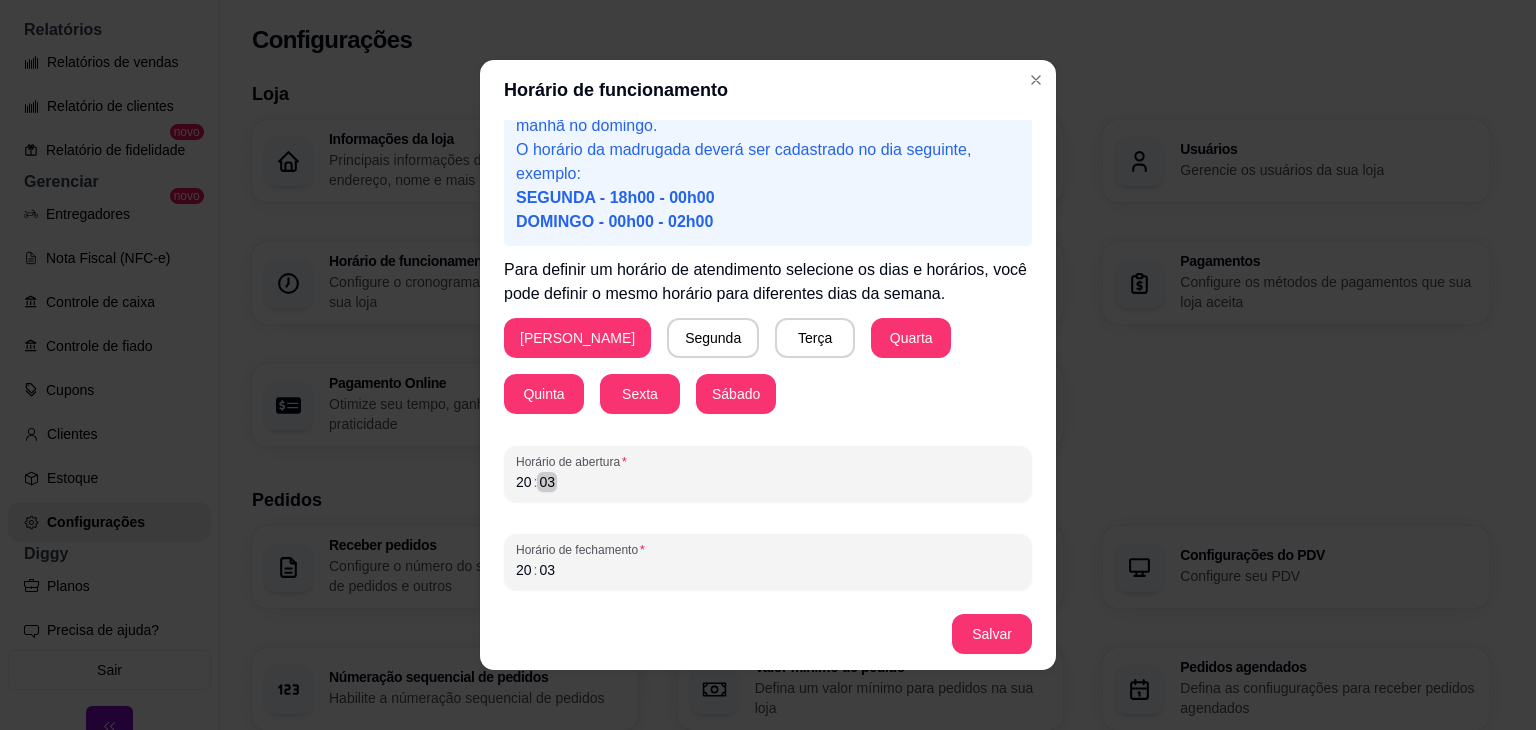 click on "20 : 03" at bounding box center (768, 482) 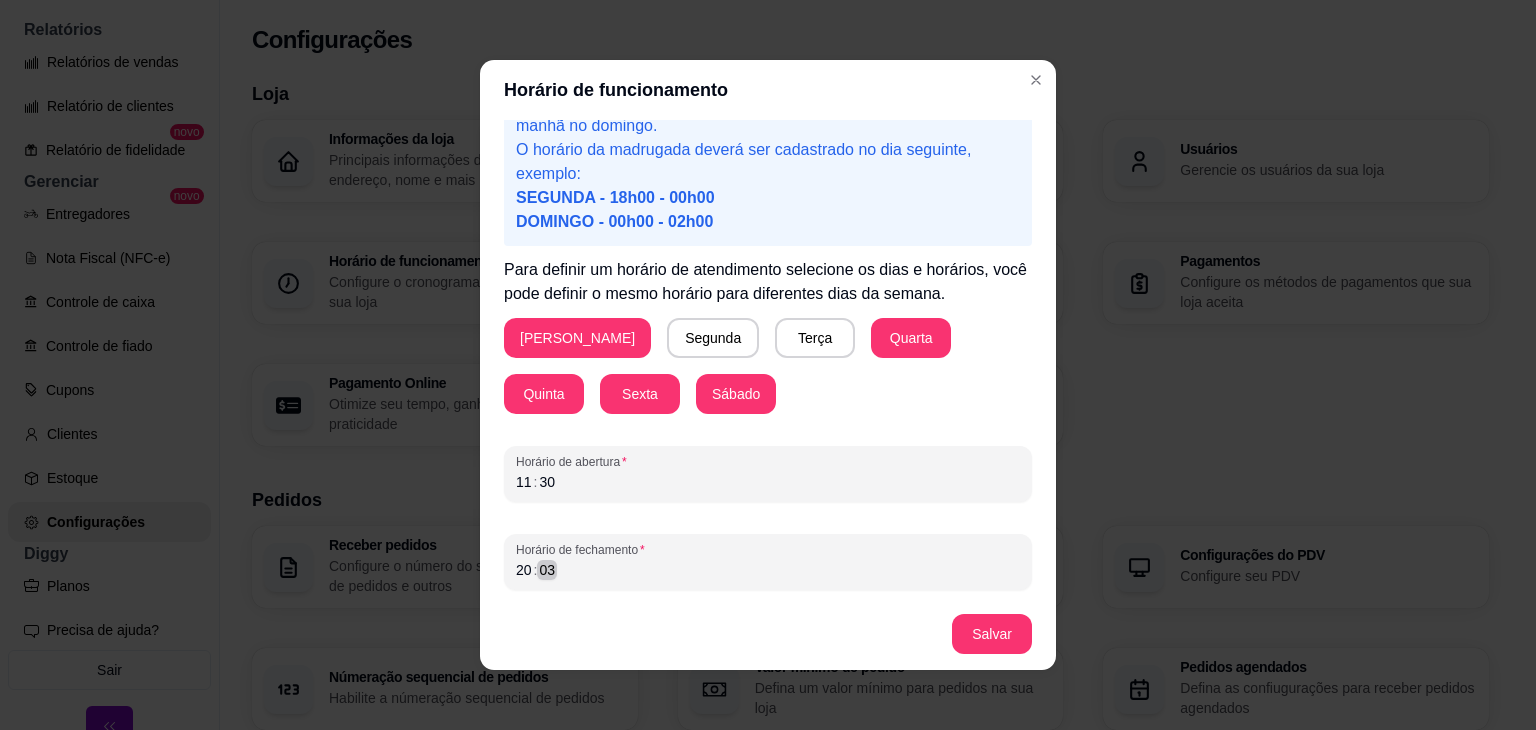click on "03" at bounding box center [547, 570] 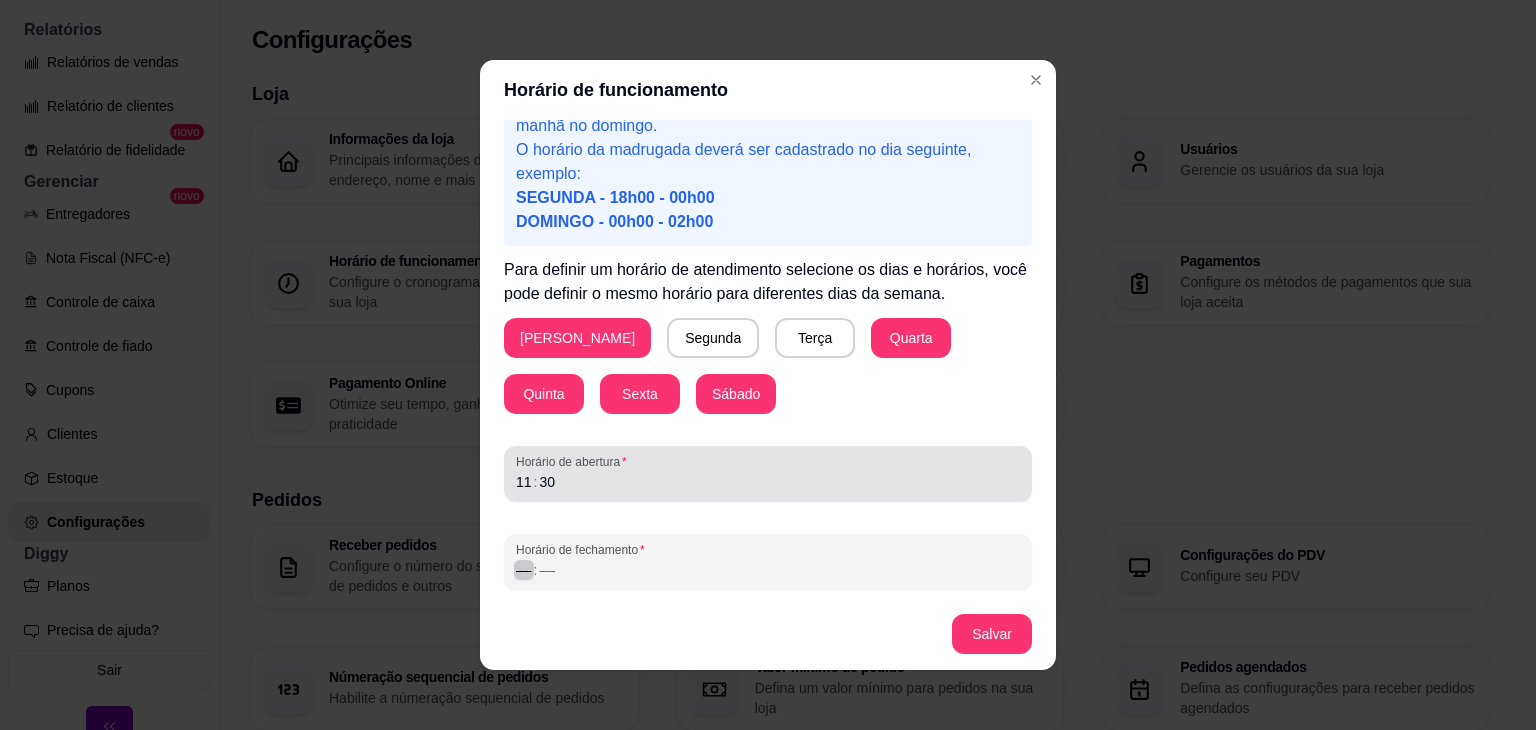 scroll, scrollTop: 4, scrollLeft: 0, axis: vertical 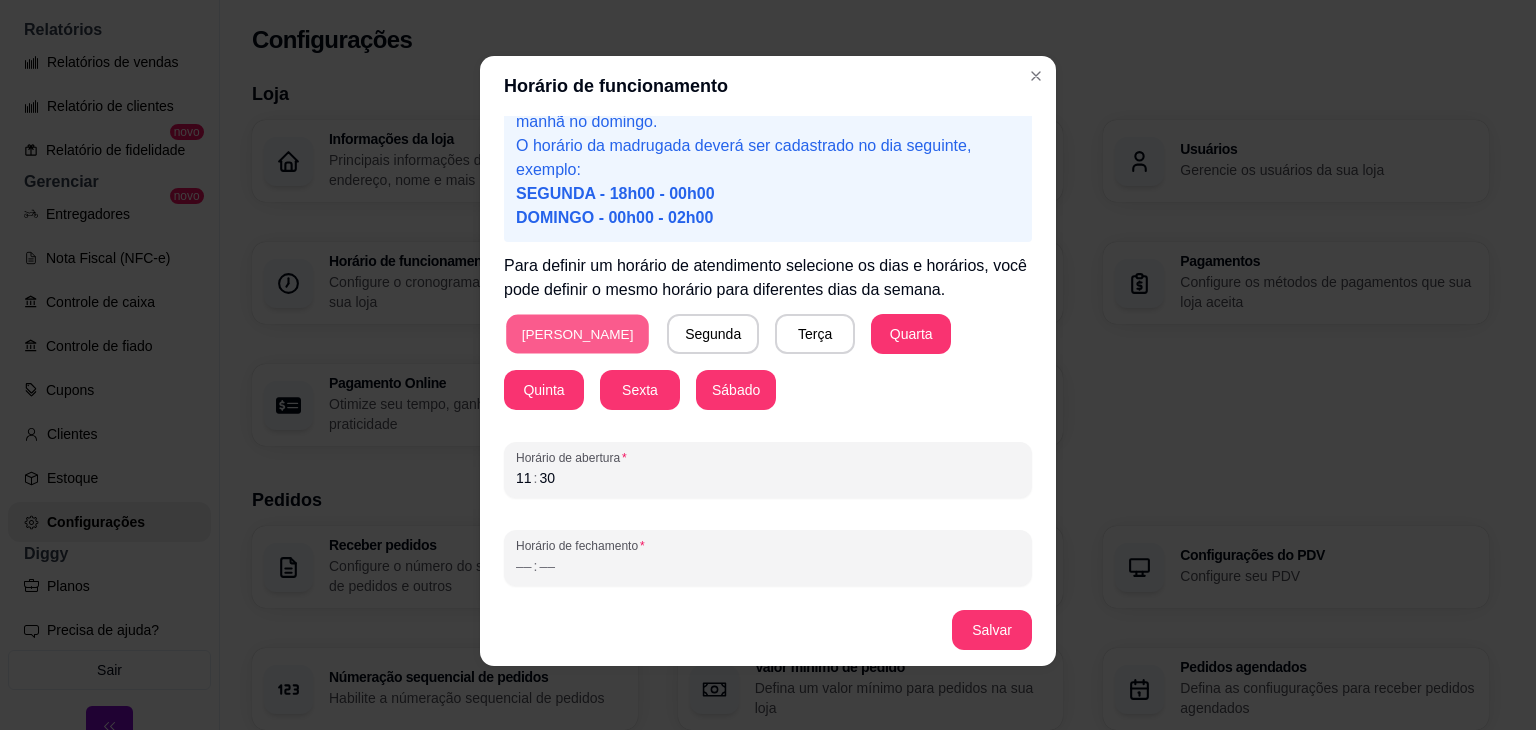 click on "[PERSON_NAME]" at bounding box center [577, 334] 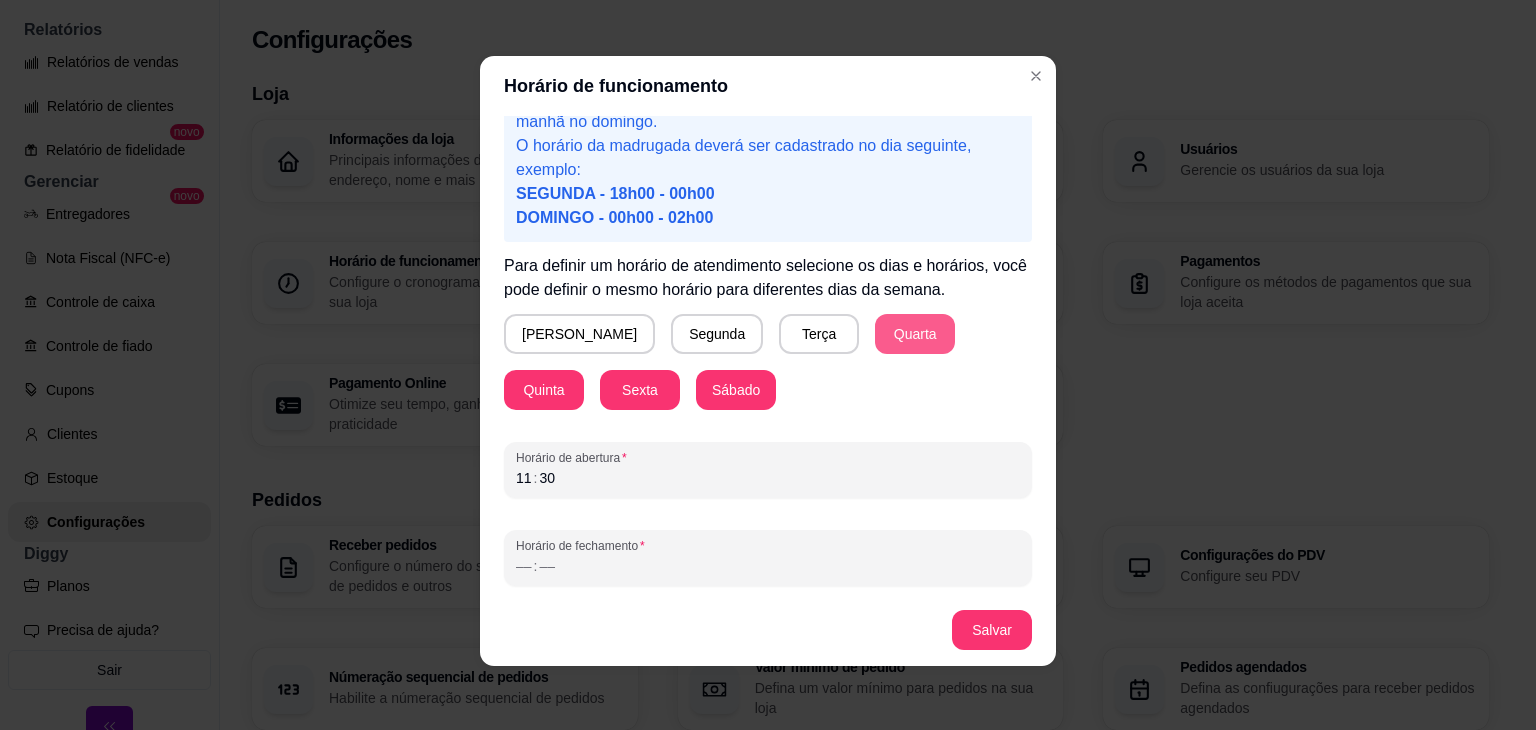 click on "Quarta" at bounding box center [915, 334] 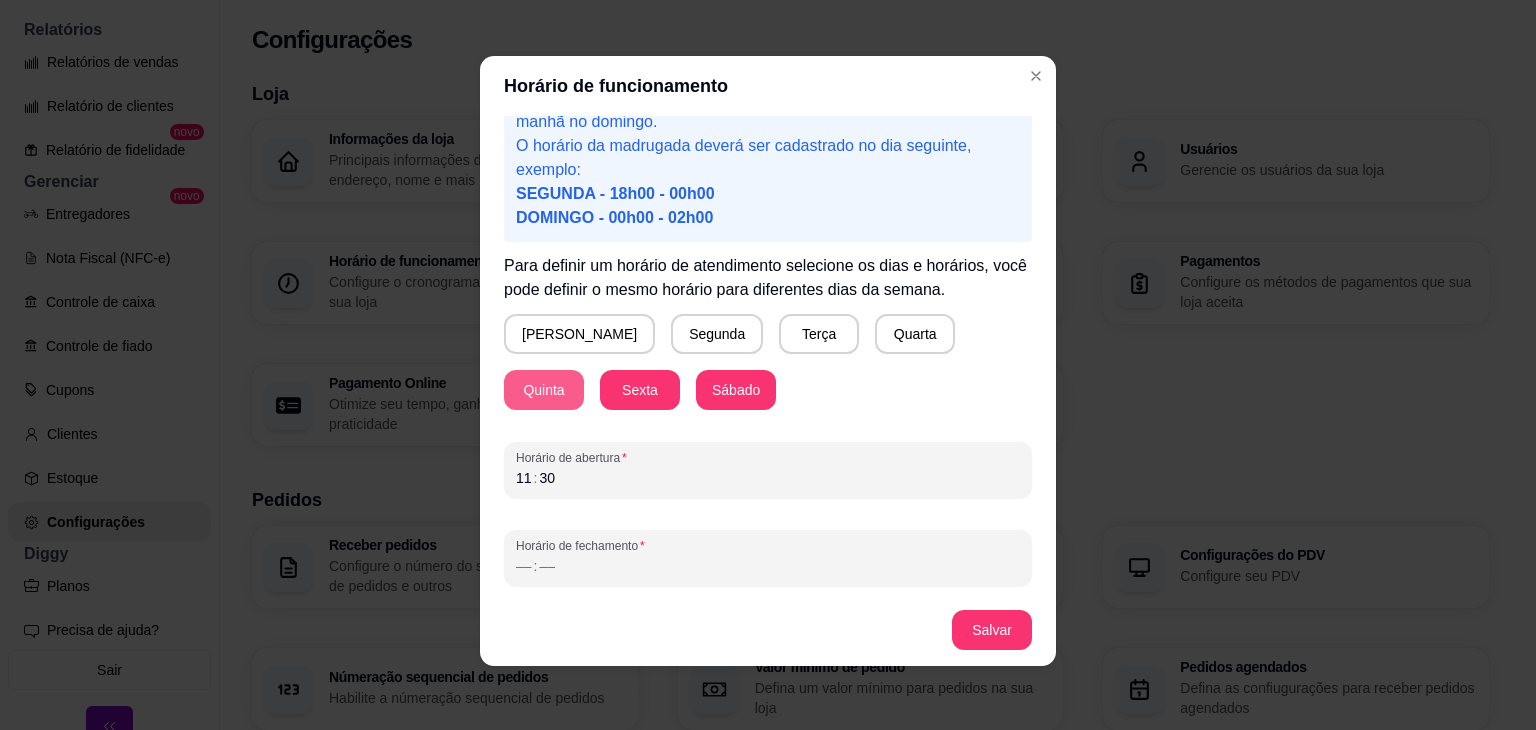 click on "Quinta" at bounding box center (544, 390) 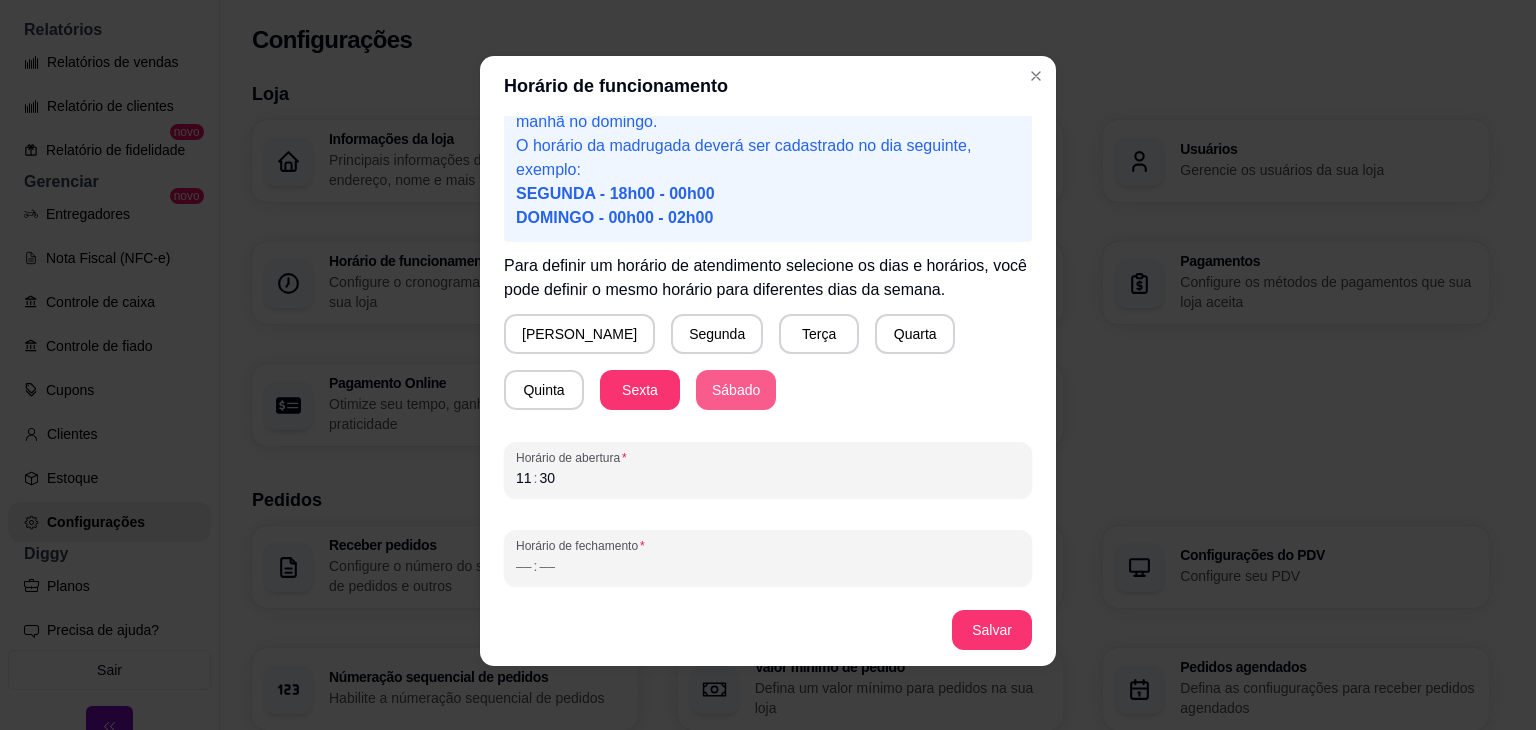 click on "Sábado" at bounding box center [736, 390] 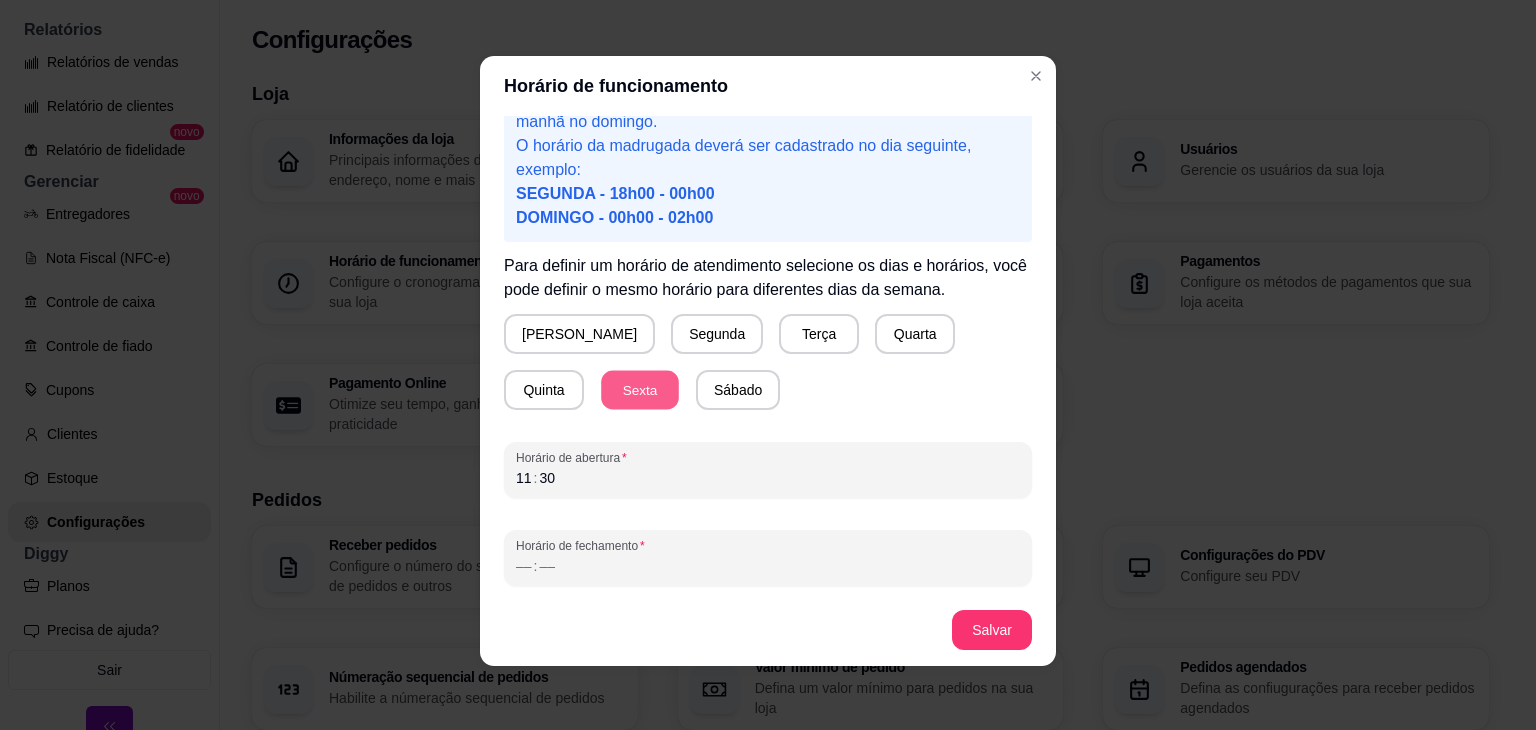 click on "Sexta" at bounding box center [640, 390] 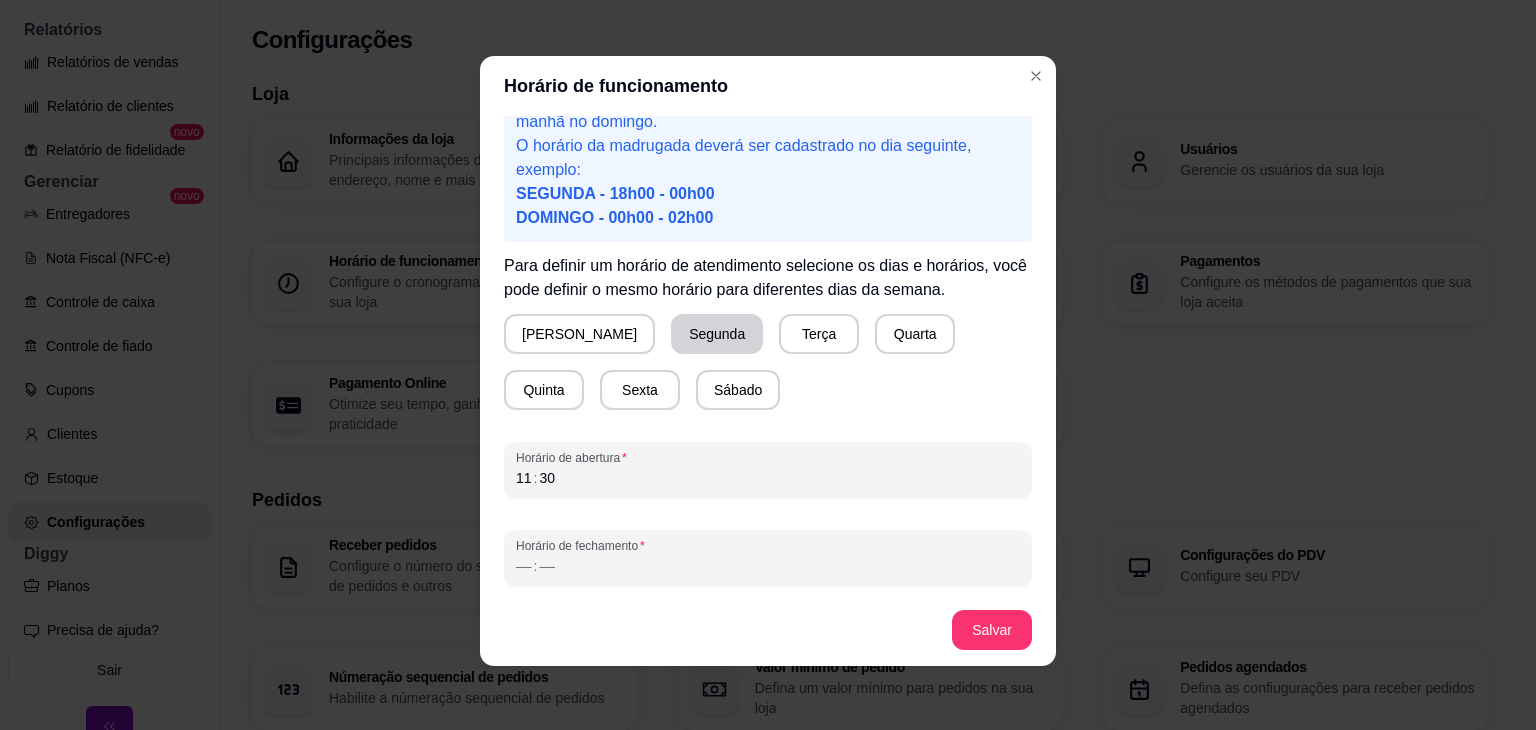 click on "Segunda" at bounding box center (717, 334) 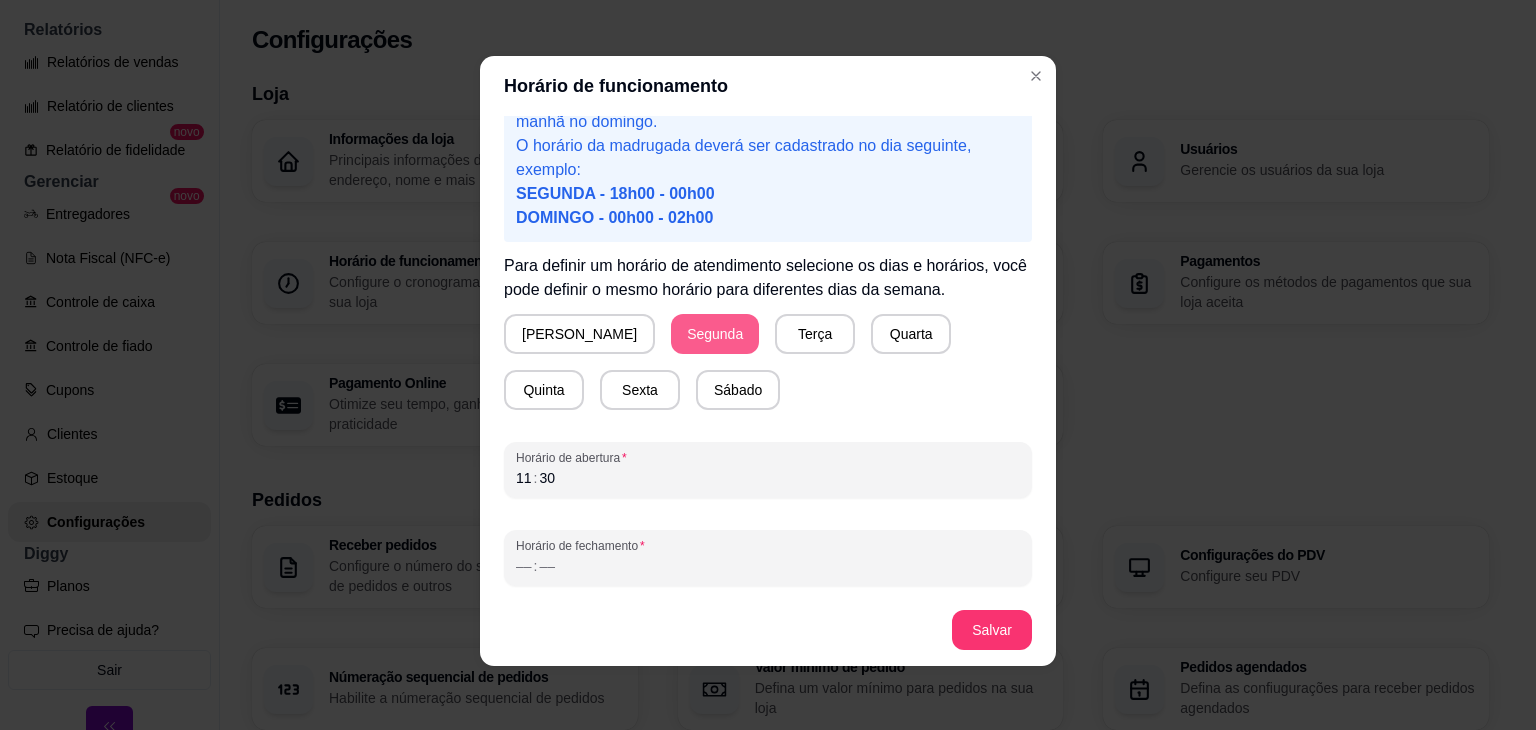 click on "Segunda" at bounding box center [715, 334] 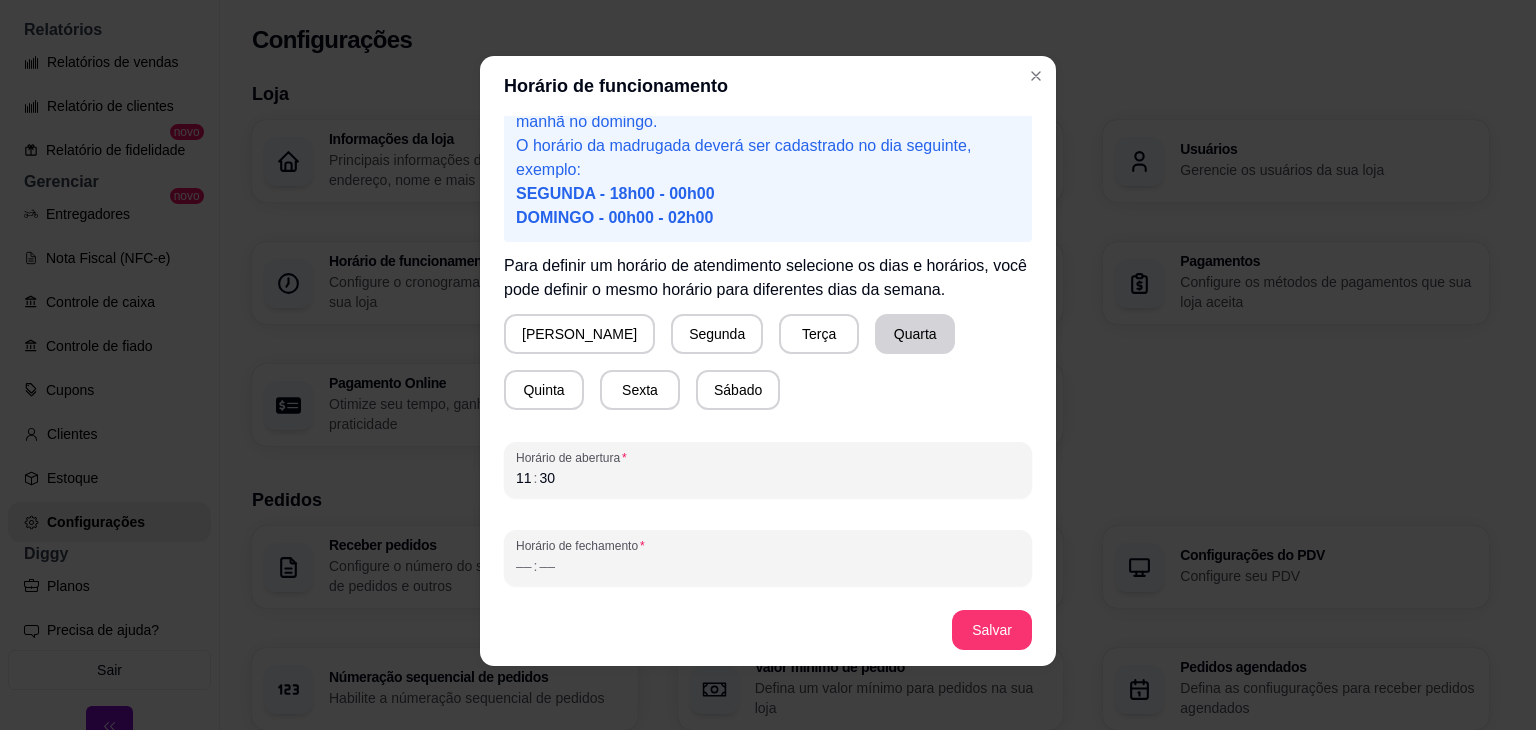 click on "Quarta" at bounding box center [915, 334] 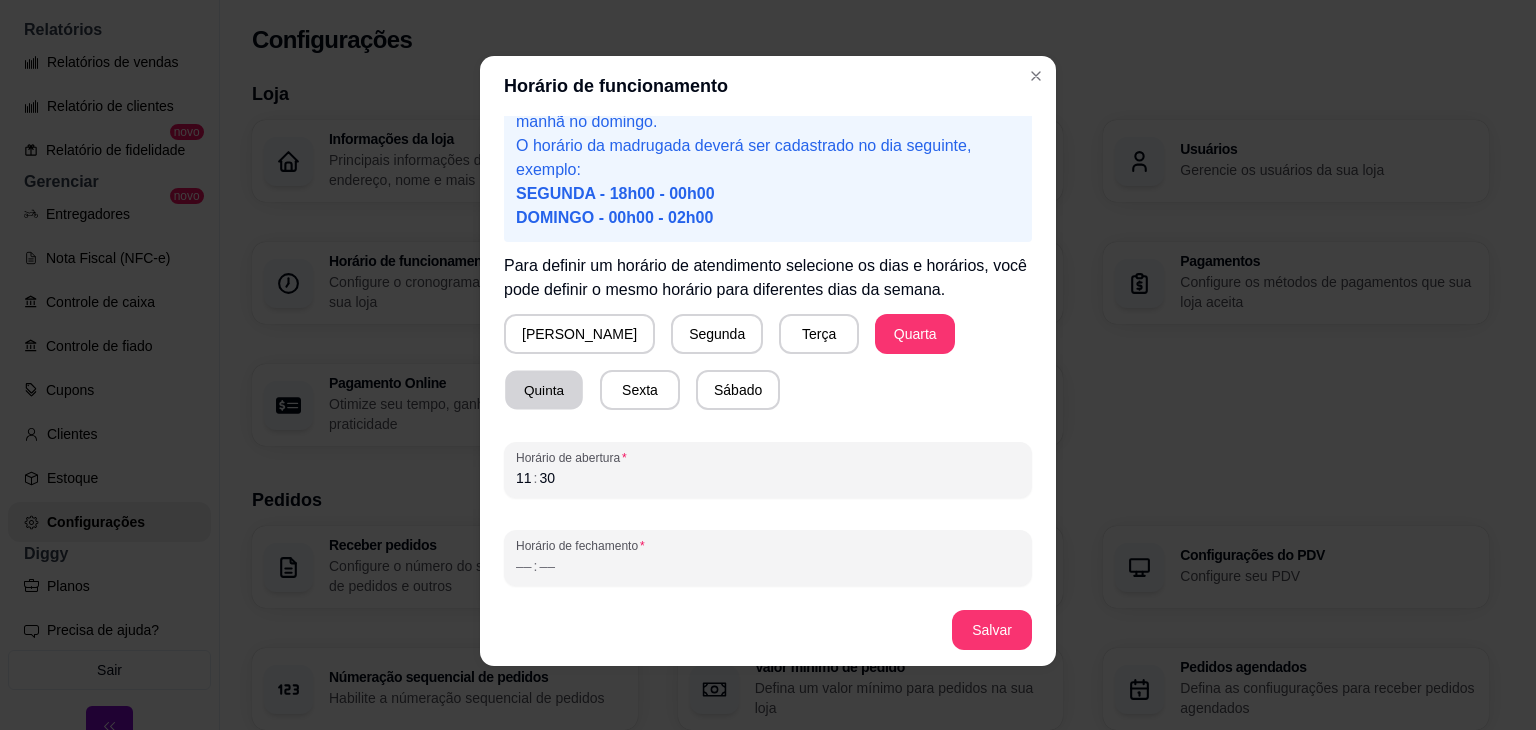 click on "Quinta" at bounding box center [544, 390] 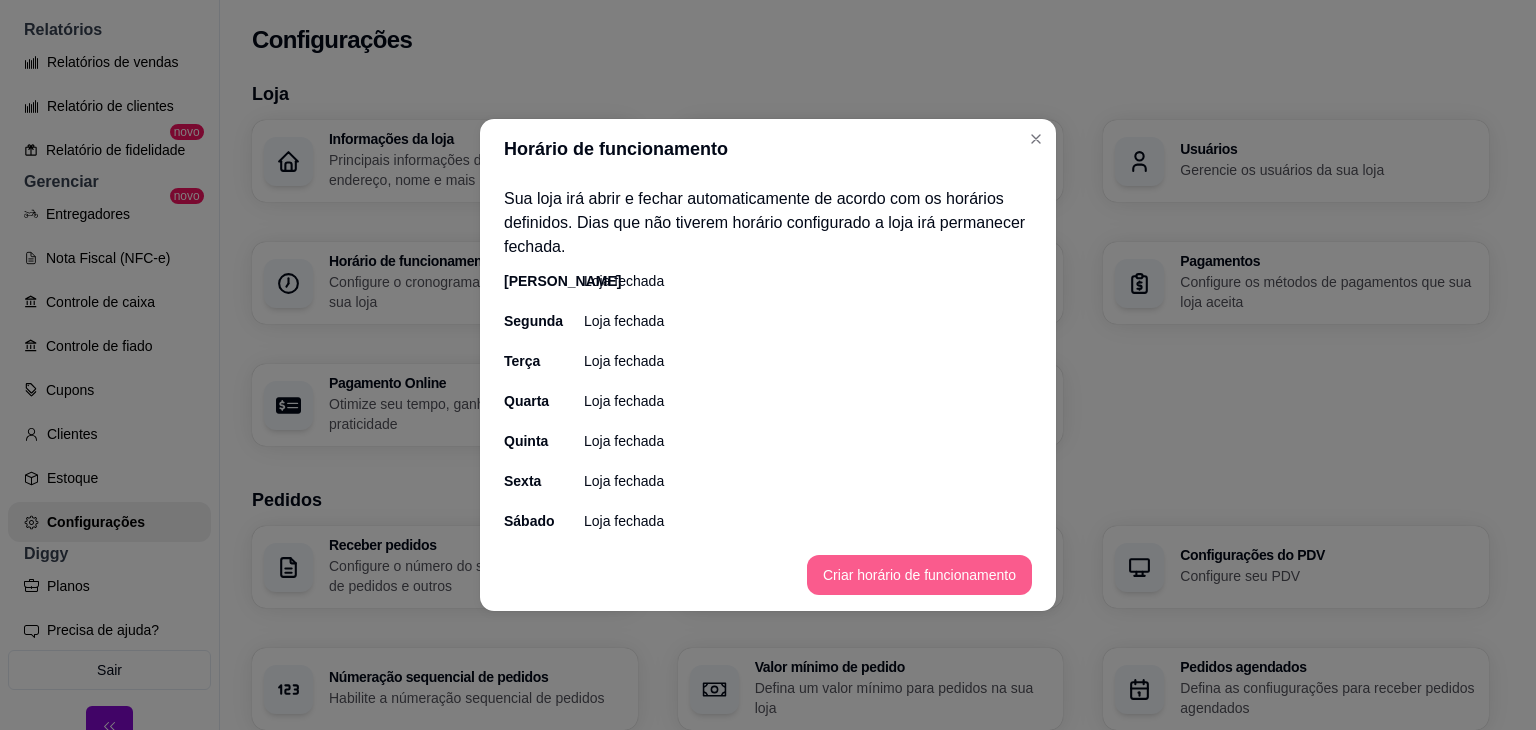 click on "Criar horário de funcionamento" at bounding box center (919, 575) 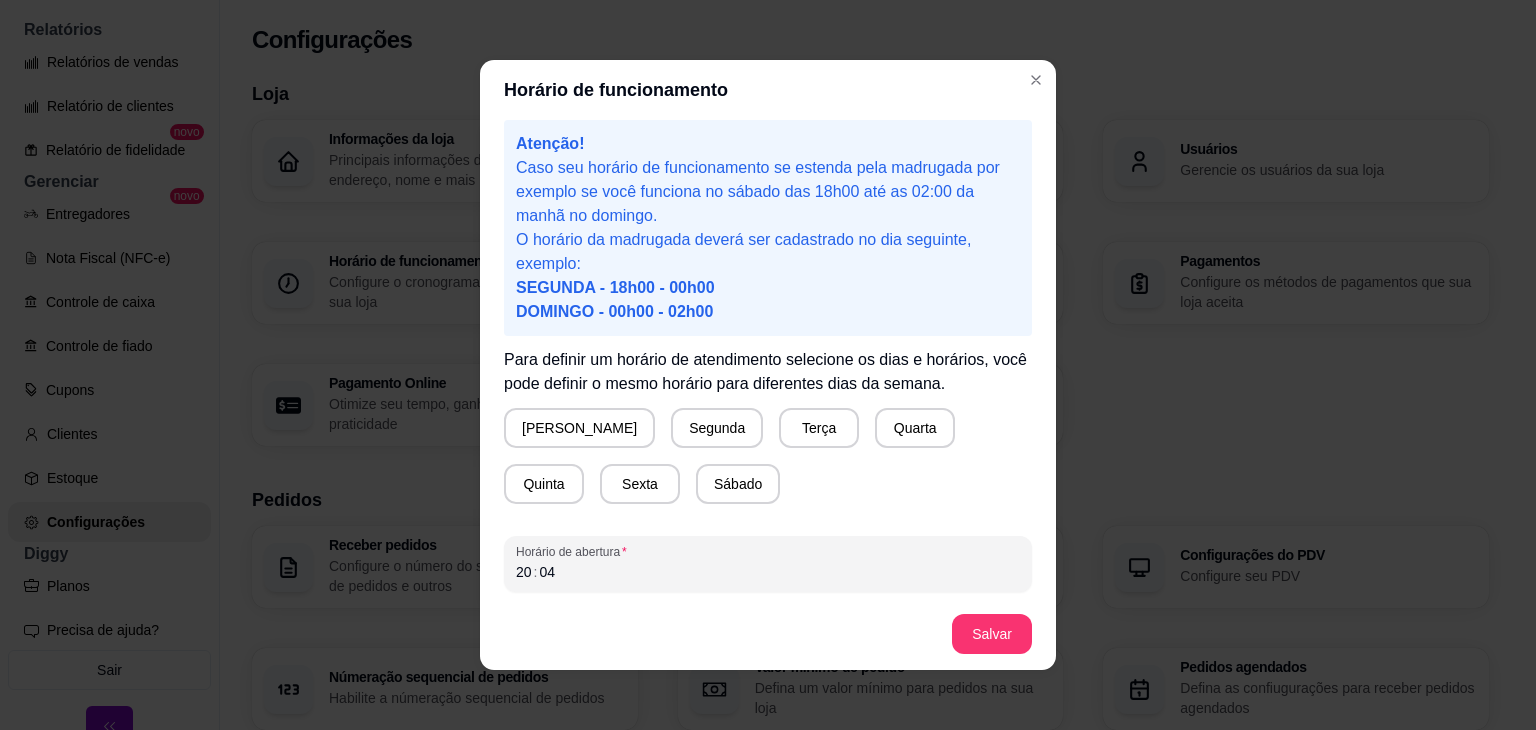 scroll, scrollTop: 0, scrollLeft: 0, axis: both 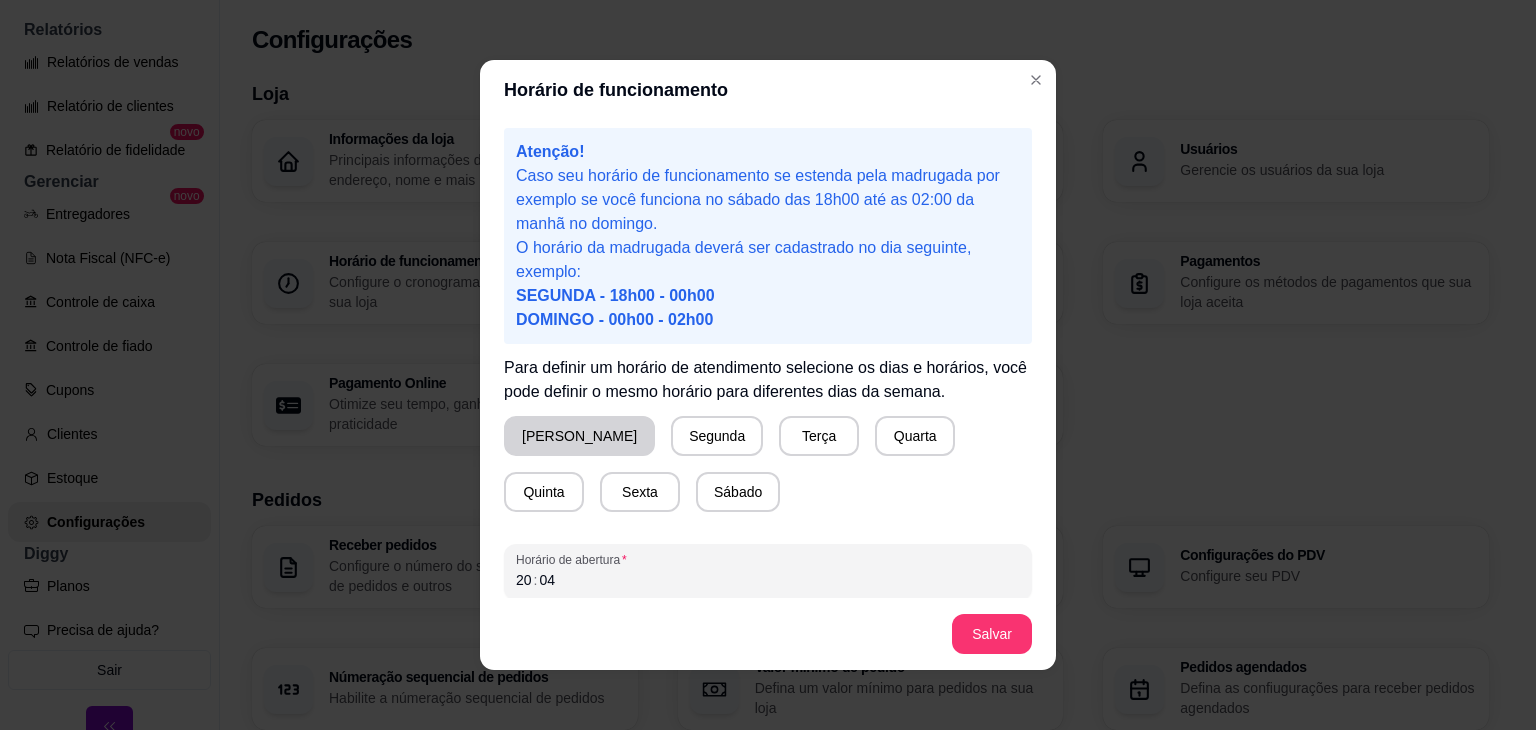 click on "[PERSON_NAME]" at bounding box center [579, 436] 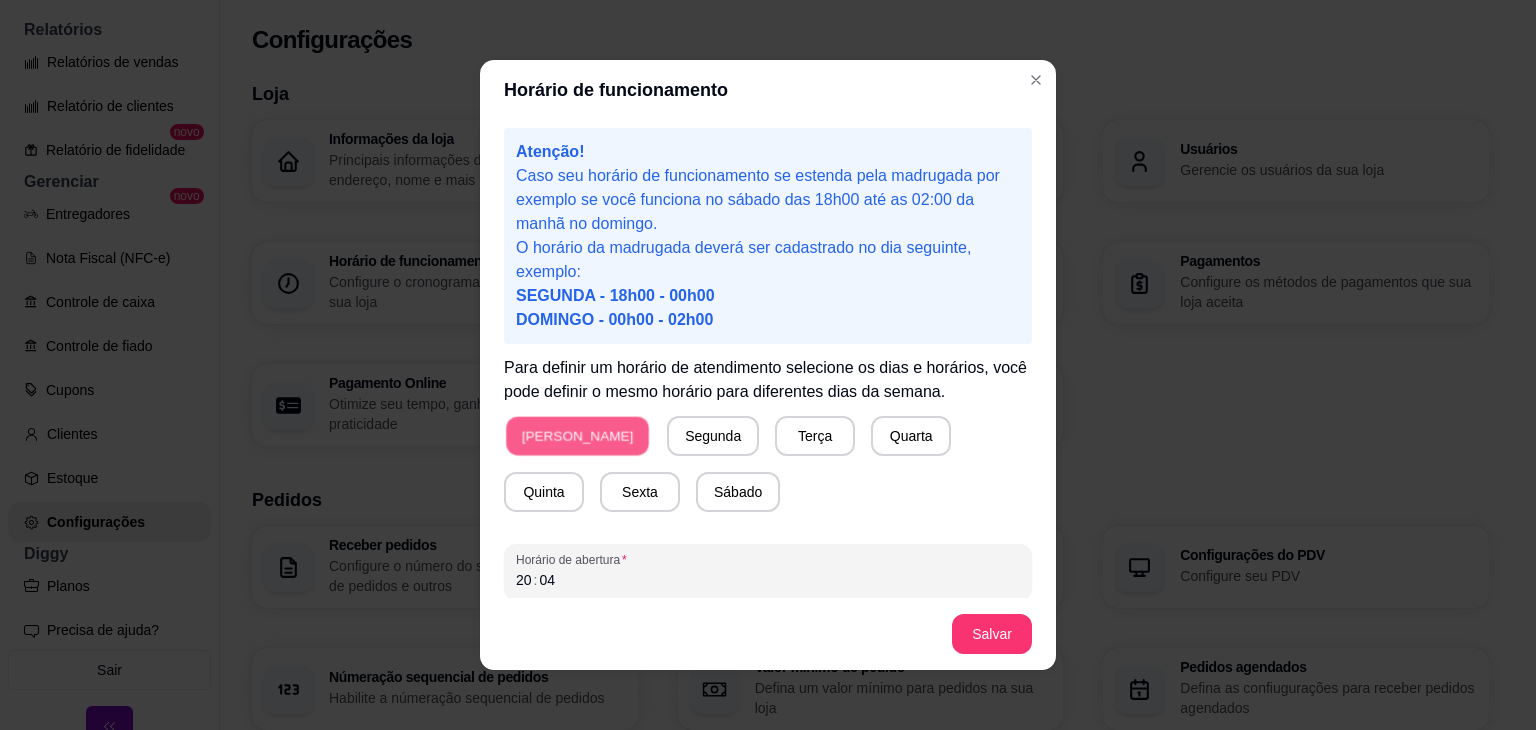 click on "[PERSON_NAME]" at bounding box center [577, 436] 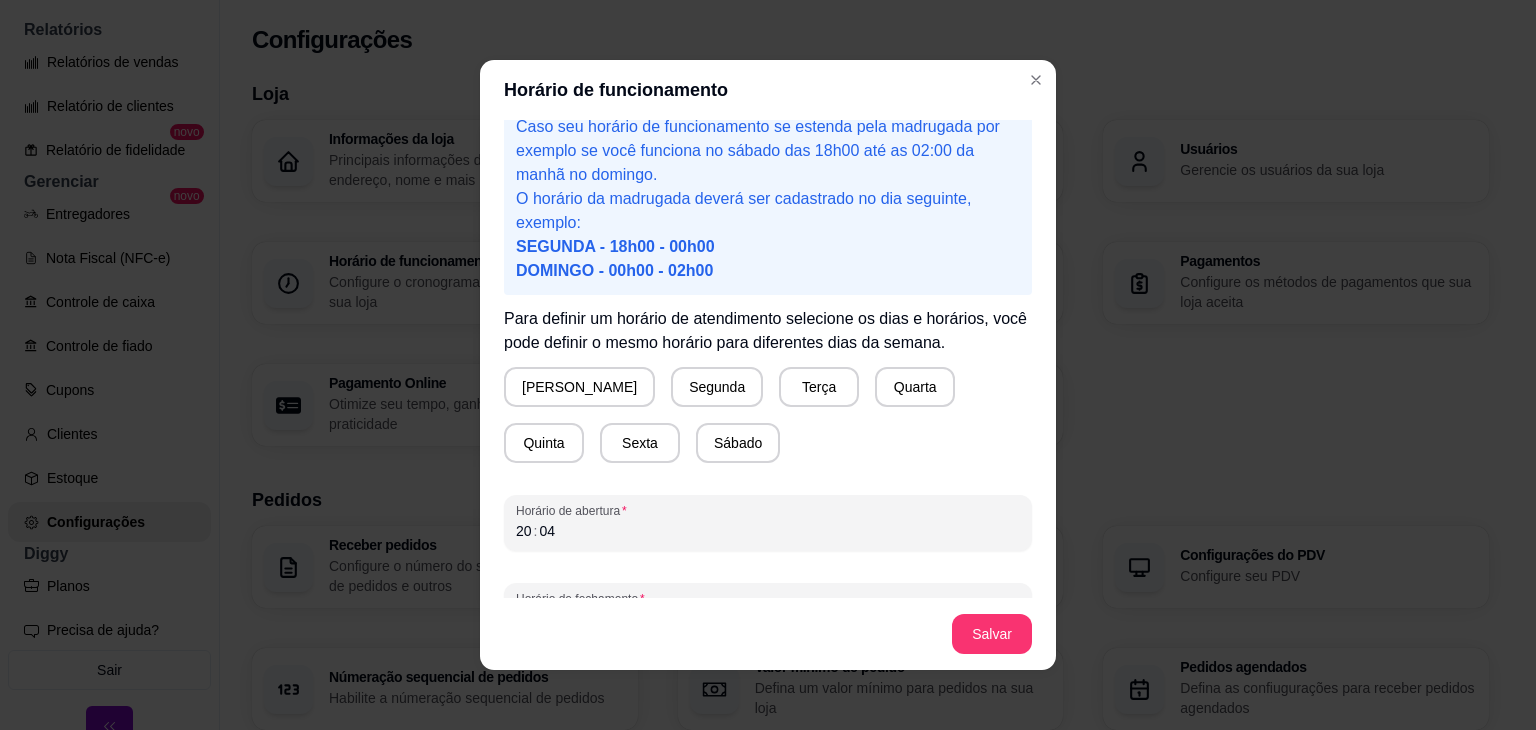 scroll, scrollTop: 98, scrollLeft: 0, axis: vertical 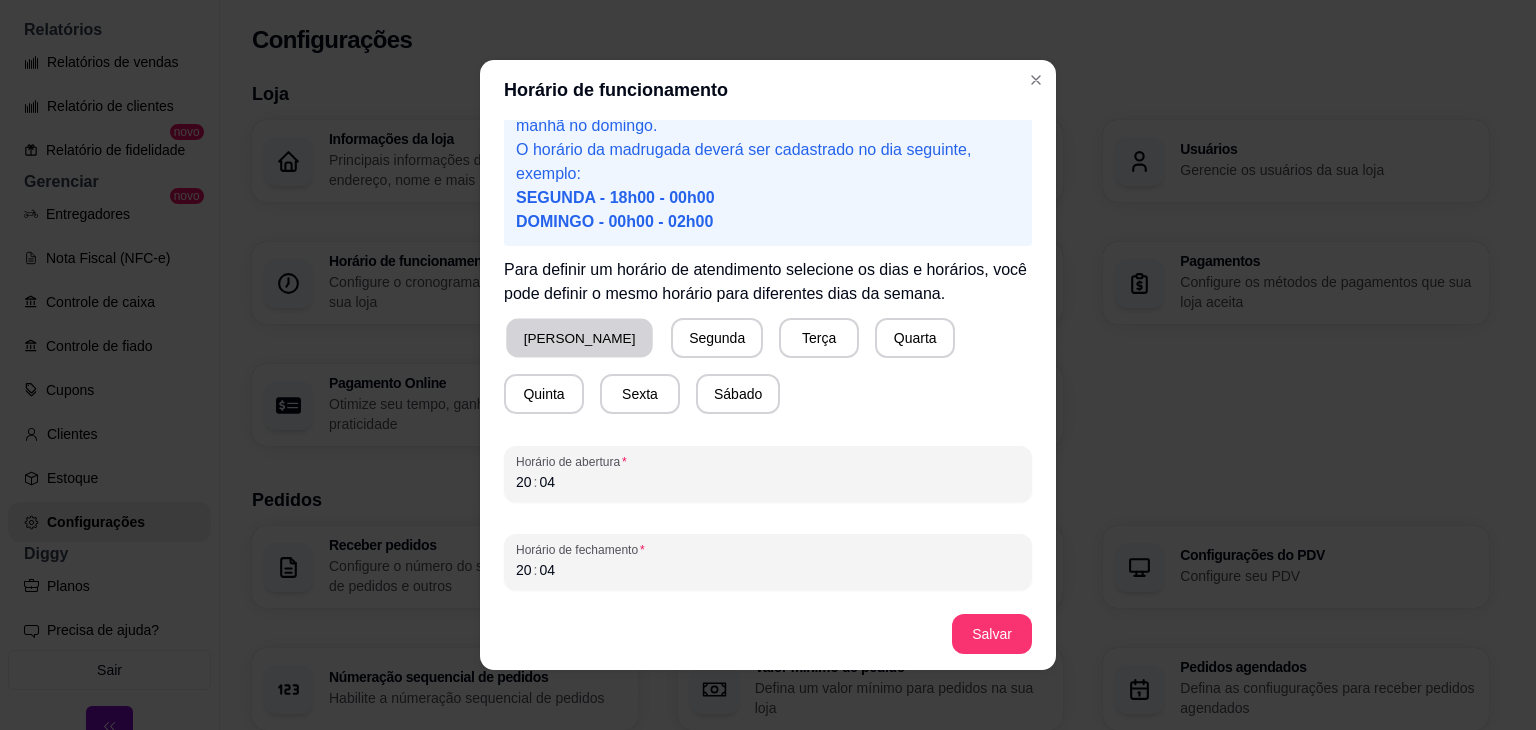 click on "[PERSON_NAME]" at bounding box center [579, 338] 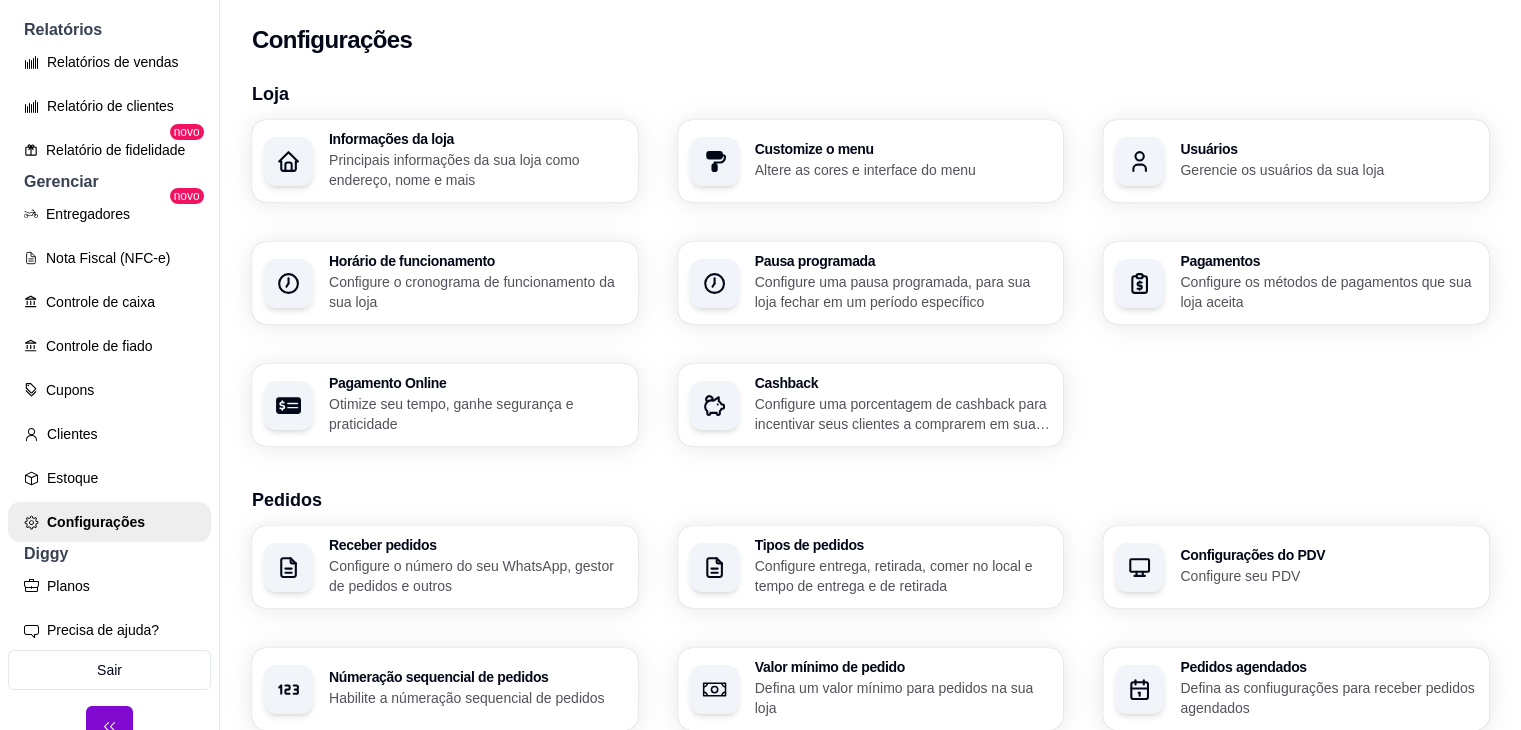 click on "Pagamentos Configure os métodos de pagamentos que sua loja aceita" at bounding box center (1296, 283) 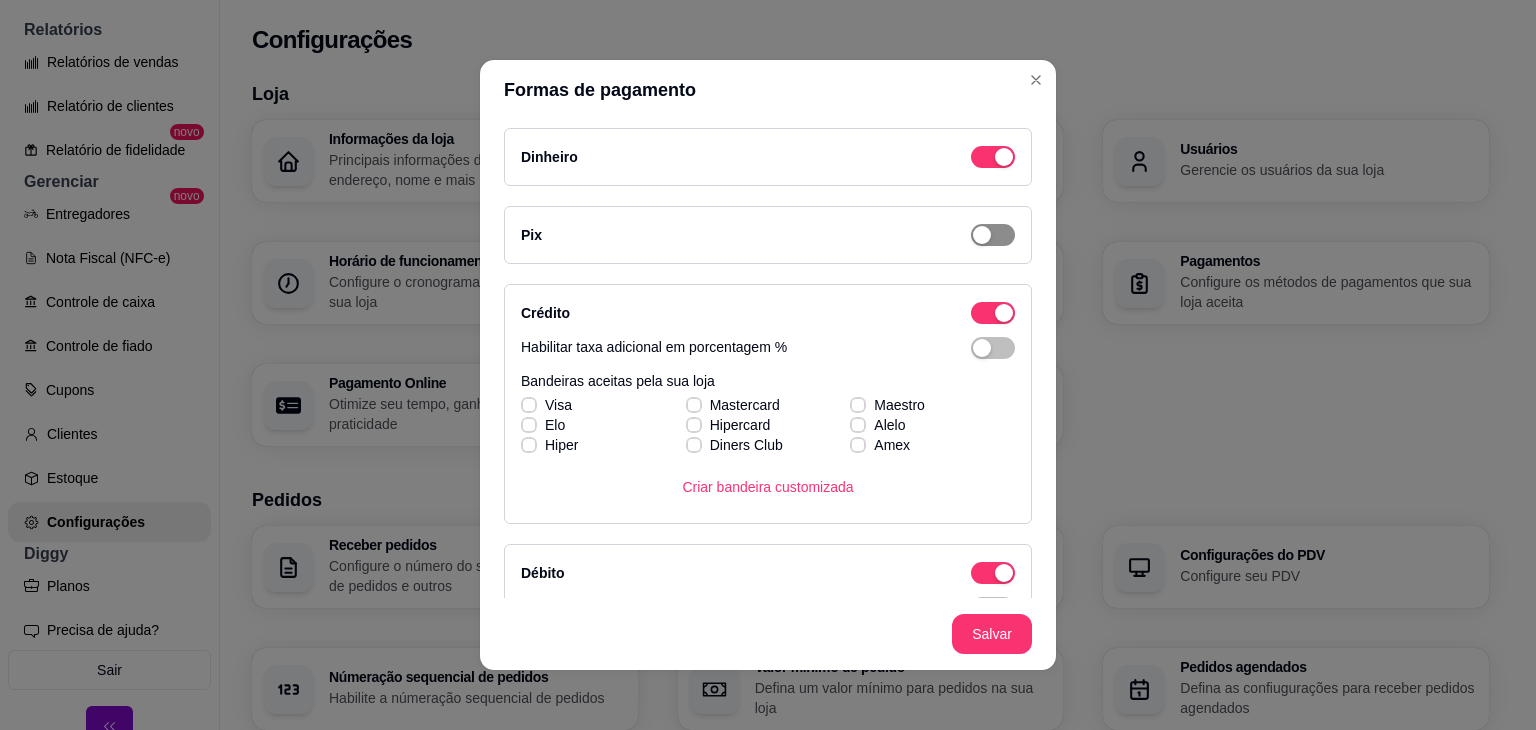 click at bounding box center (1004, 157) 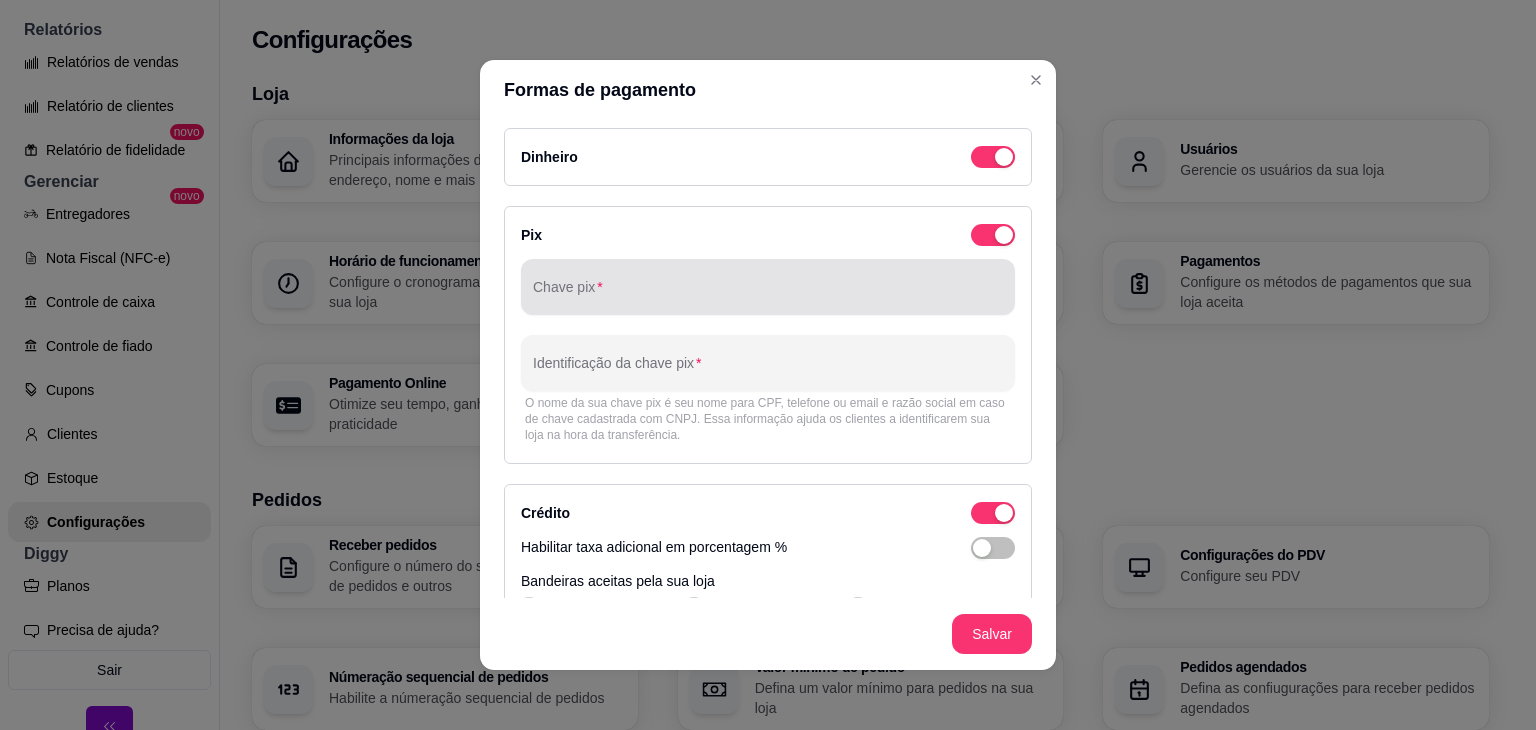 click on "Chave pix" at bounding box center (768, 287) 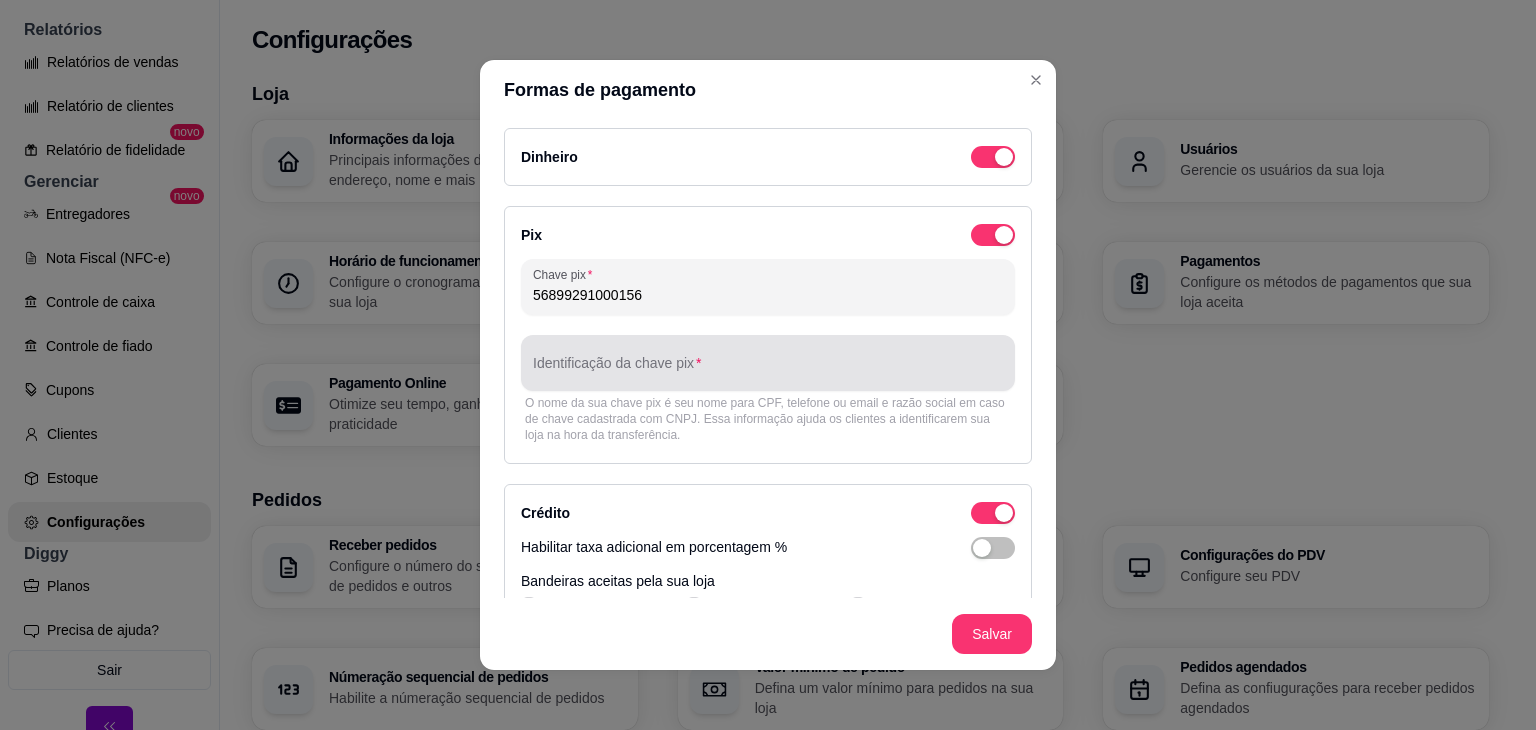type on "56899291000156" 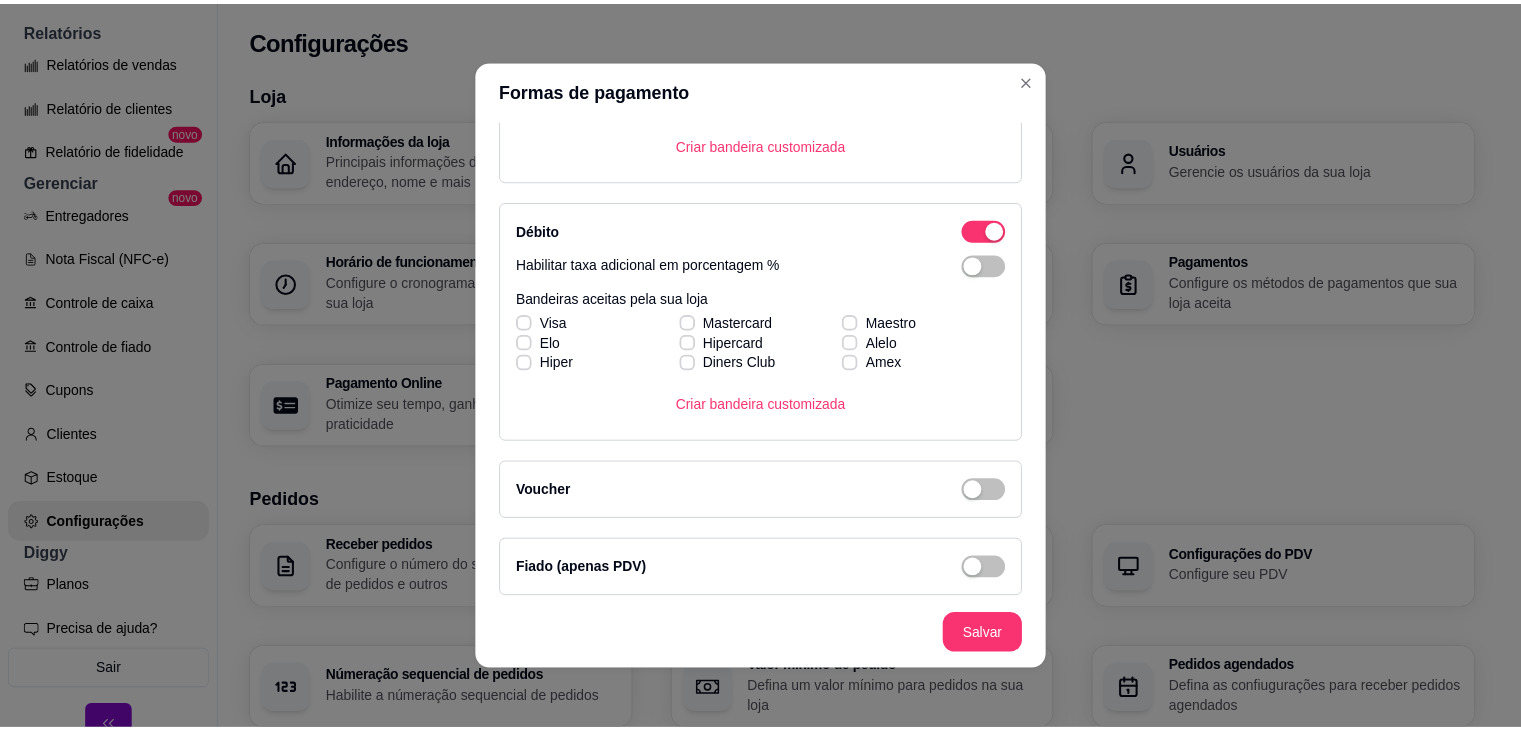 scroll, scrollTop: 548, scrollLeft: 0, axis: vertical 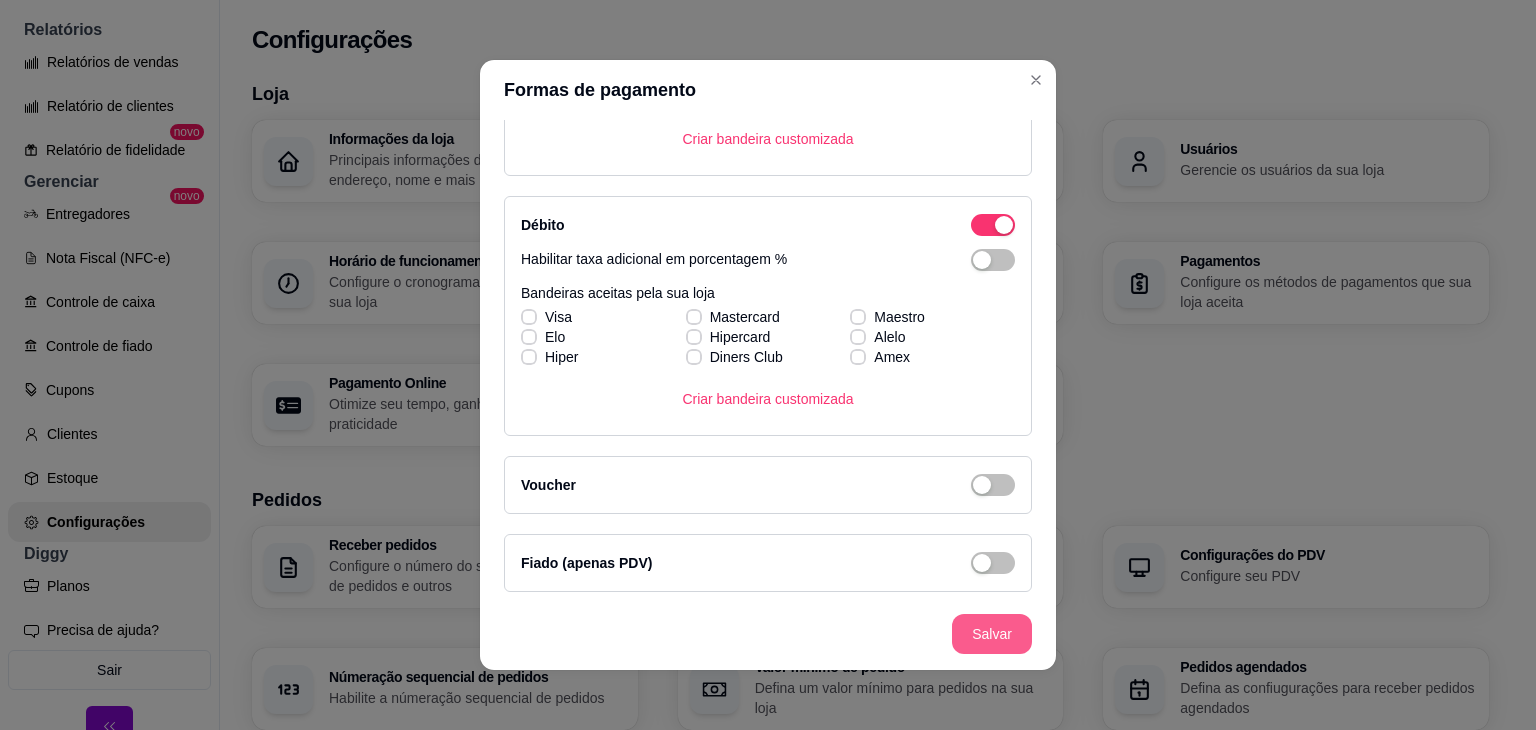 type on "[PERSON_NAME]" 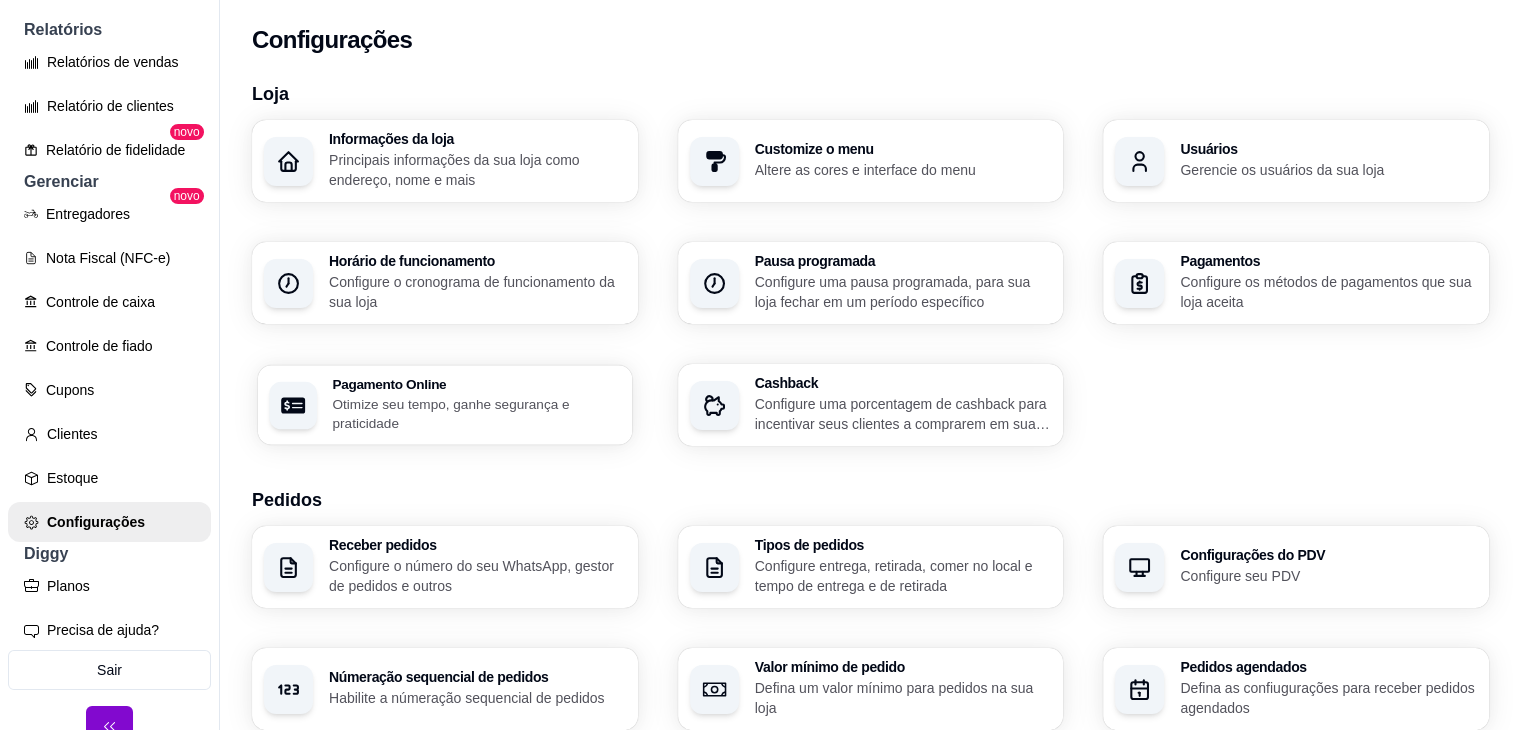 click on "Otimize seu tempo, ganhe segurança e praticidade" at bounding box center [476, 413] 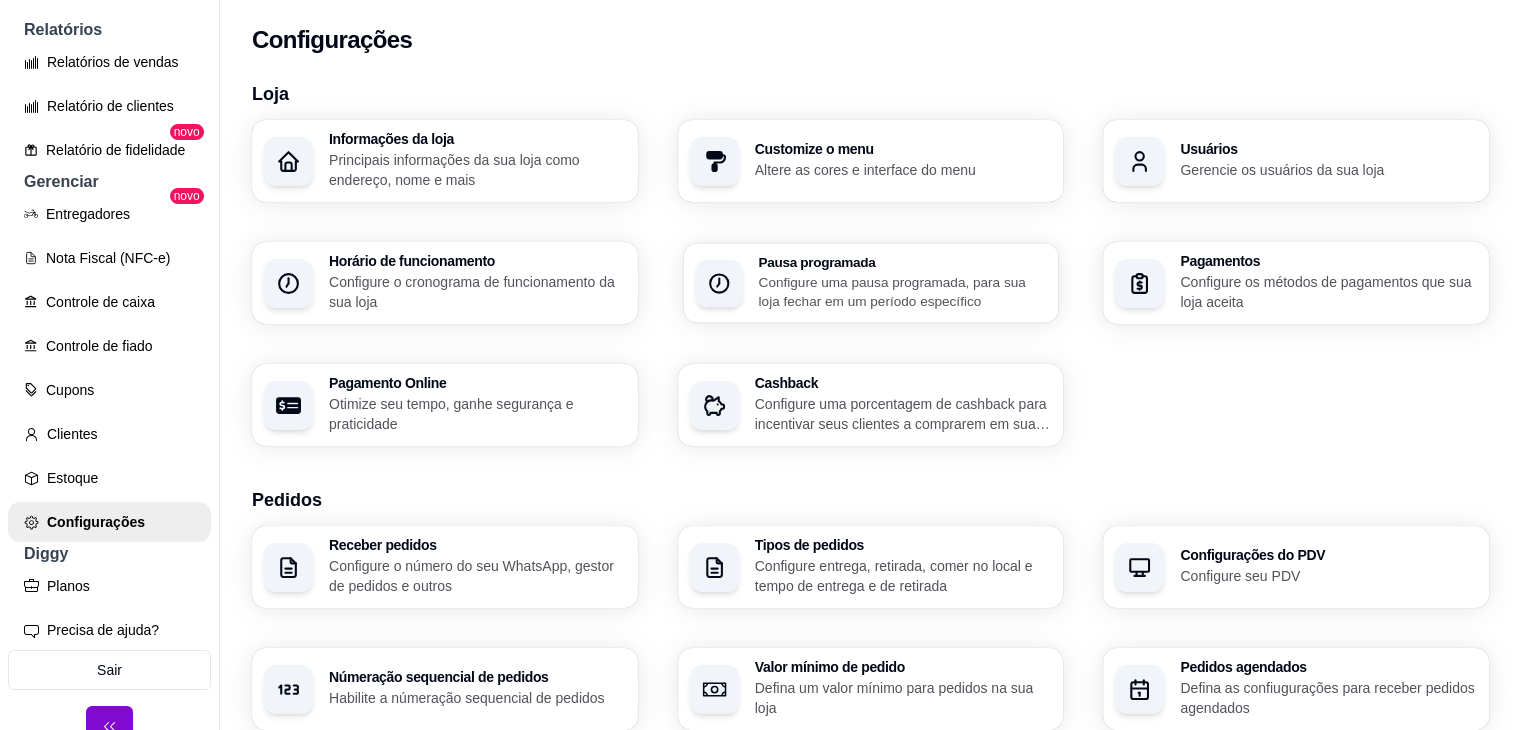 click at bounding box center [719, 283] 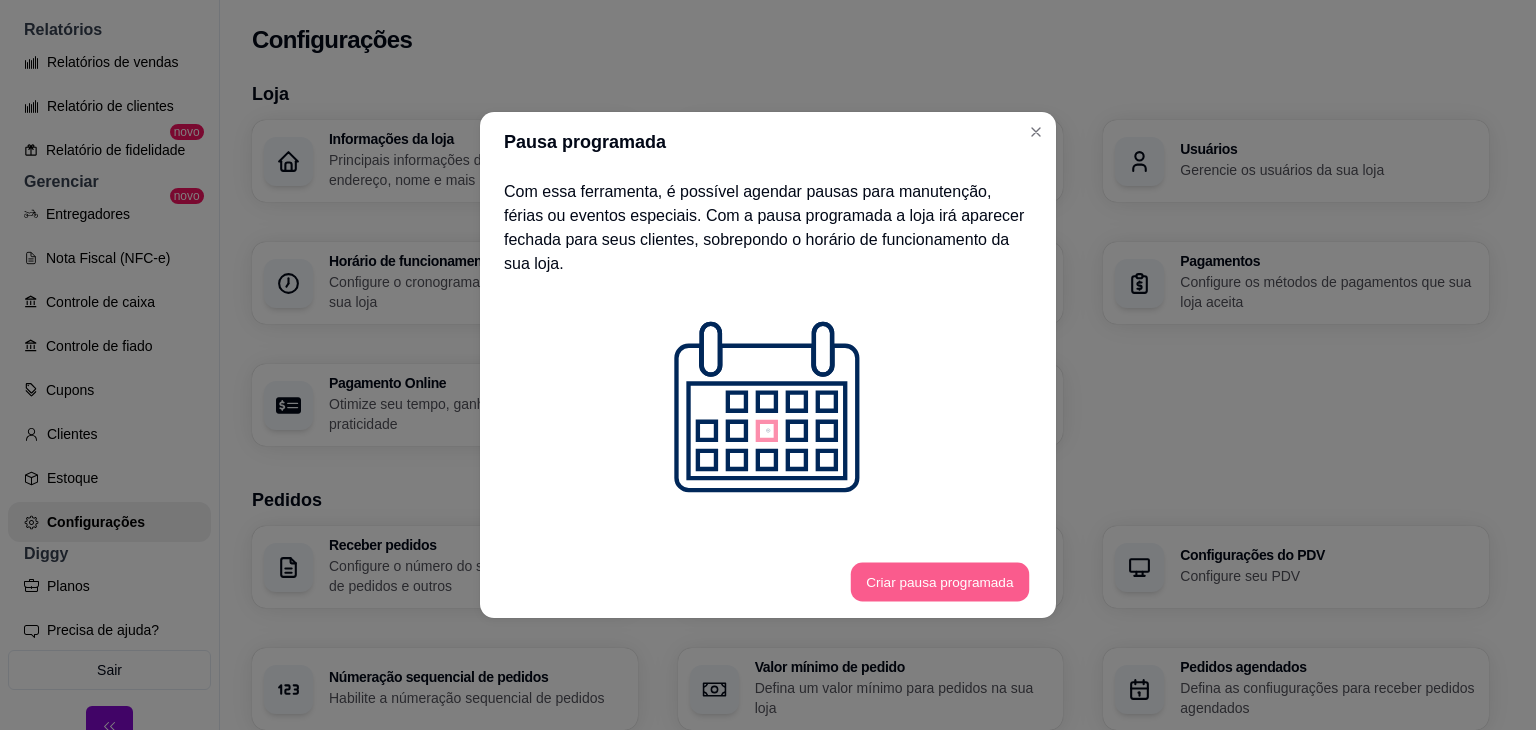 click on "Criar pausa programada" at bounding box center [940, 582] 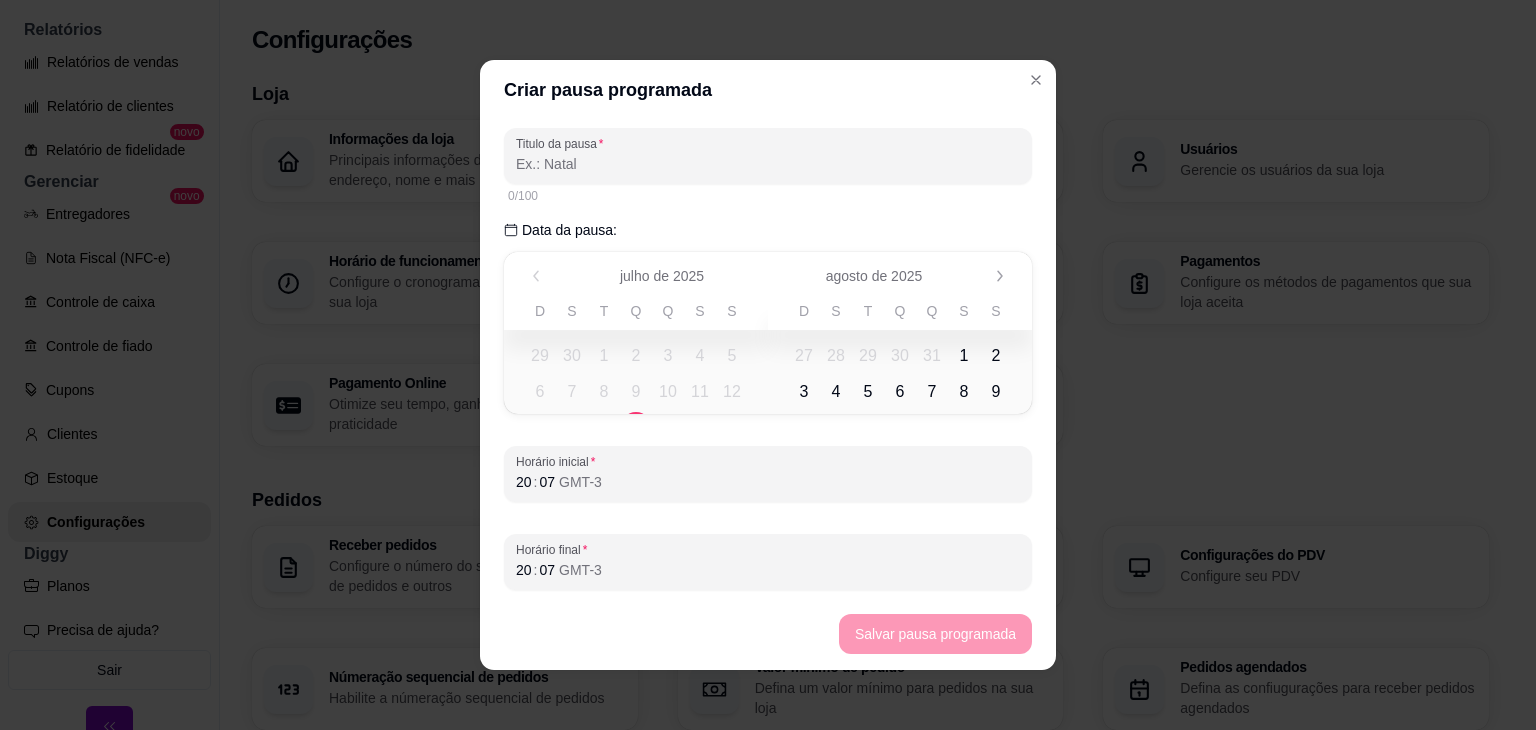 drag, startPoint x: 1012, startPoint y: 81, endPoint x: 1036, endPoint y: 77, distance: 24.33105 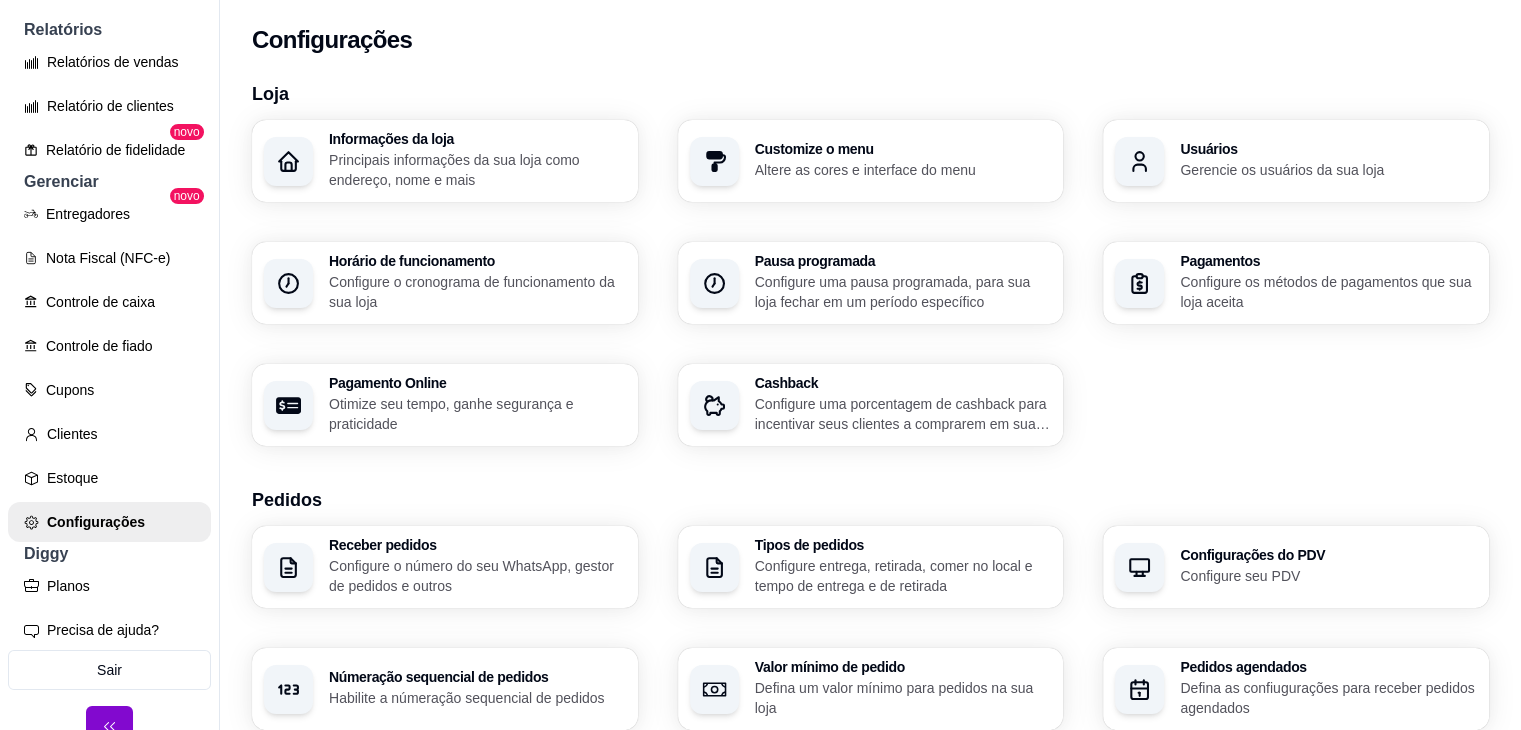 type 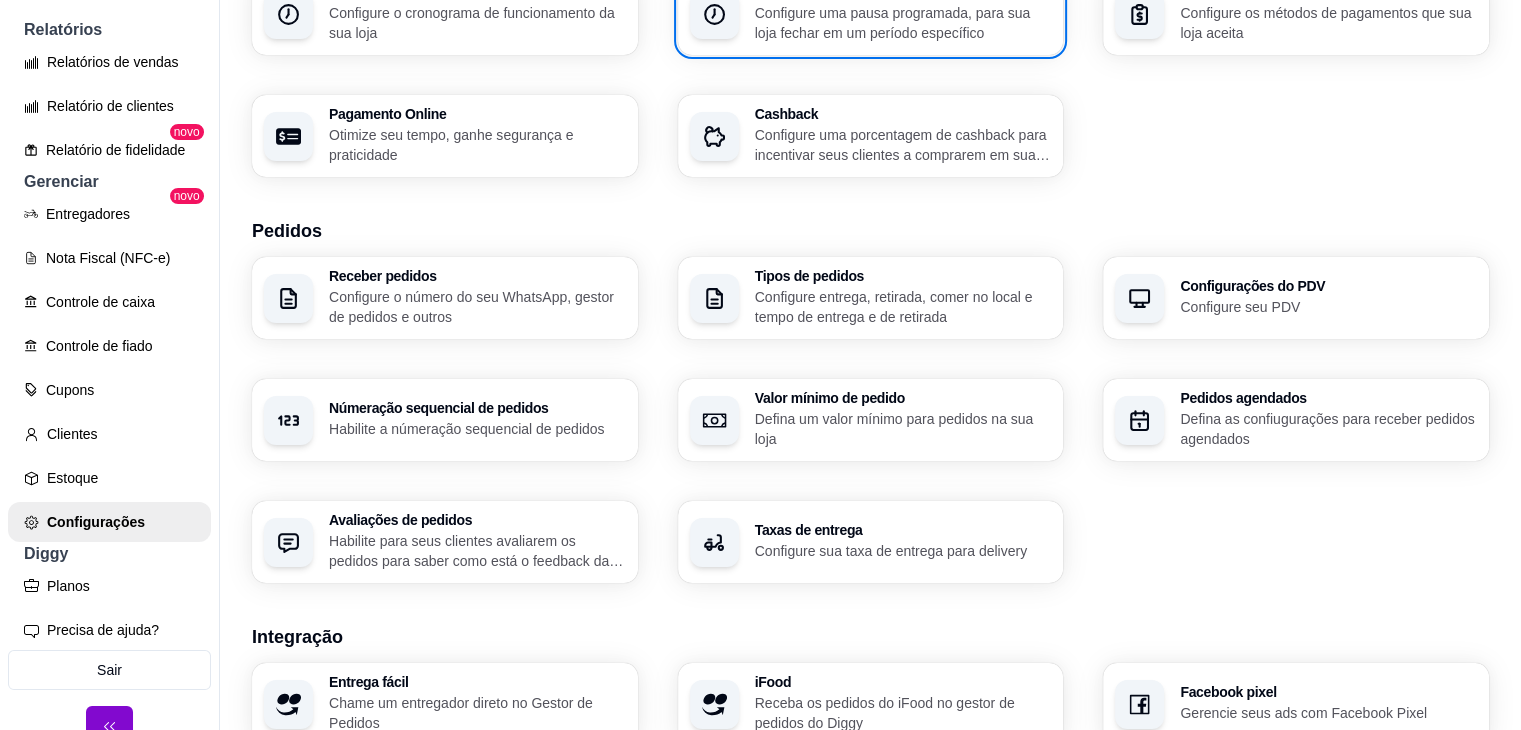 scroll, scrollTop: 300, scrollLeft: 0, axis: vertical 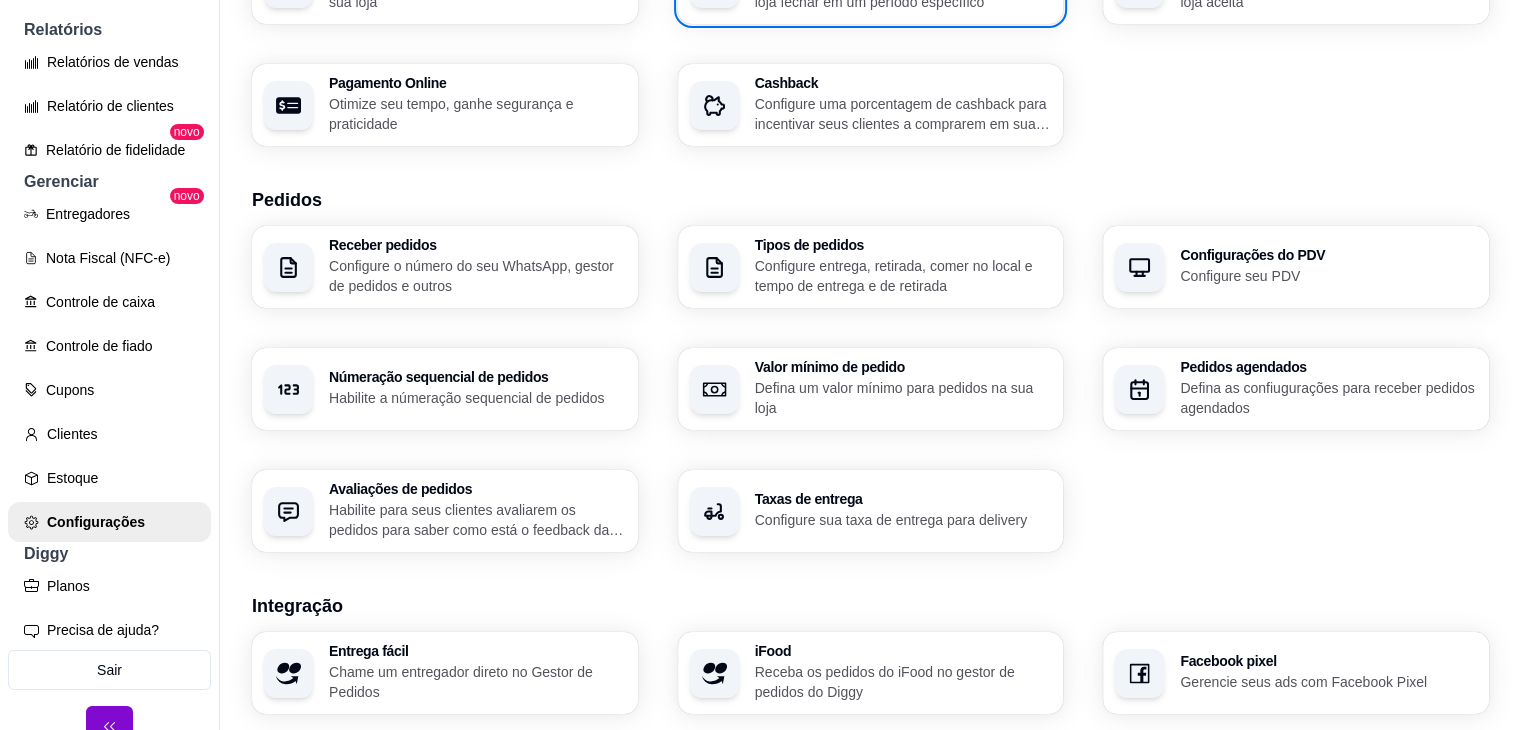 click on "Taxas de entrega" at bounding box center [903, 499] 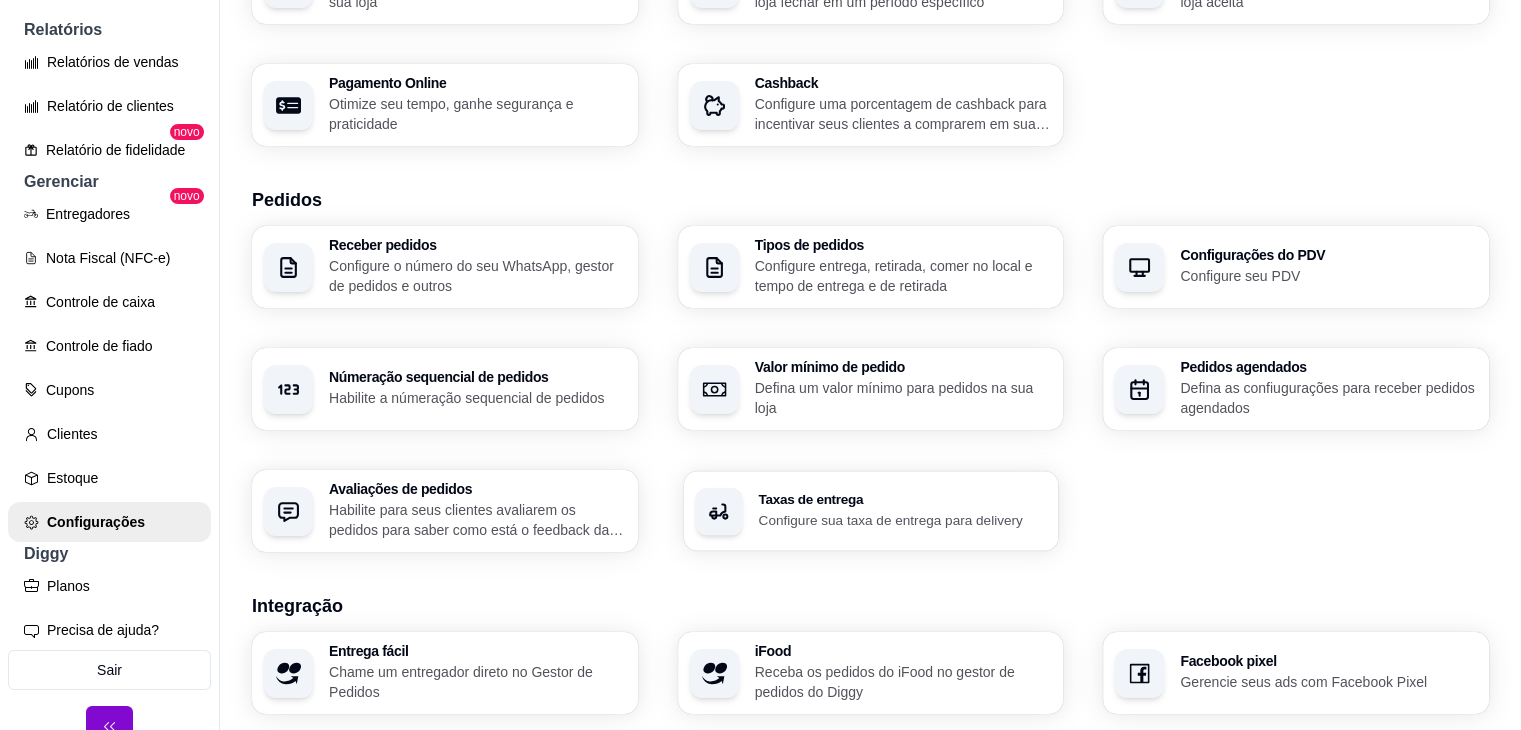 click on "Taxas de entrega Configure sua taxa de entrega para delivery" at bounding box center (870, 511) 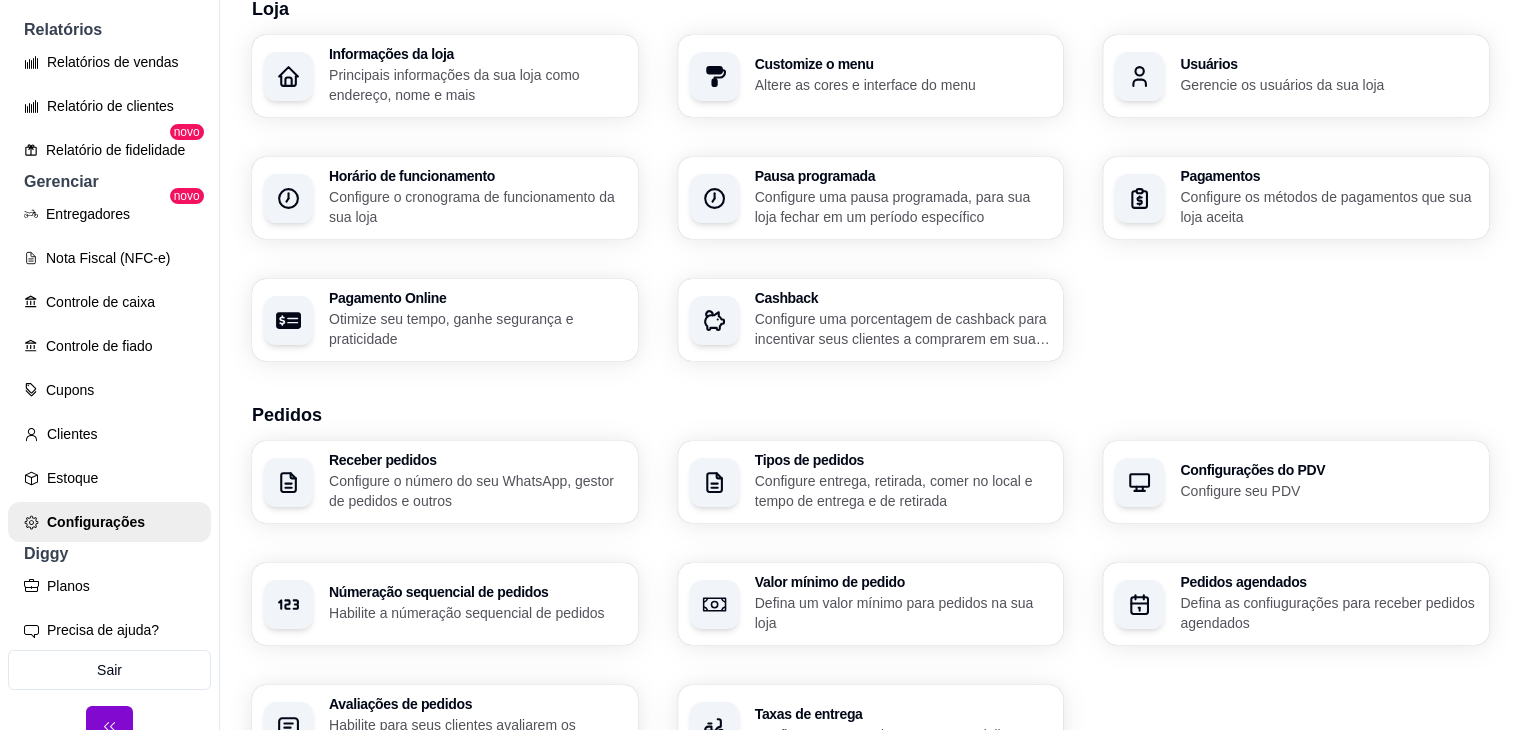 scroll, scrollTop: 0, scrollLeft: 0, axis: both 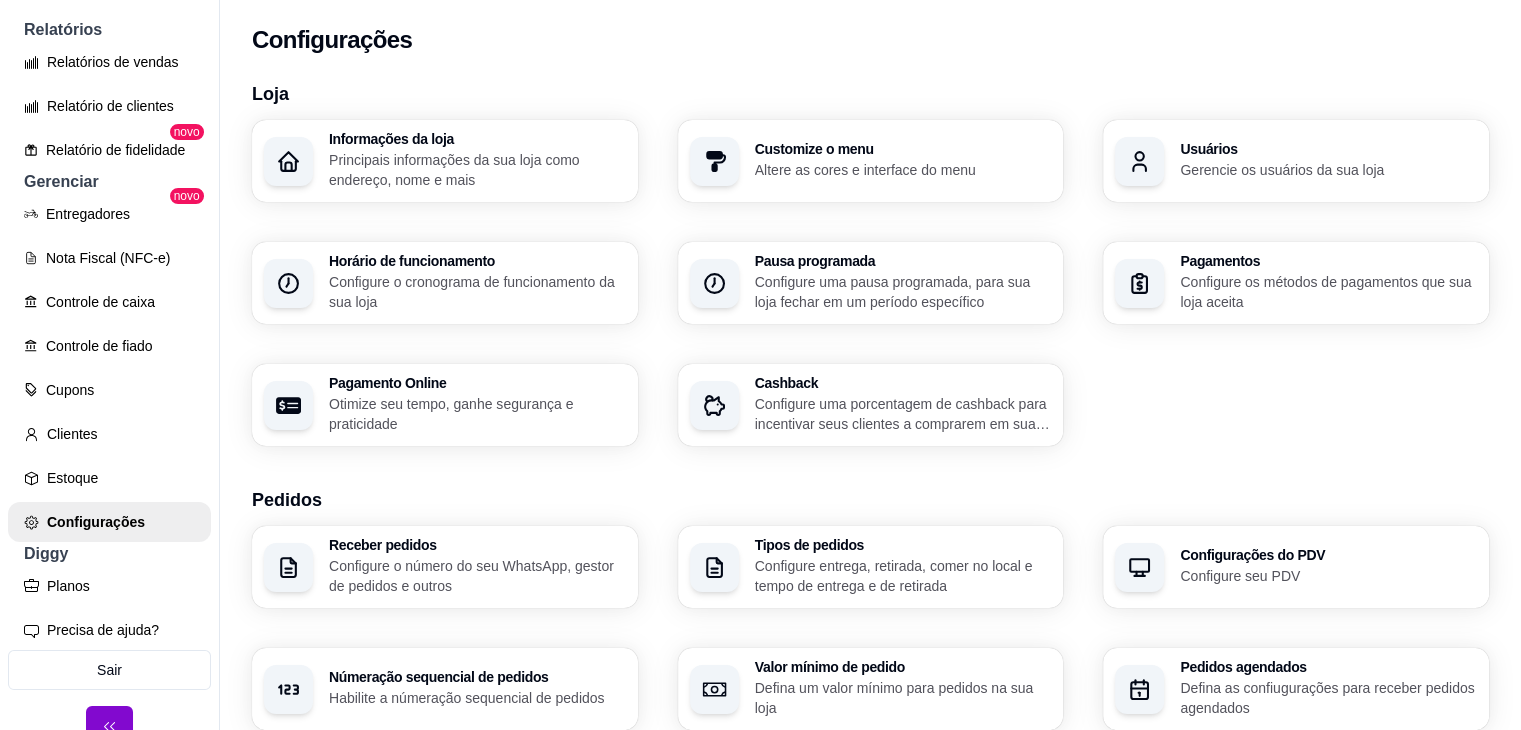 click on "Pausa programada" at bounding box center (903, 261) 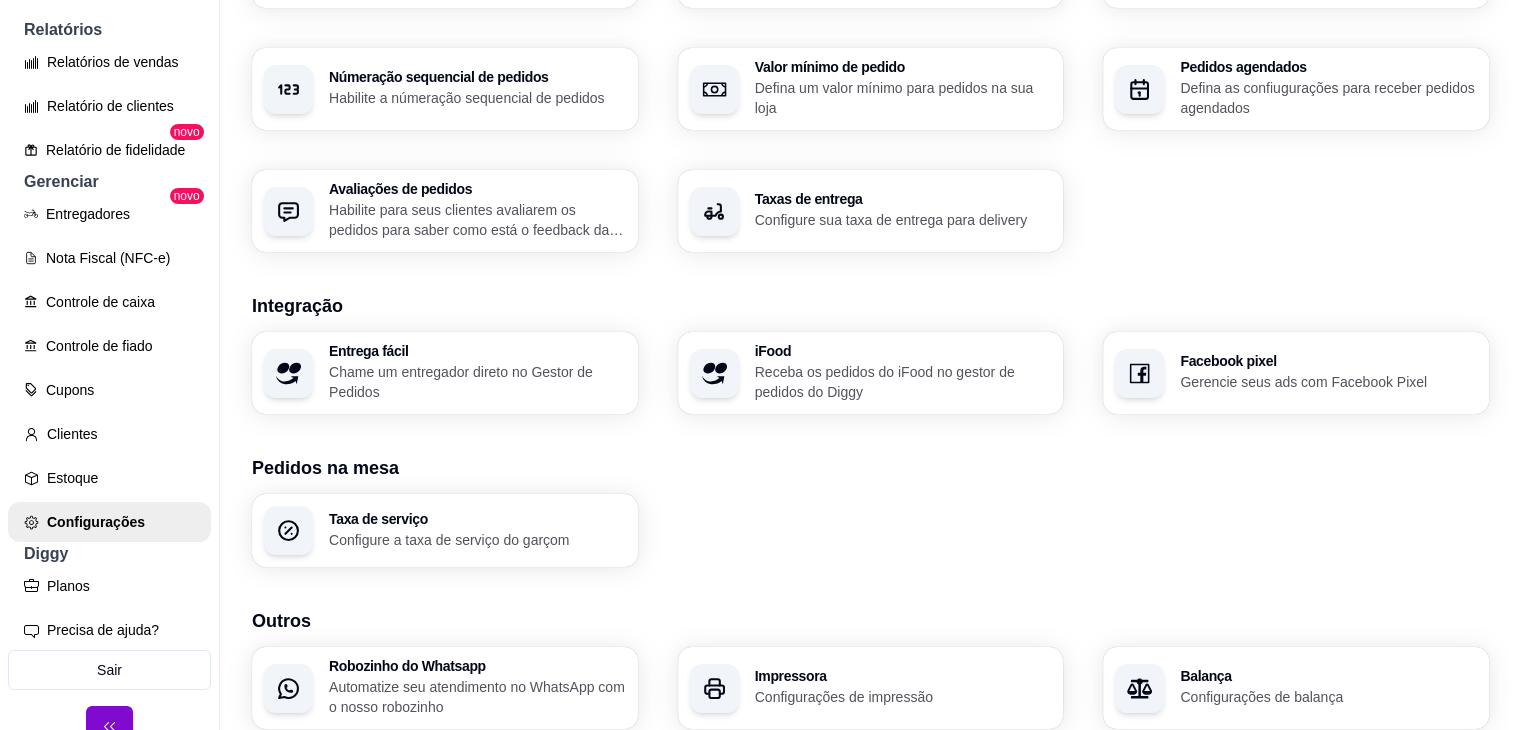 scroll, scrollTop: 694, scrollLeft: 0, axis: vertical 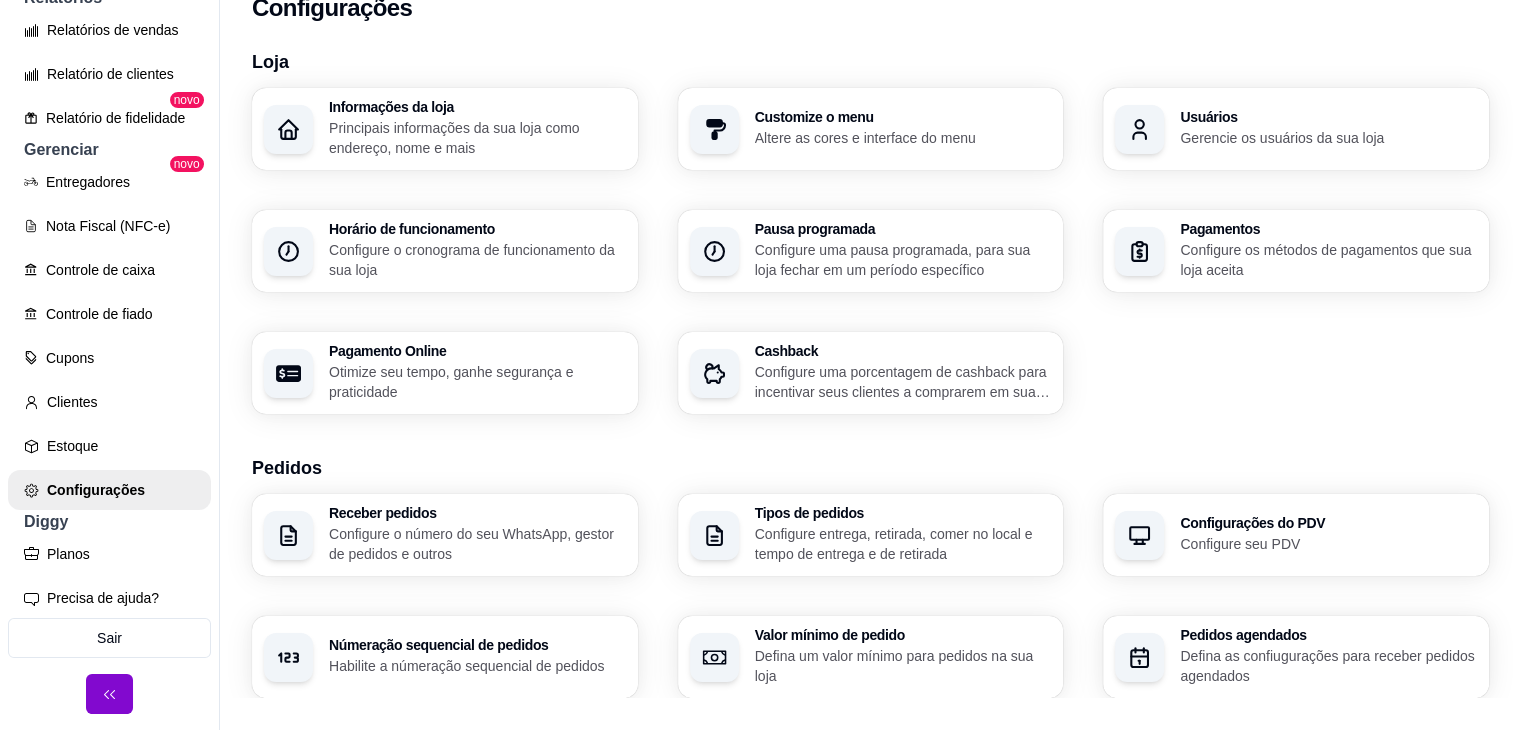 click on "Configure uma pausa programada, para sua loja fechar em um período específico" at bounding box center [903, 260] 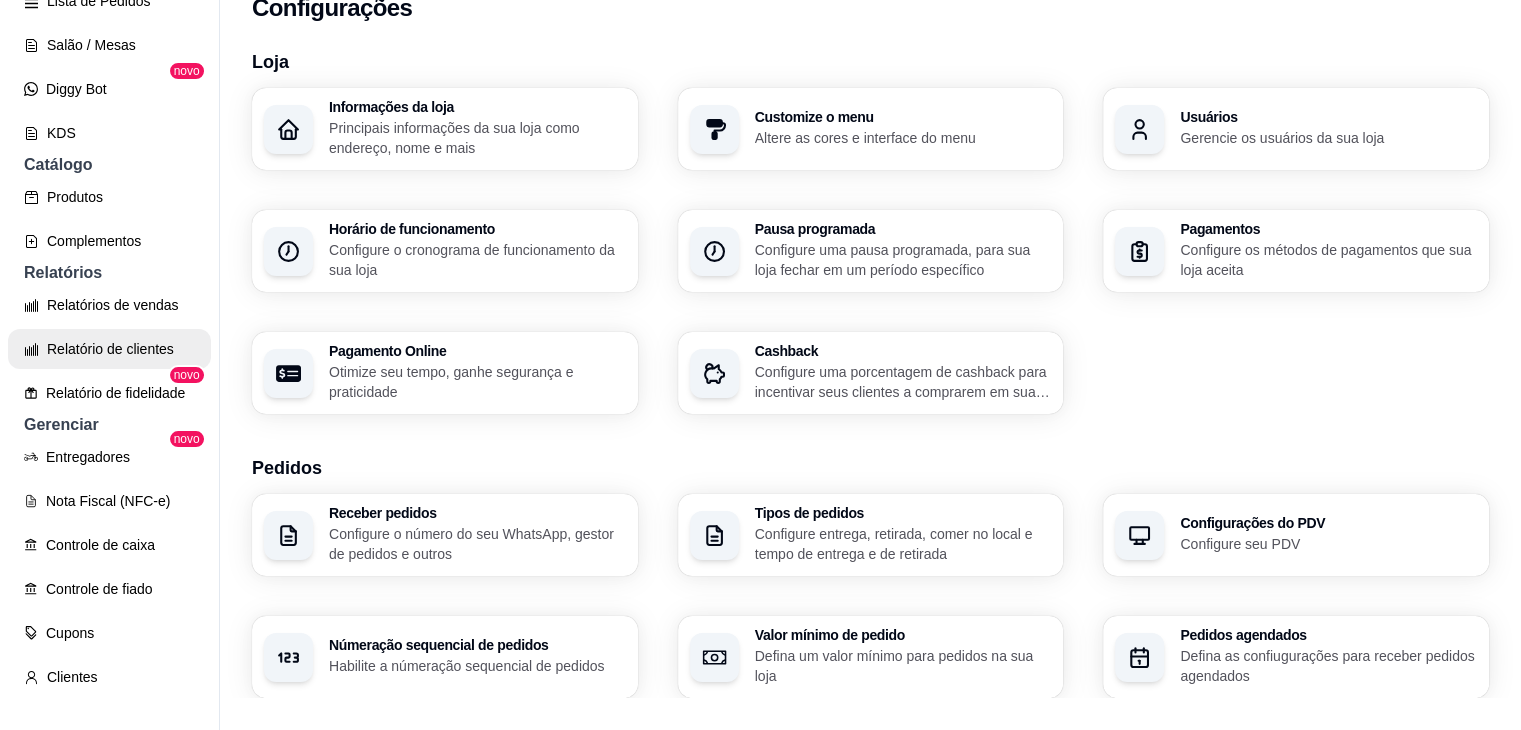 scroll, scrollTop: 340, scrollLeft: 0, axis: vertical 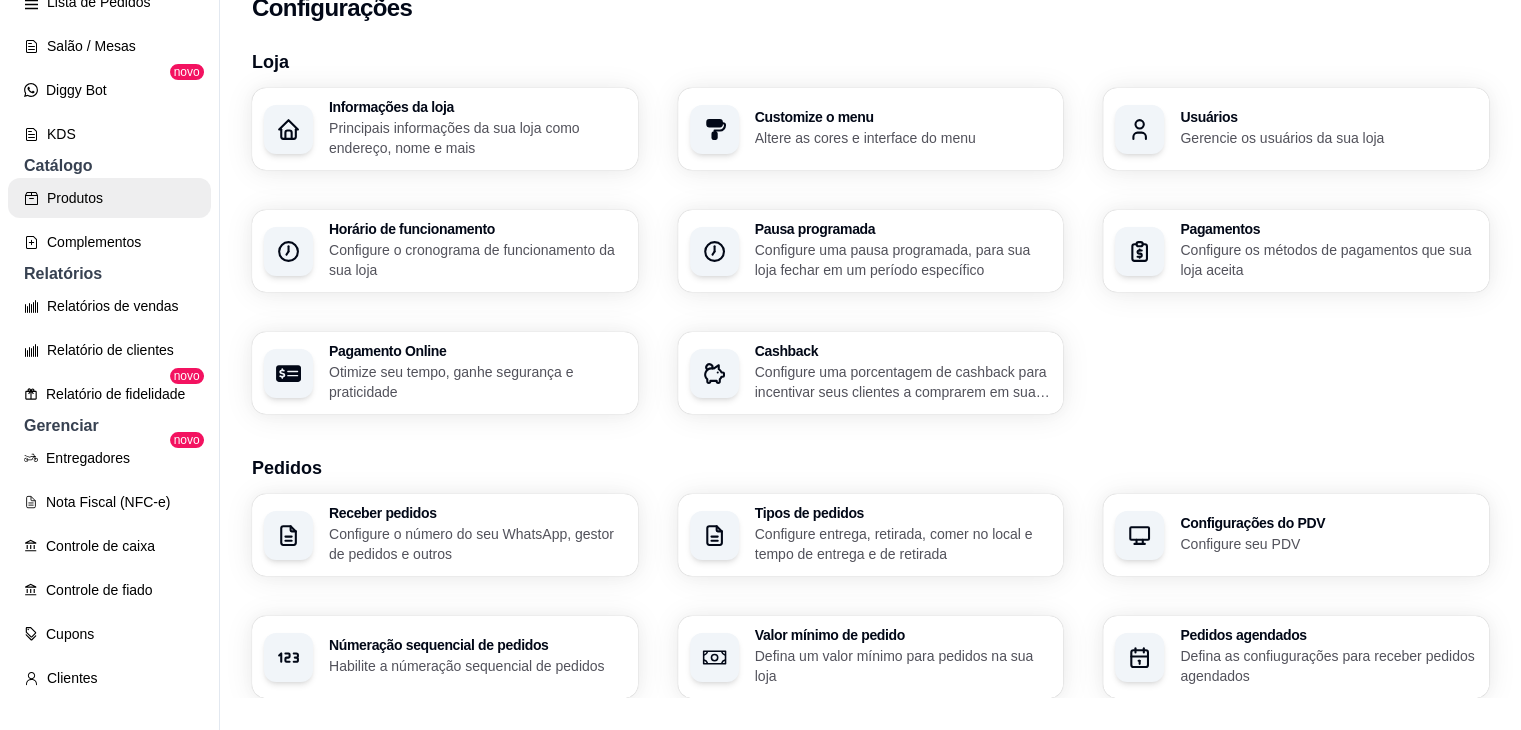 click on "Produtos" at bounding box center [109, 198] 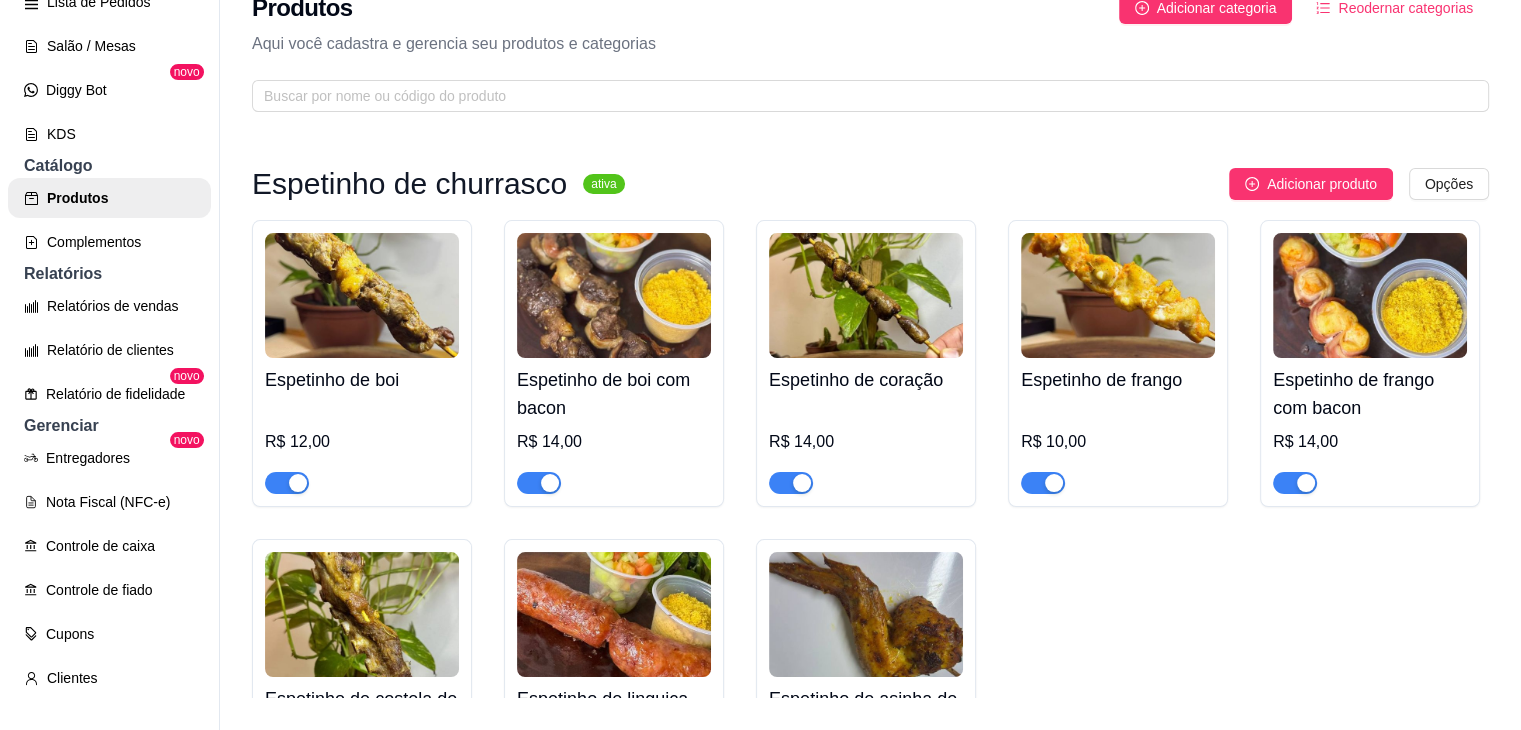 scroll, scrollTop: 0, scrollLeft: 0, axis: both 